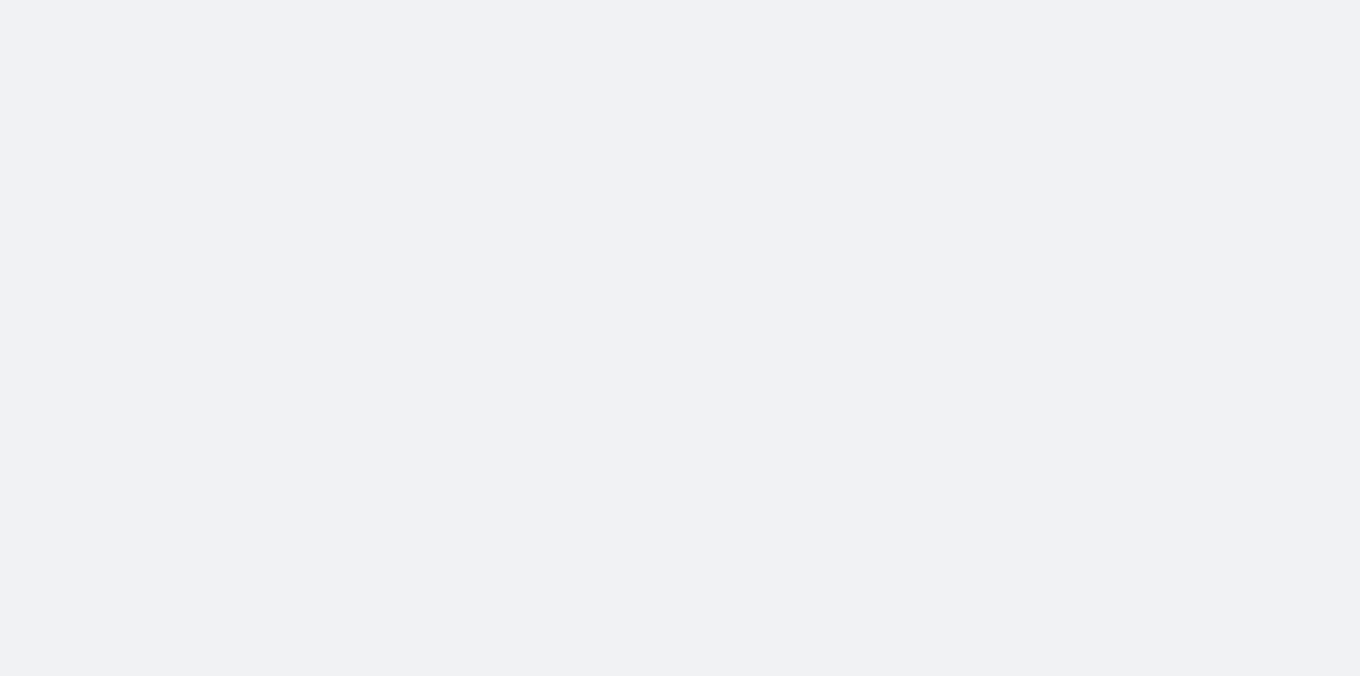 scroll, scrollTop: 0, scrollLeft: 0, axis: both 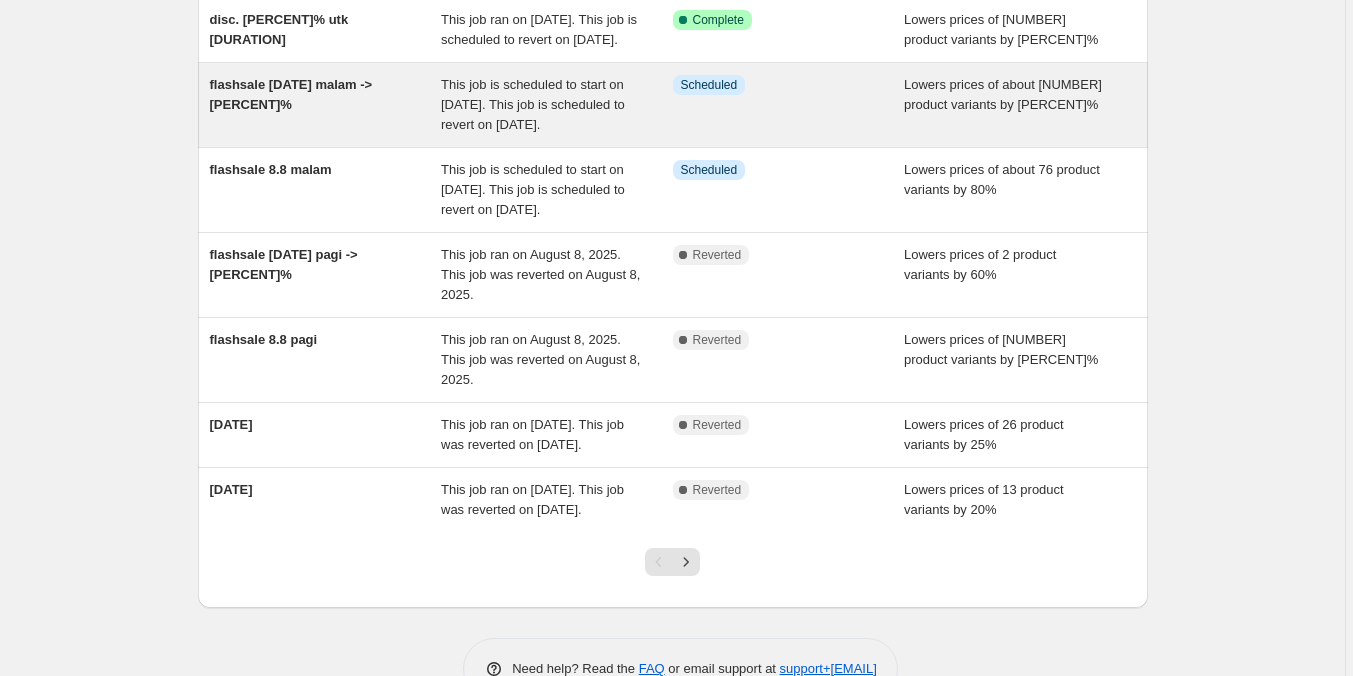 click on "Info Scheduled" at bounding box center [789, 105] 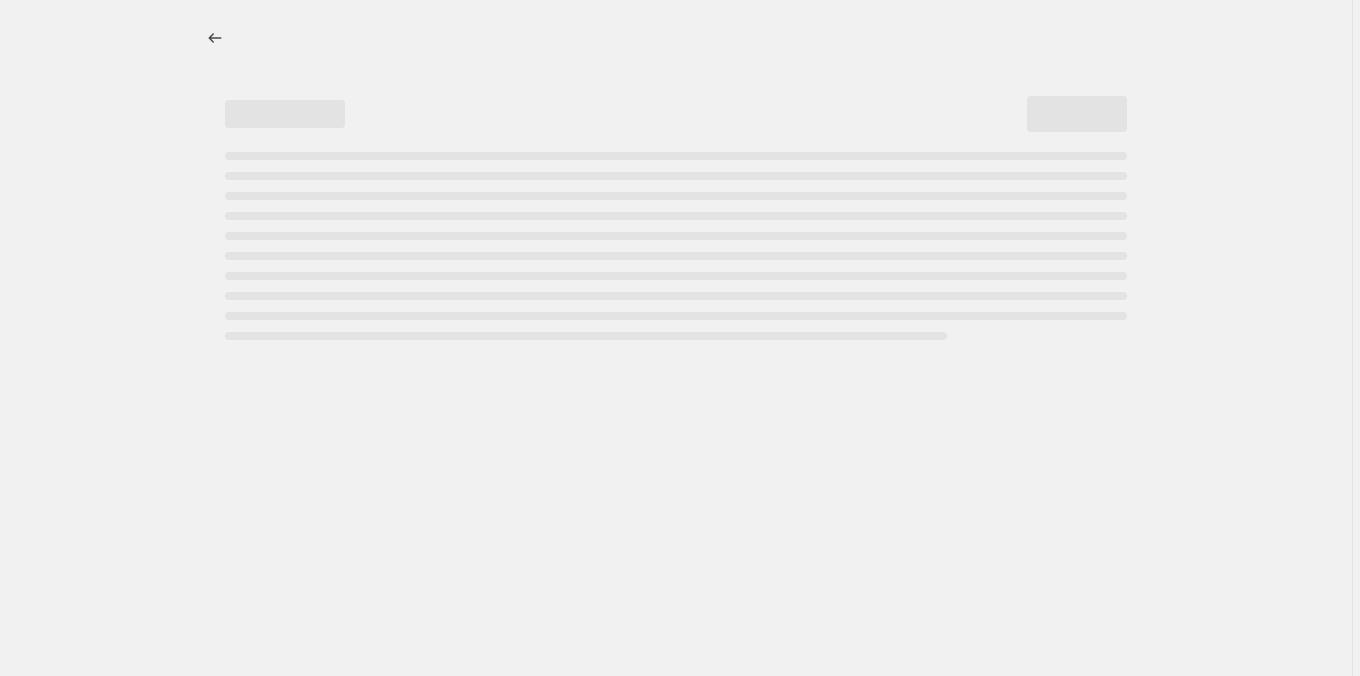select on "percentage" 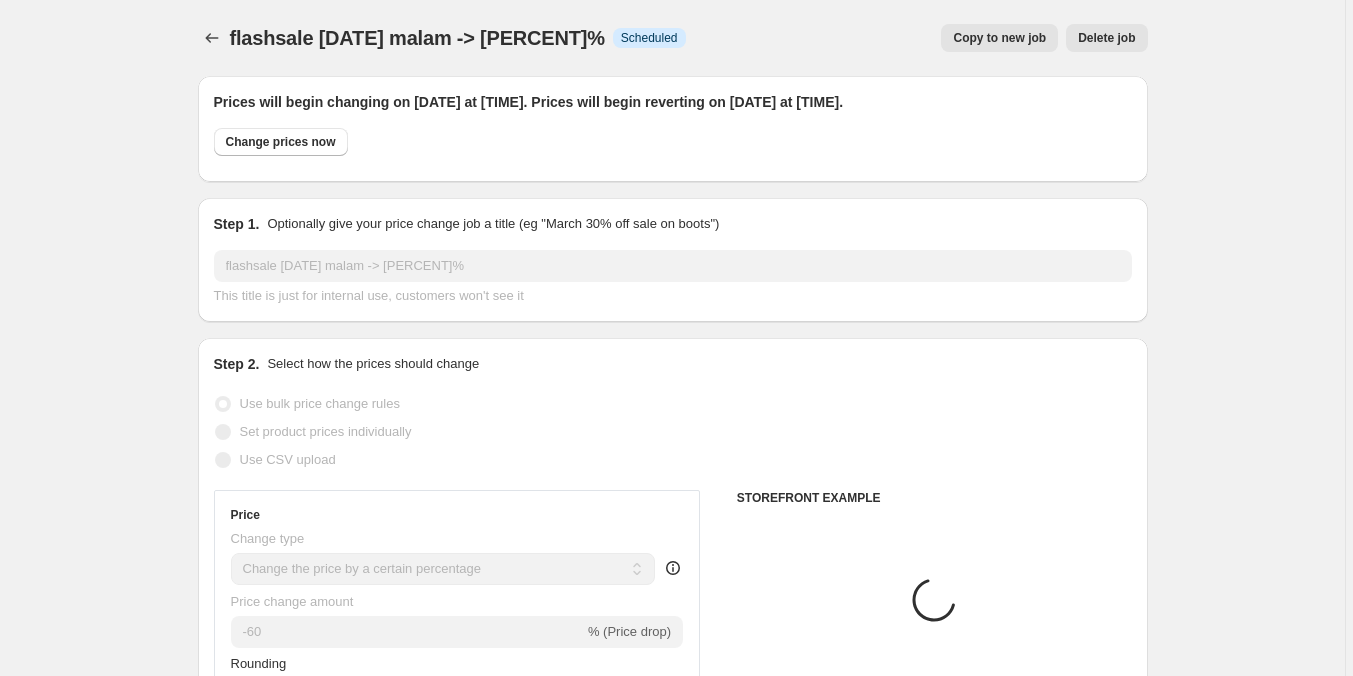 select on "product" 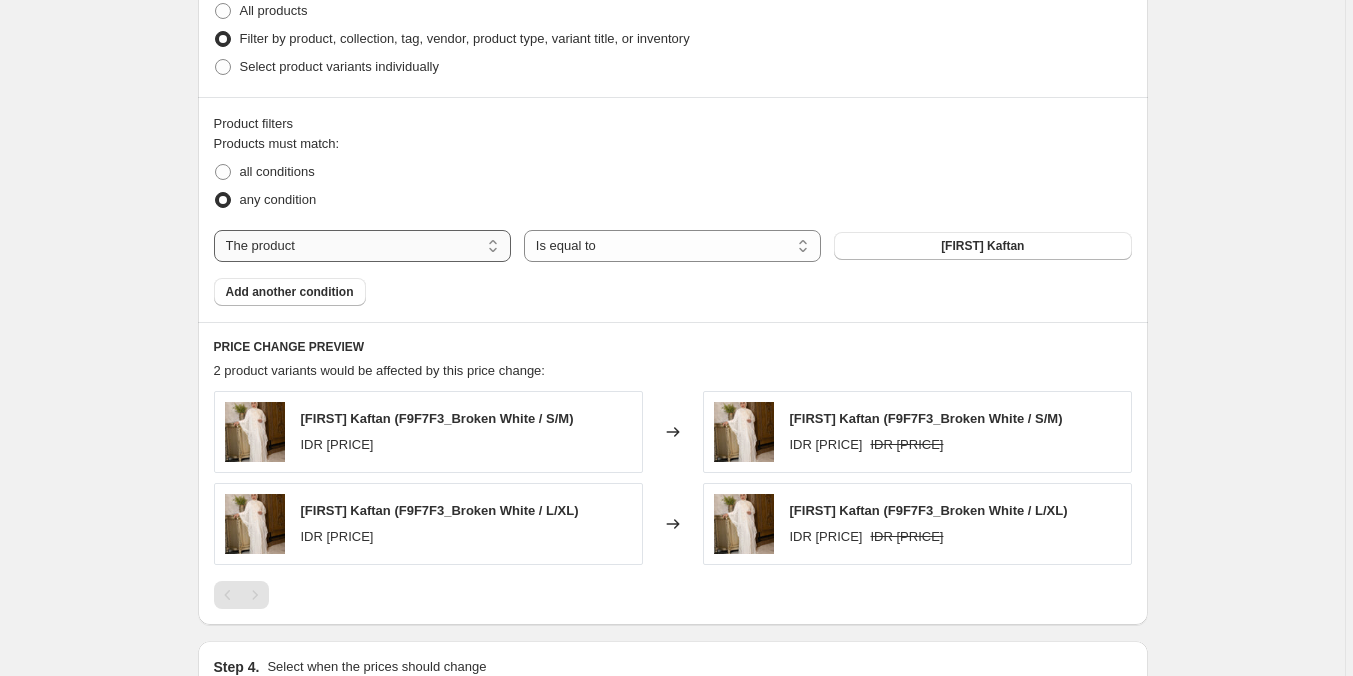 scroll, scrollTop: 1100, scrollLeft: 0, axis: vertical 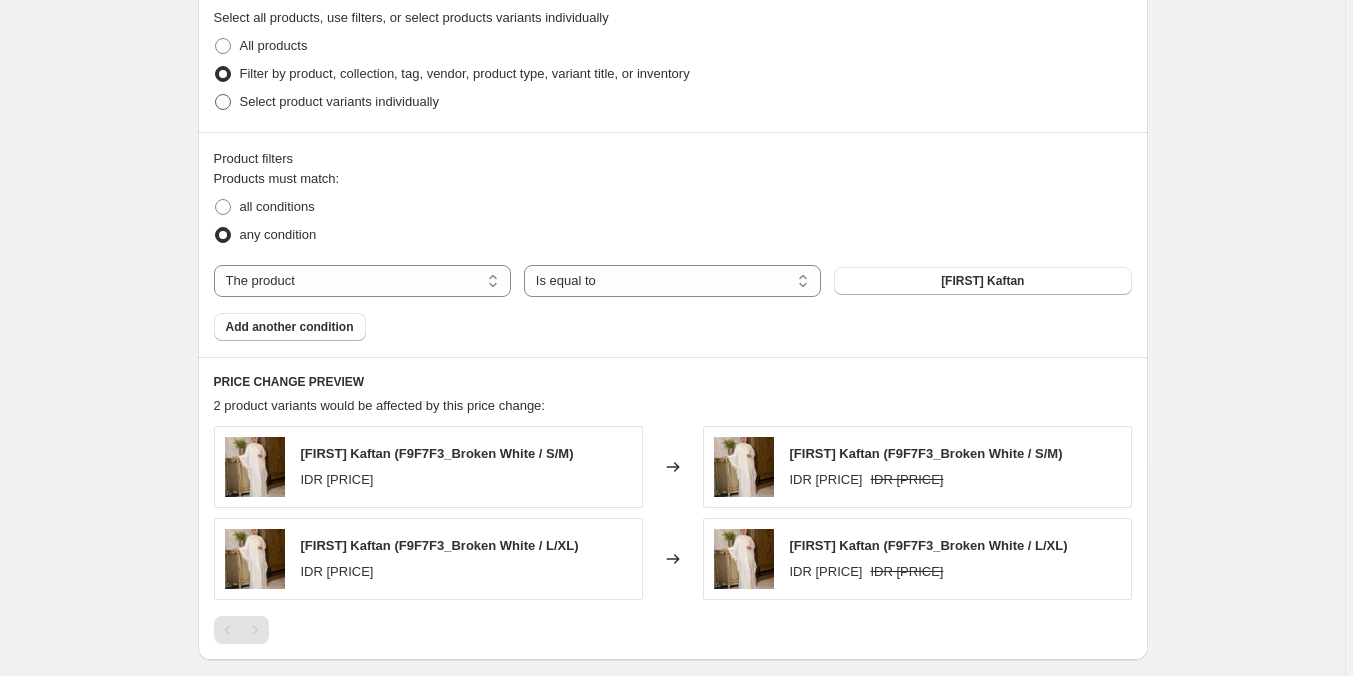click on "Select product variants individually" at bounding box center (339, 101) 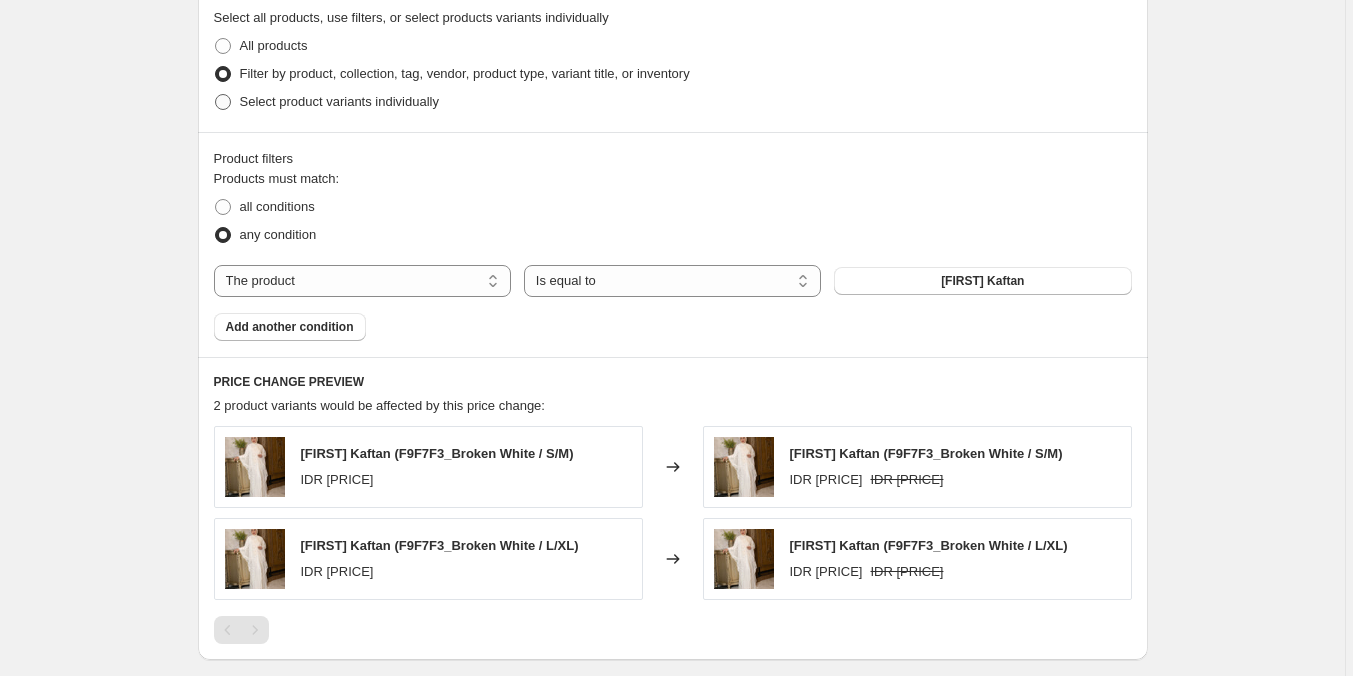 radio on "true" 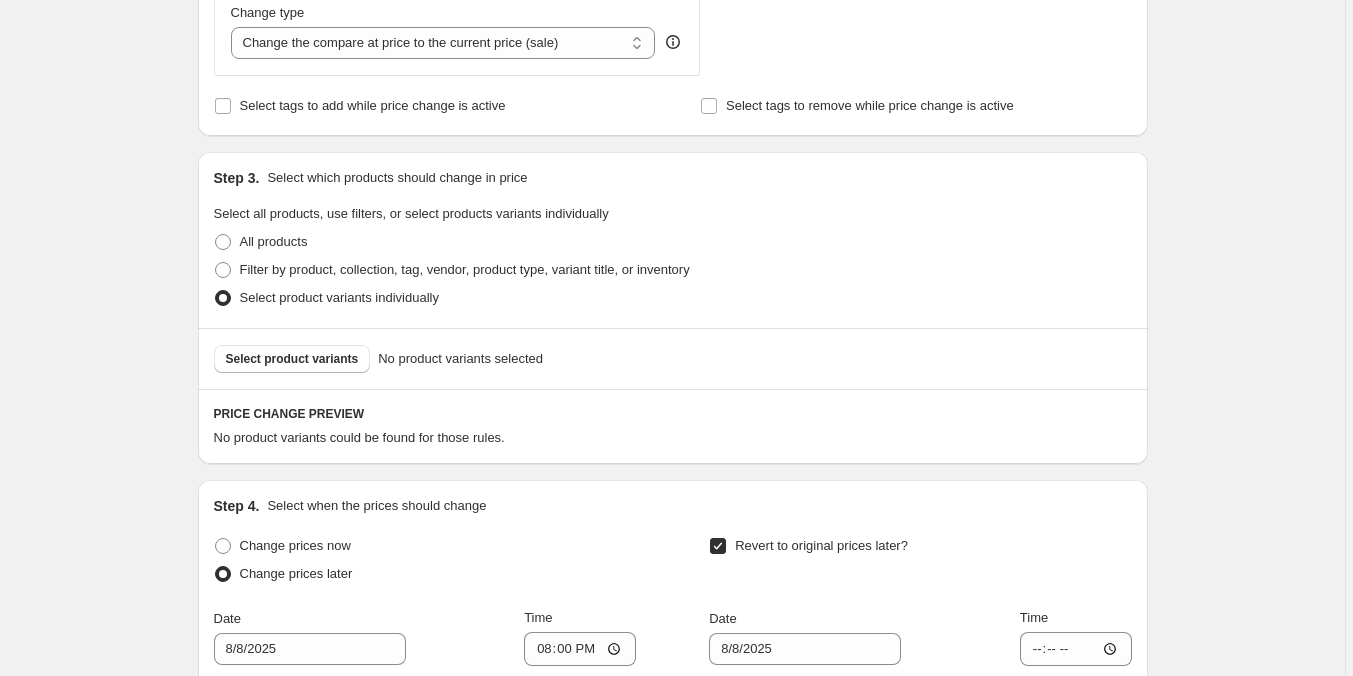 scroll, scrollTop: 1100, scrollLeft: 0, axis: vertical 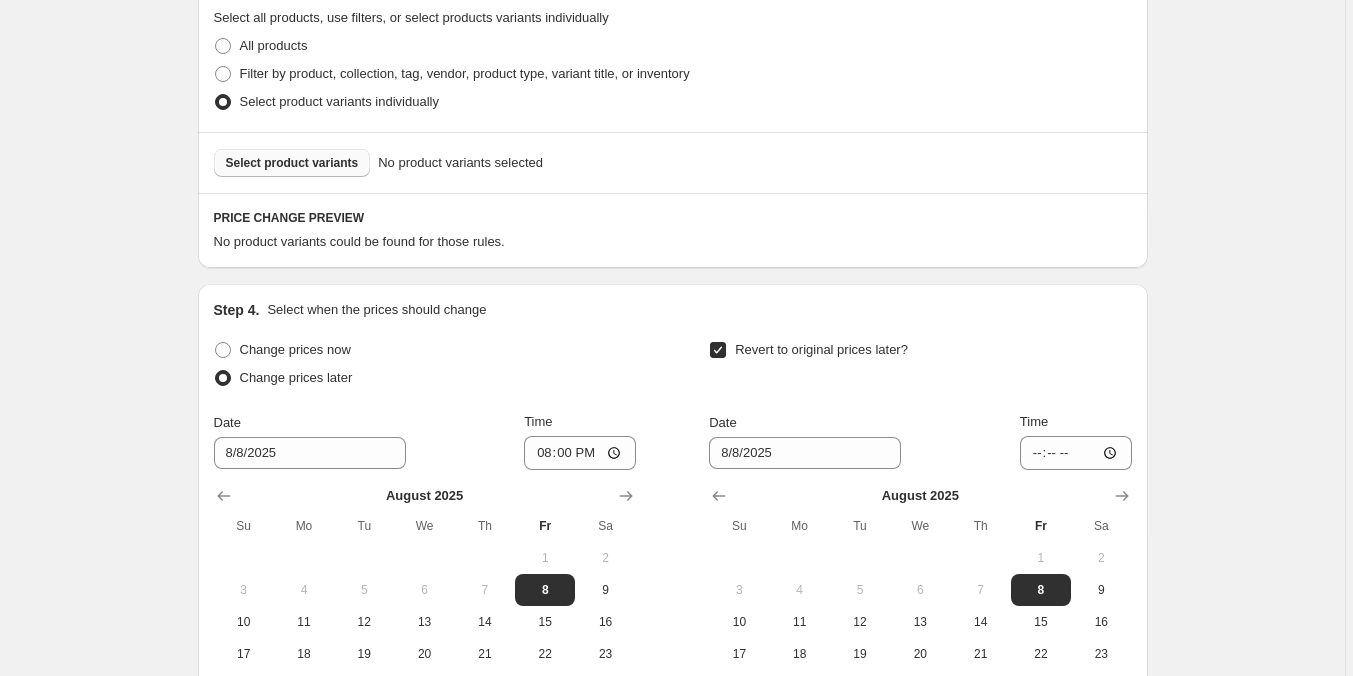 click on "Select product variants" at bounding box center (292, 163) 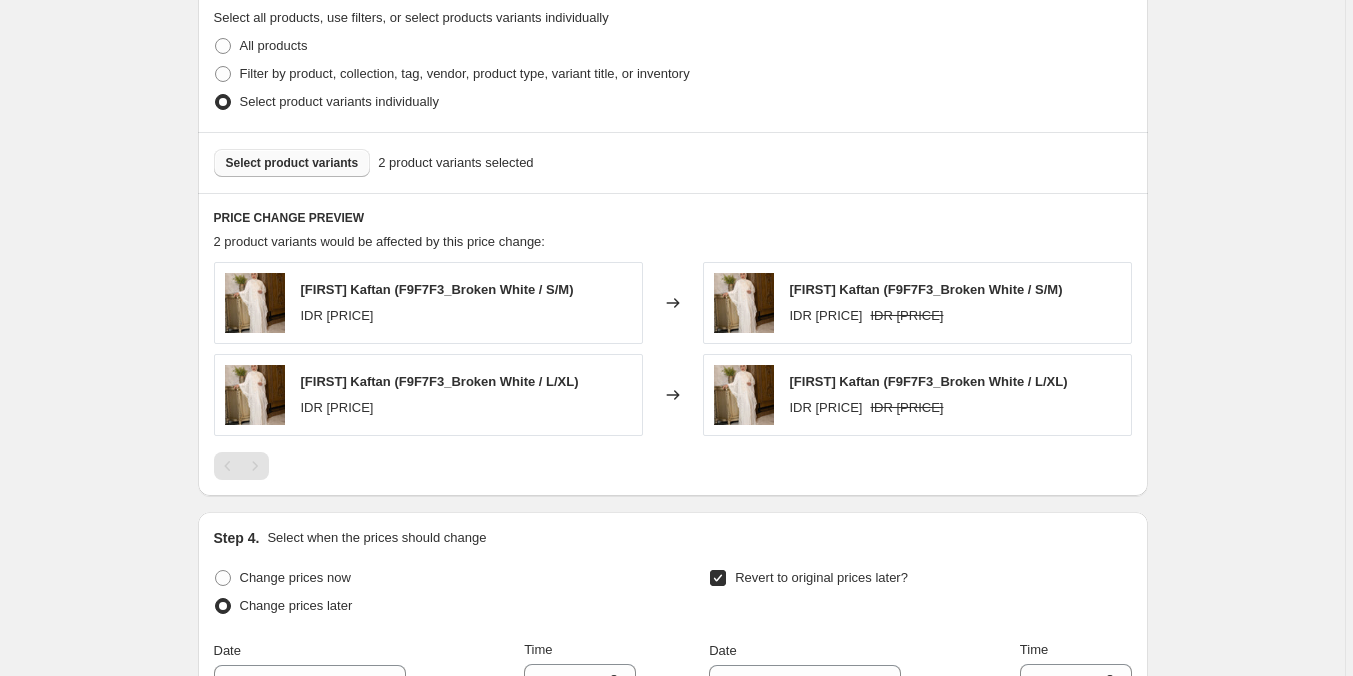 click on "Select product variants" at bounding box center (292, 163) 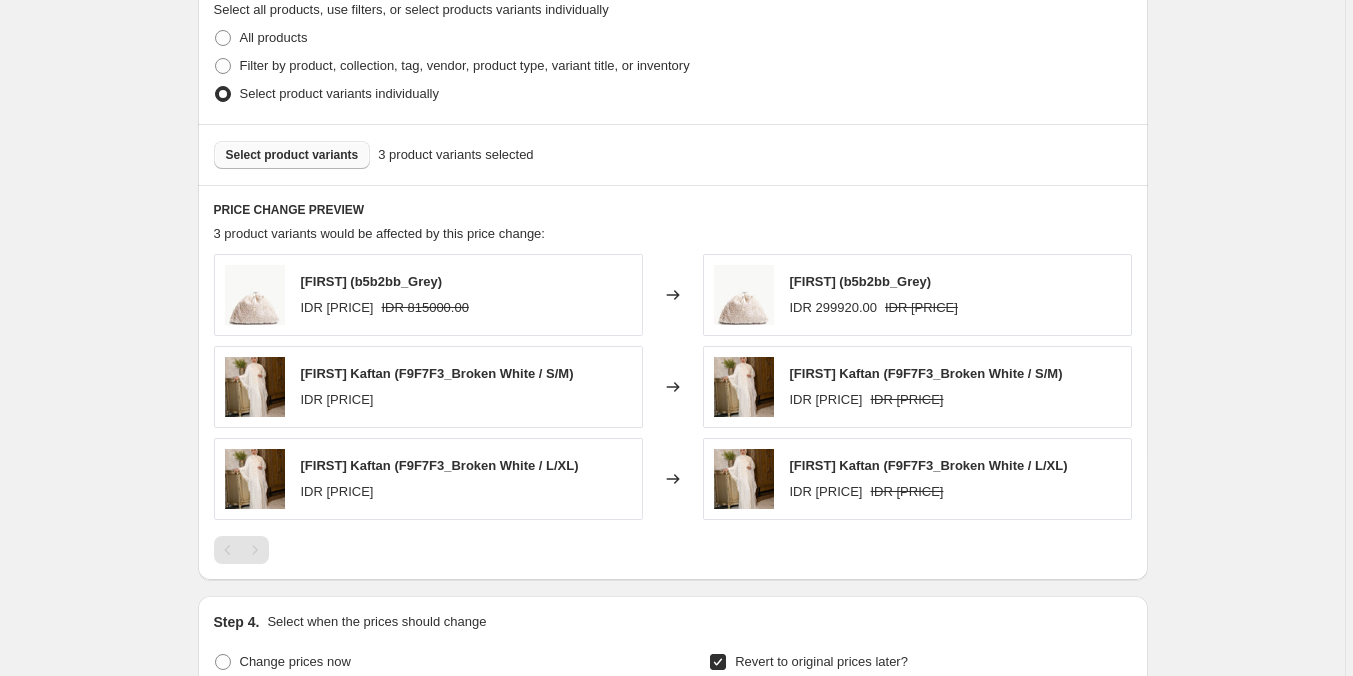 scroll, scrollTop: 1000, scrollLeft: 0, axis: vertical 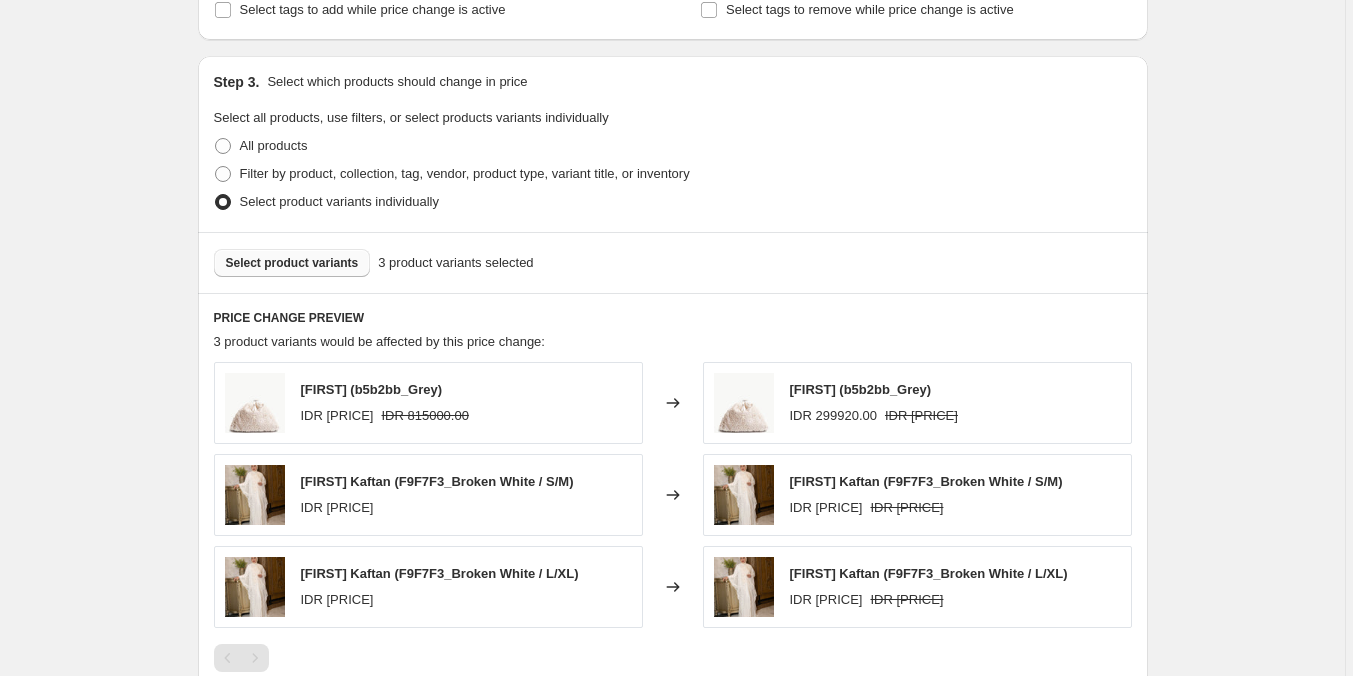 click on "Select product variants" at bounding box center [292, 263] 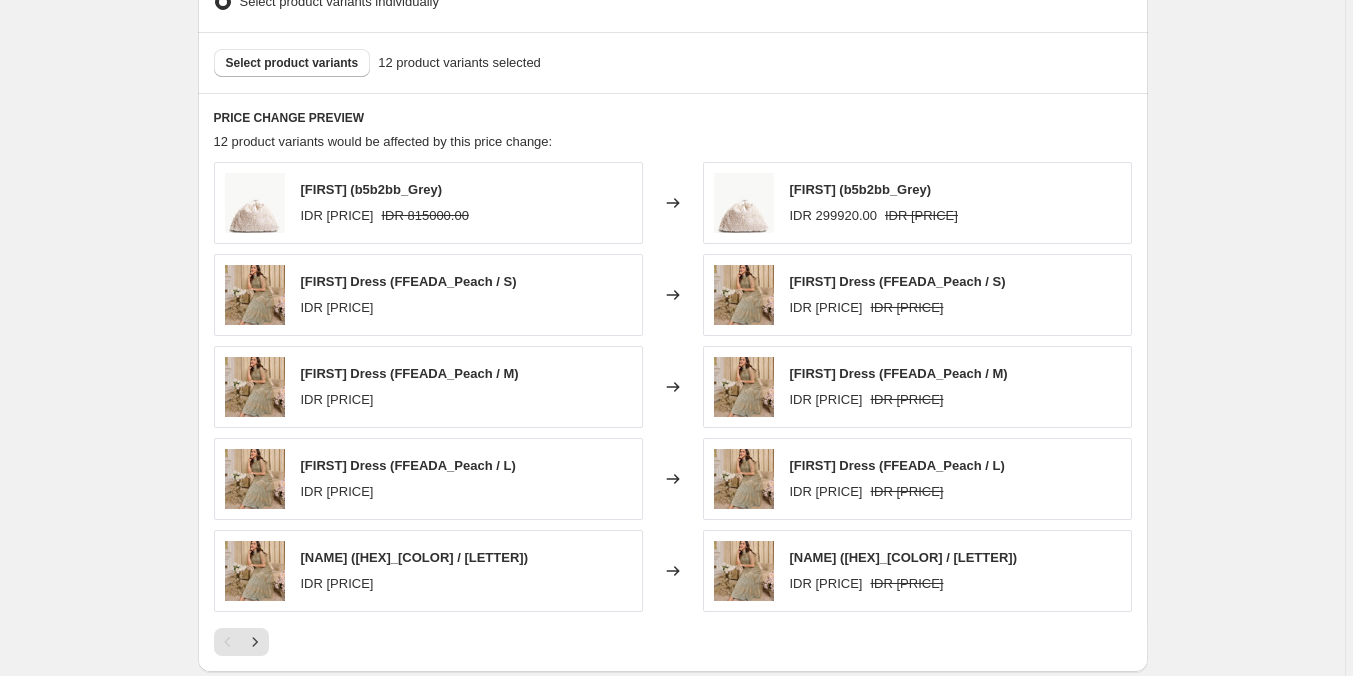 scroll, scrollTop: 1300, scrollLeft: 0, axis: vertical 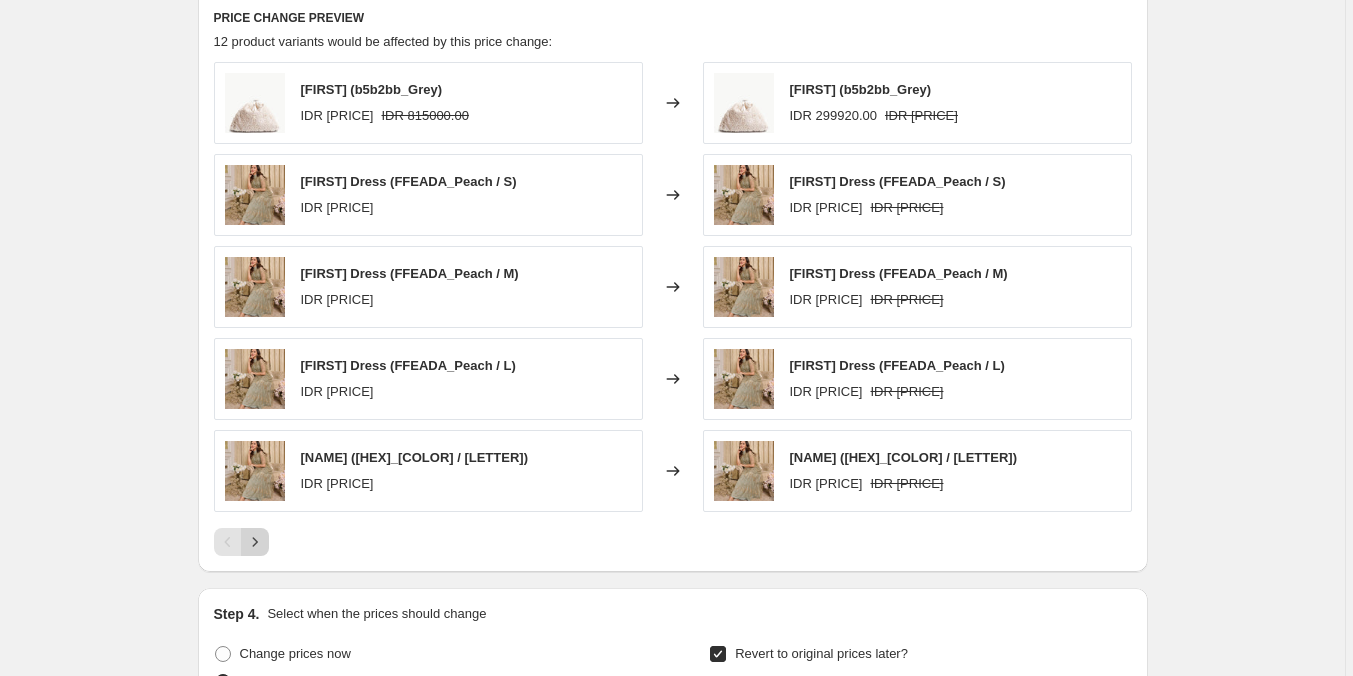click 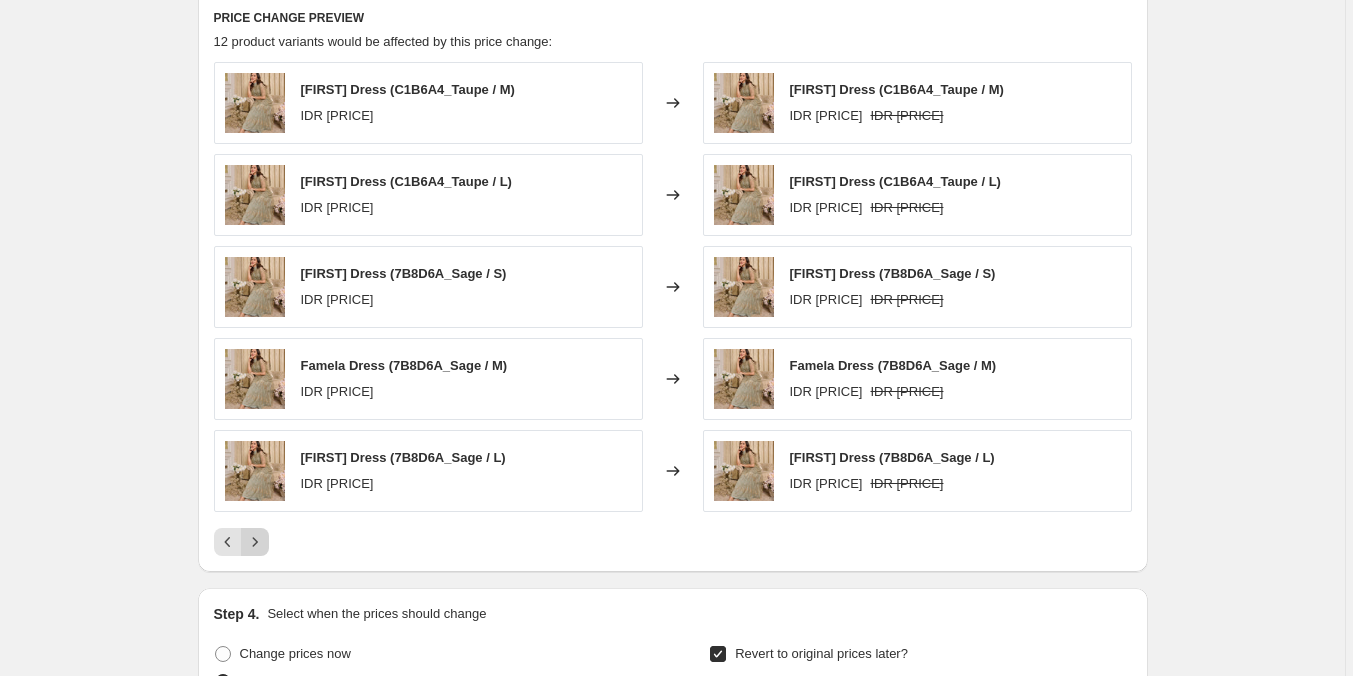 click 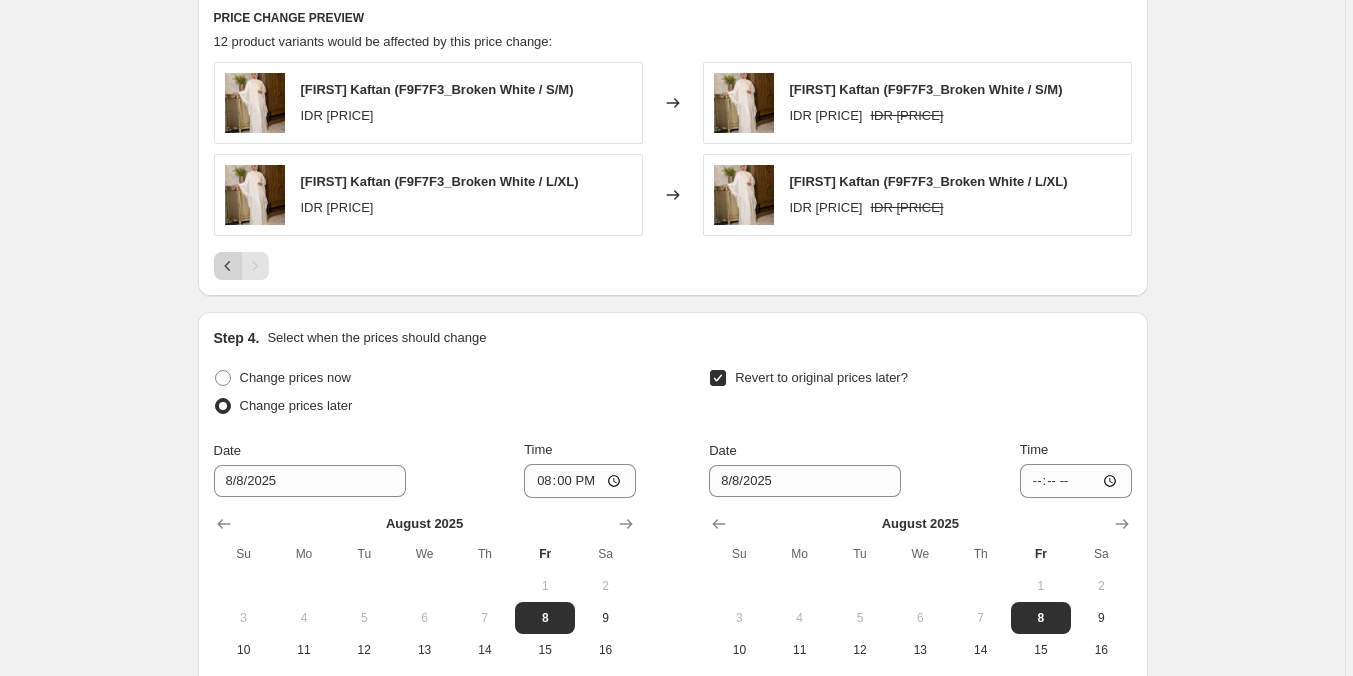 click 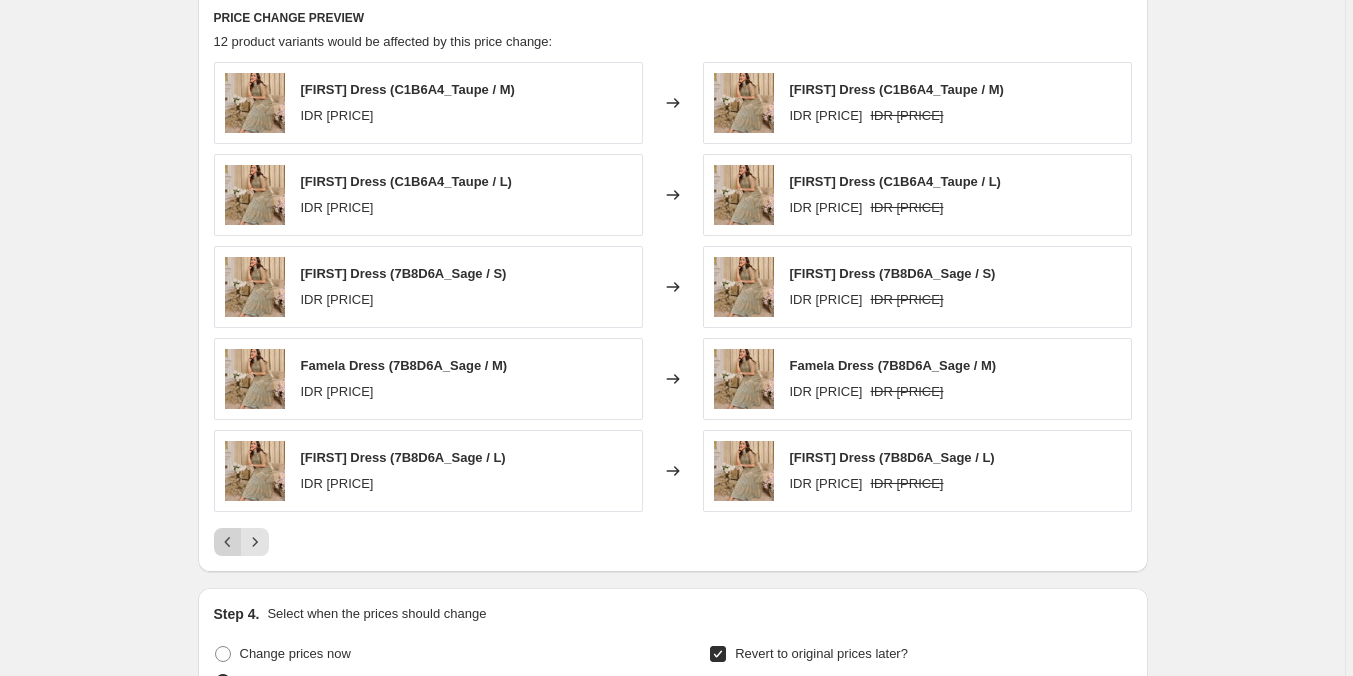 click 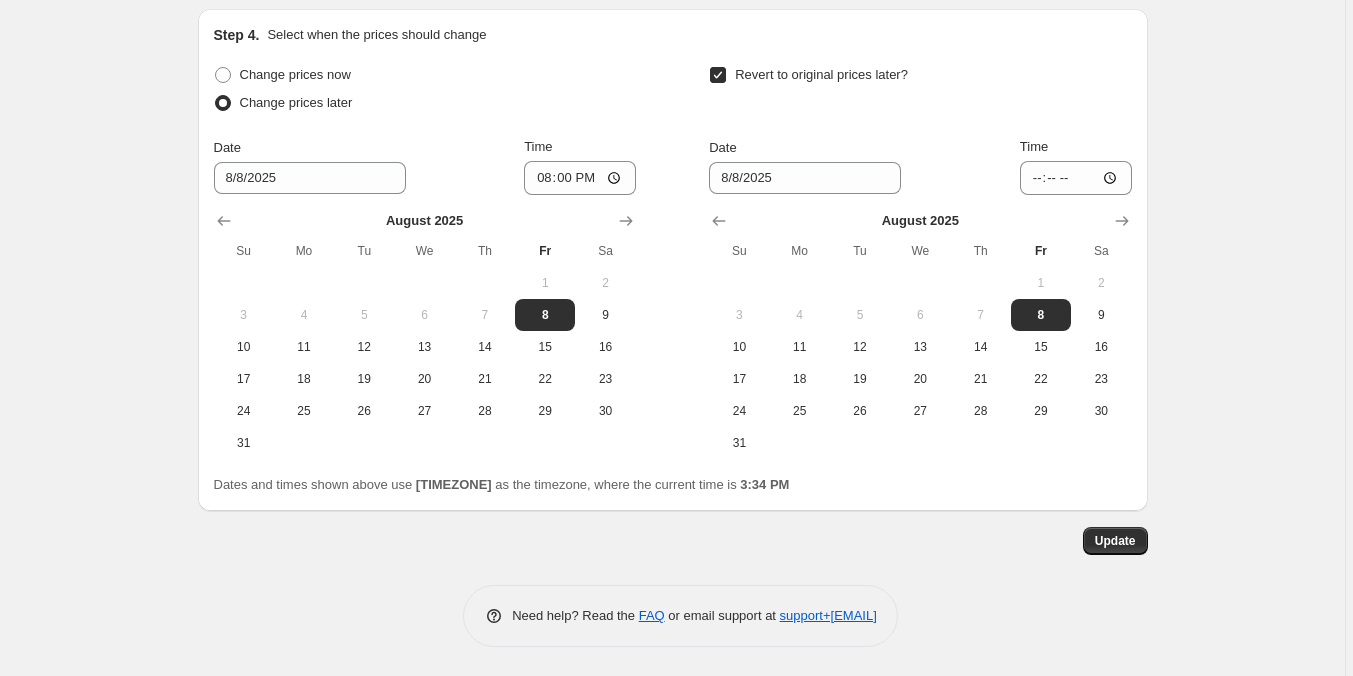 scroll, scrollTop: 1881, scrollLeft: 0, axis: vertical 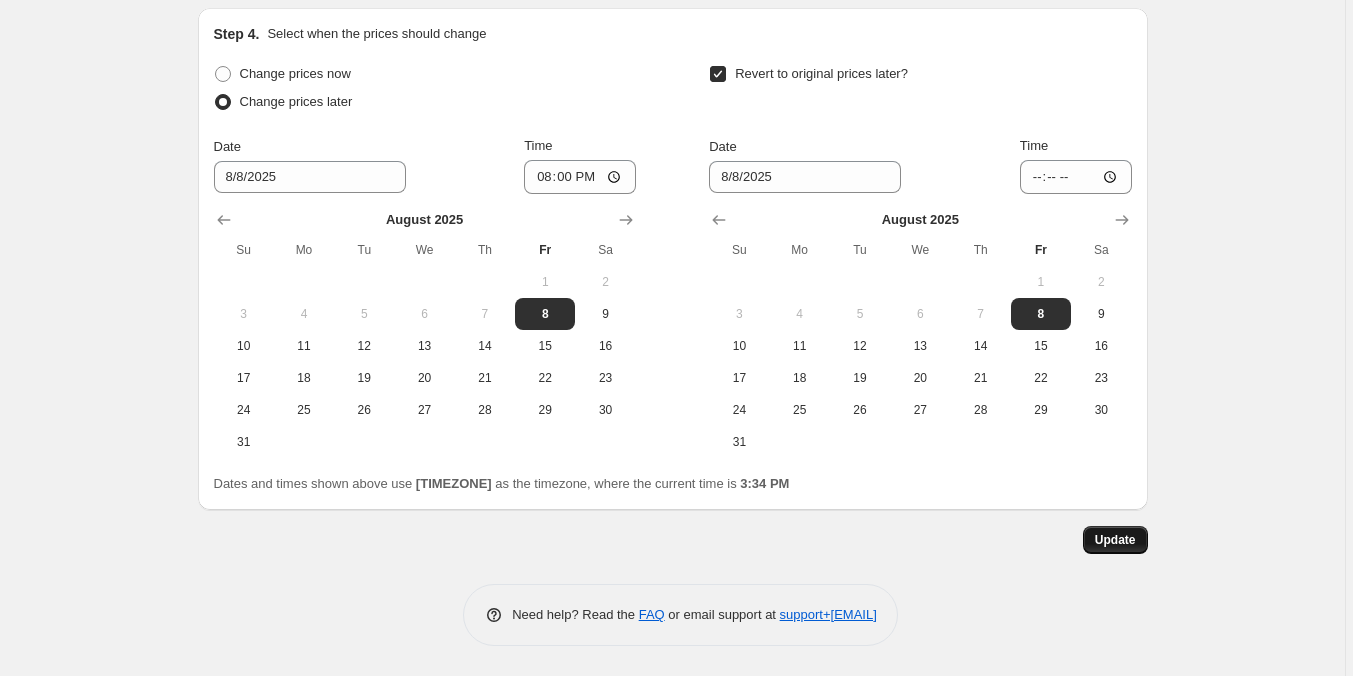 click on "Update" at bounding box center (1115, 540) 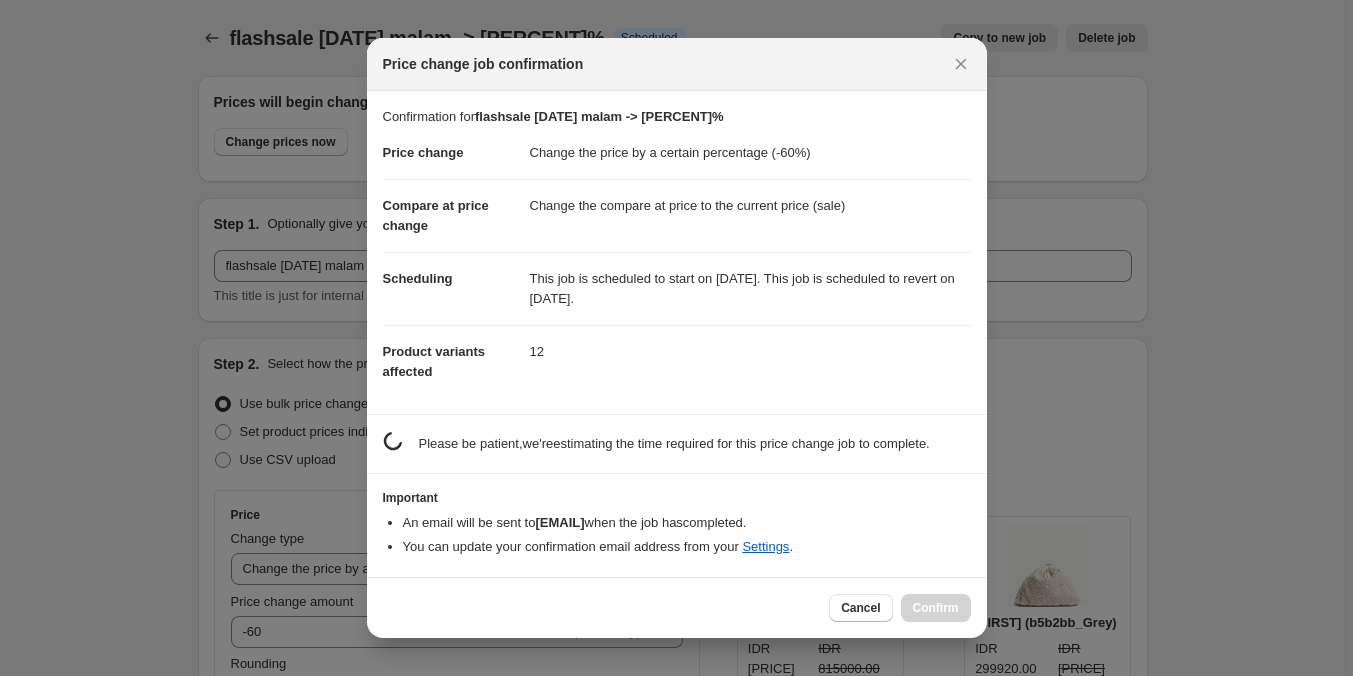 scroll, scrollTop: 1881, scrollLeft: 0, axis: vertical 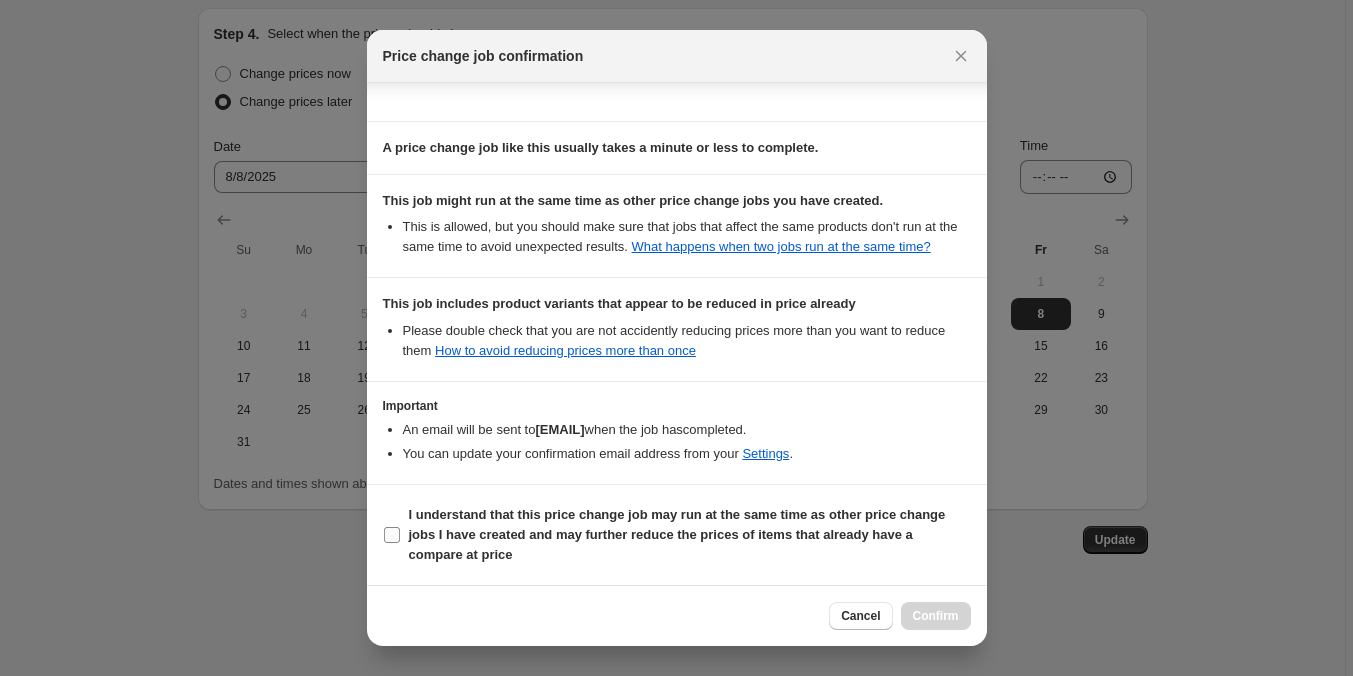 click on "I understand that this price change job may run at the same time as other price change jobs I have created and may further reduce the prices of items that already have a compare at price" at bounding box center (677, 534) 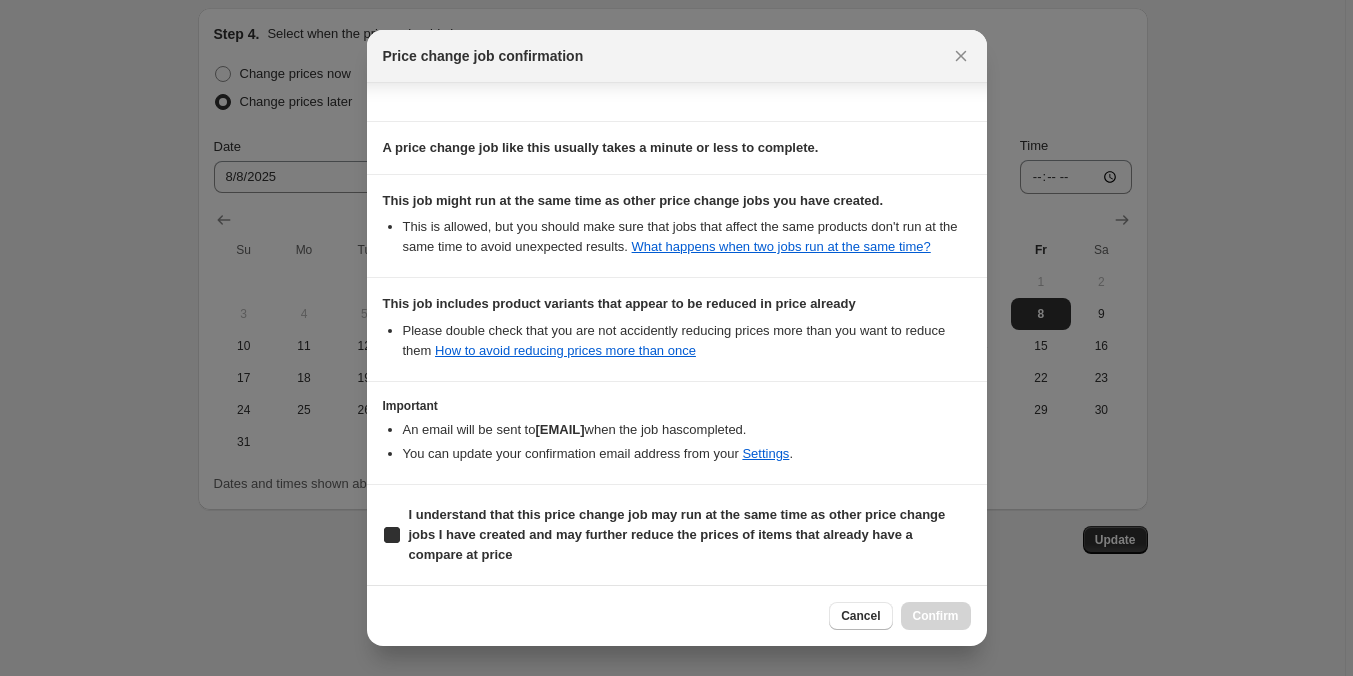 checkbox on "true" 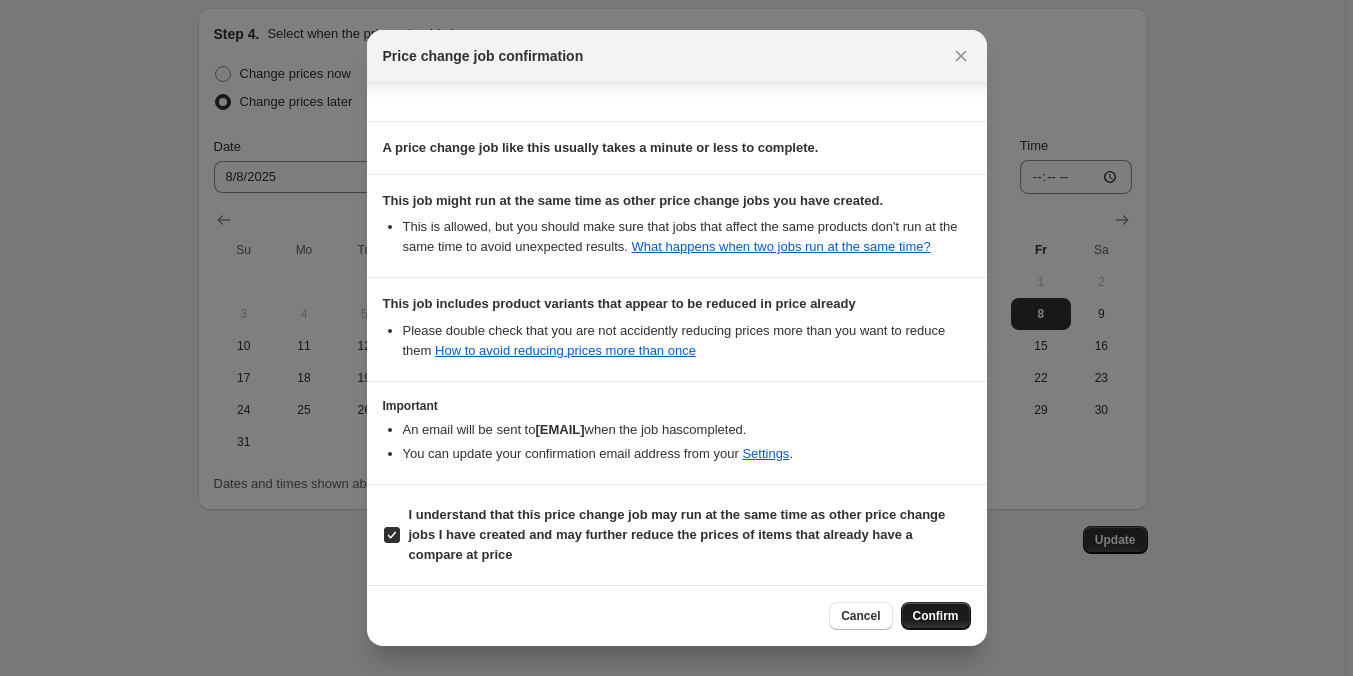 click on "Confirm" at bounding box center (936, 616) 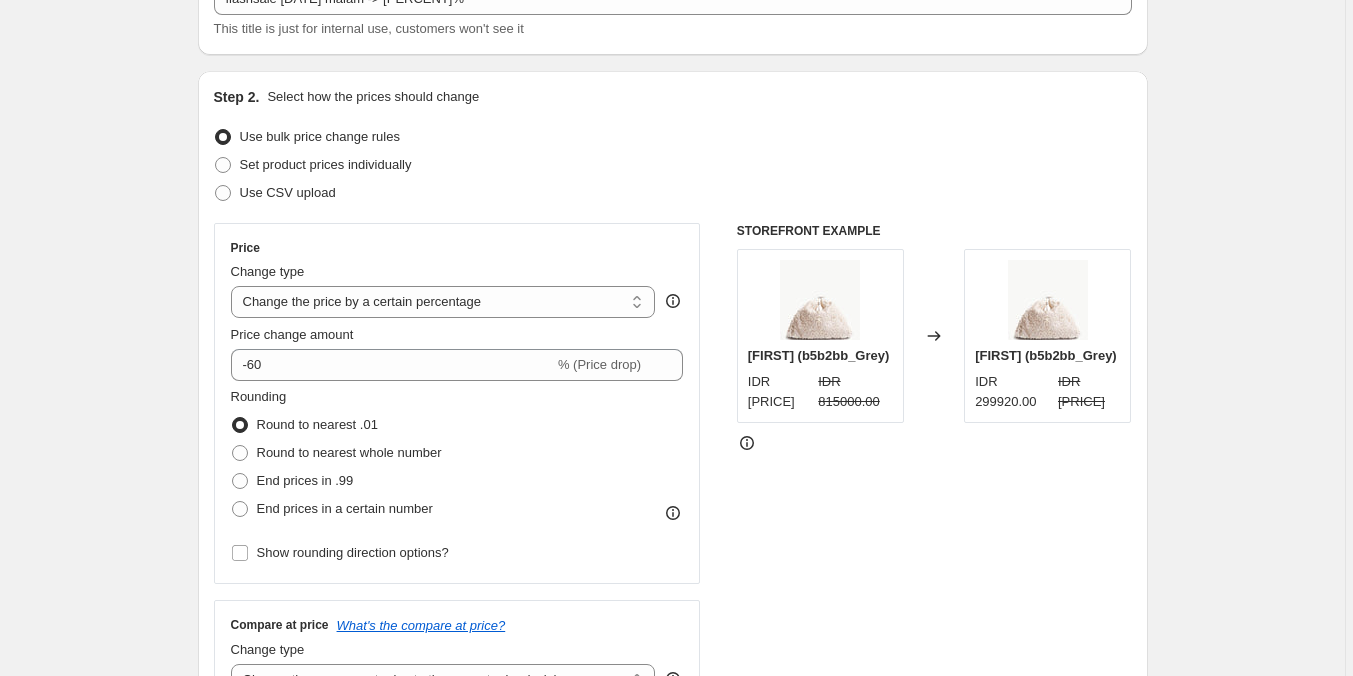 scroll, scrollTop: 0, scrollLeft: 0, axis: both 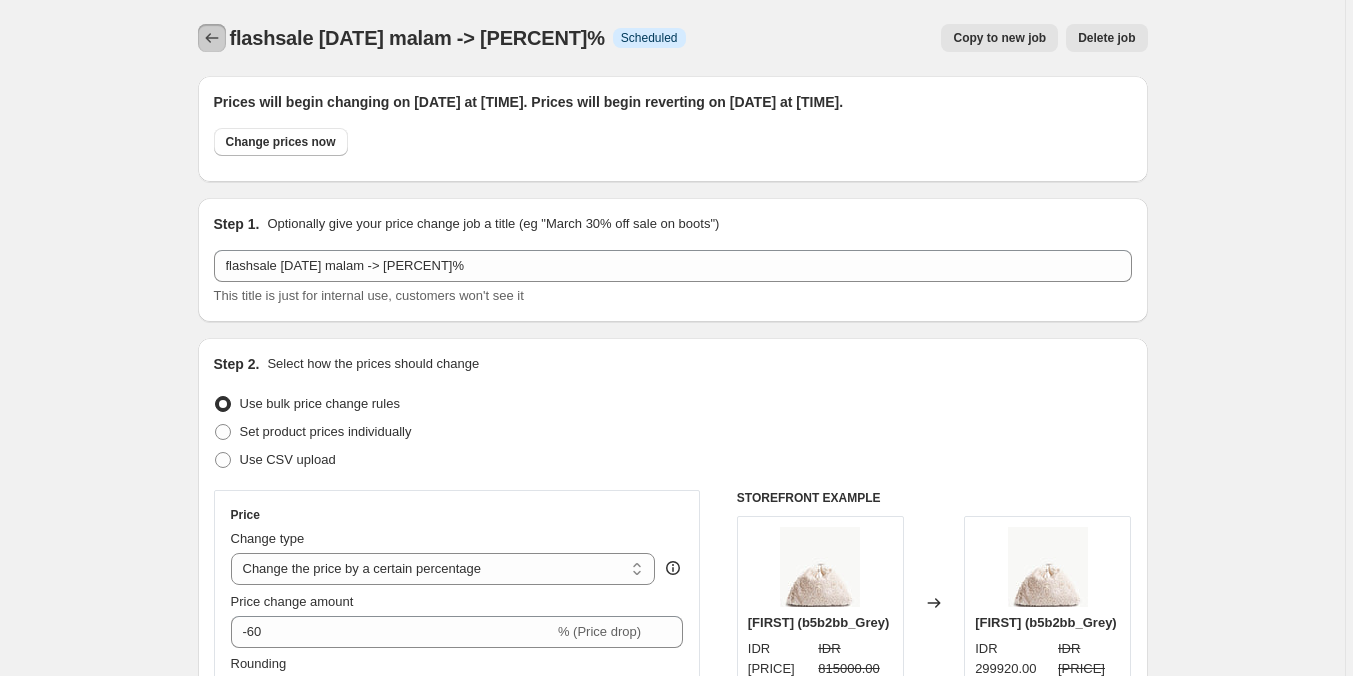 click at bounding box center (212, 38) 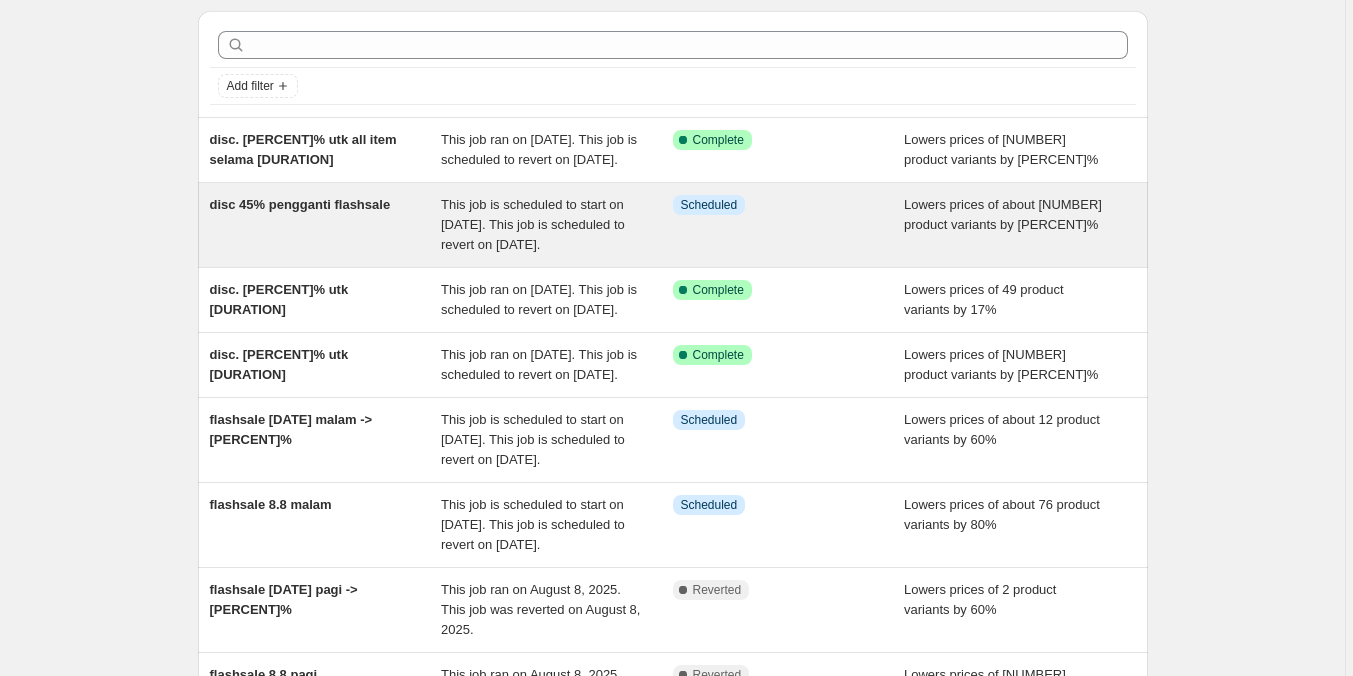 scroll, scrollTop: 100, scrollLeft: 0, axis: vertical 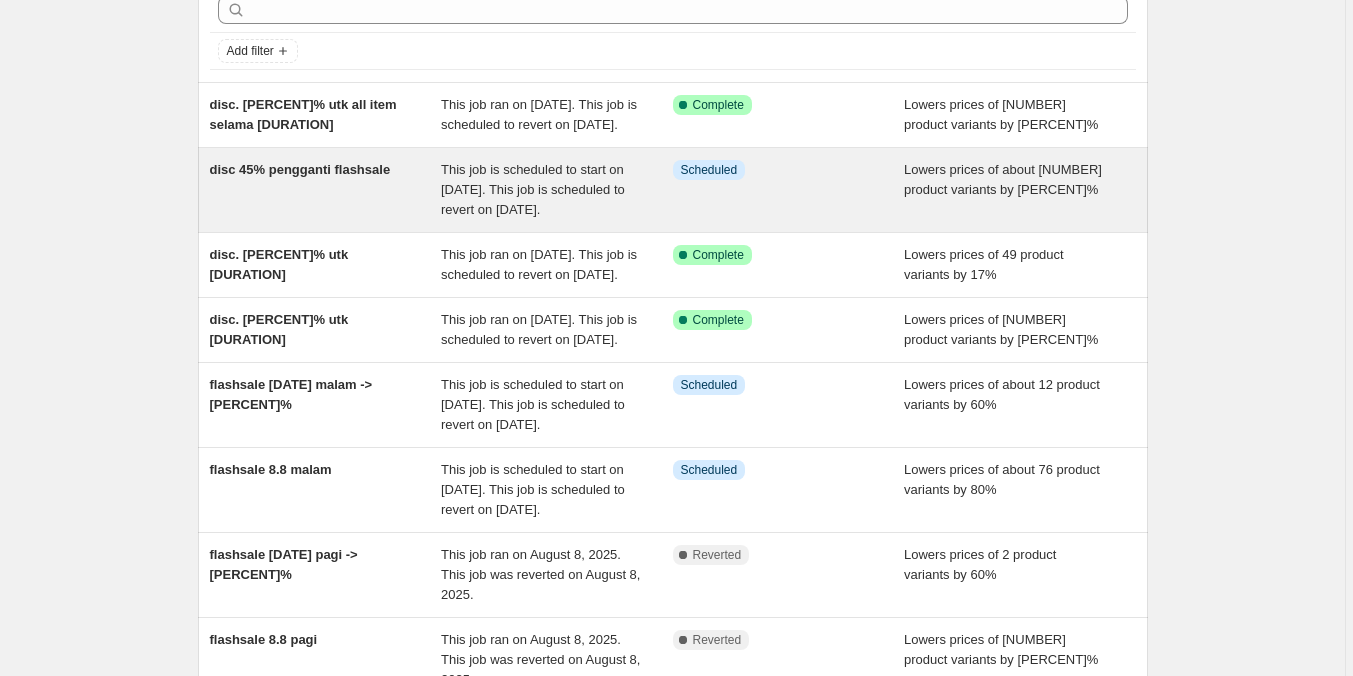 click on "This job is scheduled to start on [DATE]. This job is scheduled to revert on [DATE]." at bounding box center [533, 189] 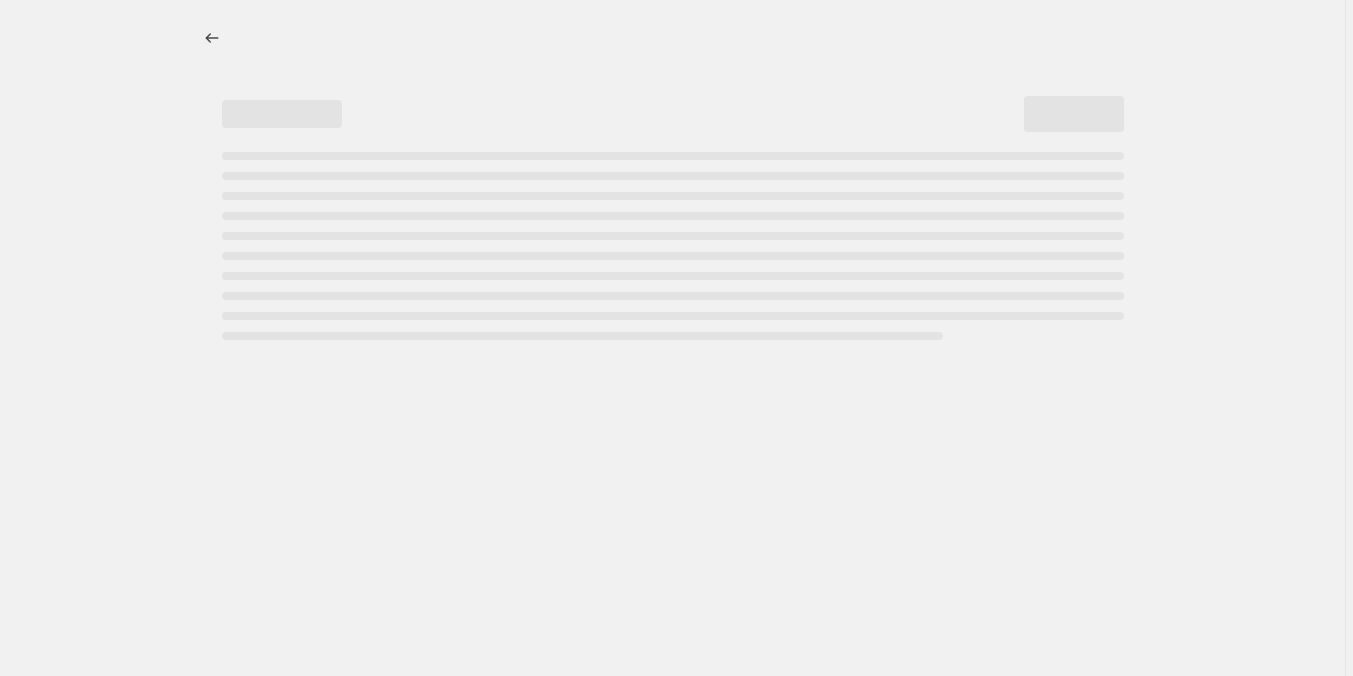 scroll, scrollTop: 0, scrollLeft: 0, axis: both 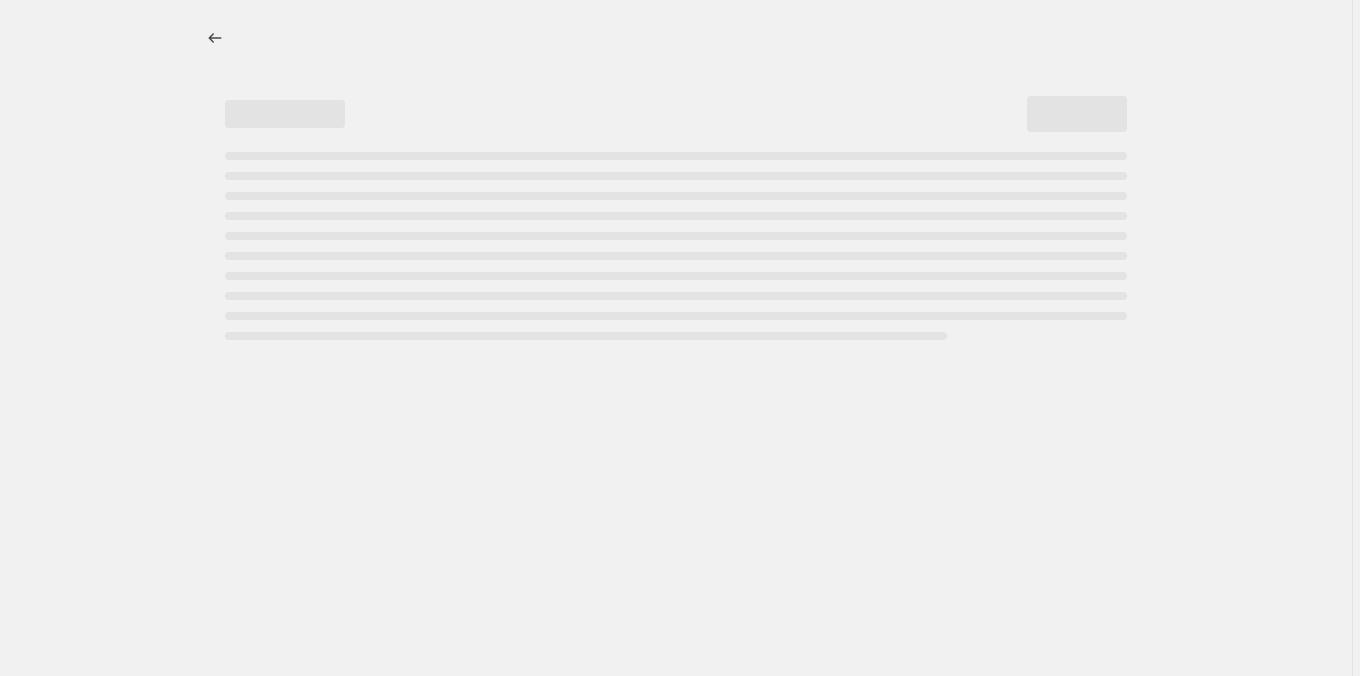 select on "percentage" 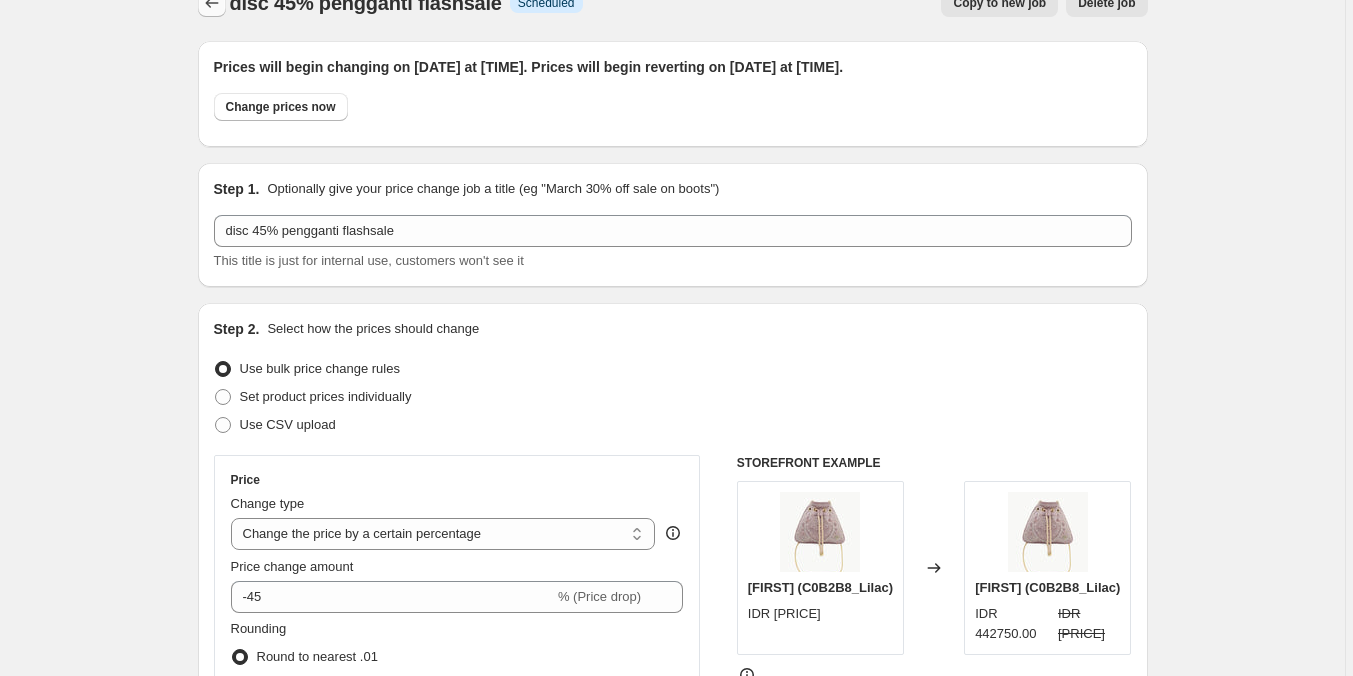 scroll, scrollTop: 0, scrollLeft: 0, axis: both 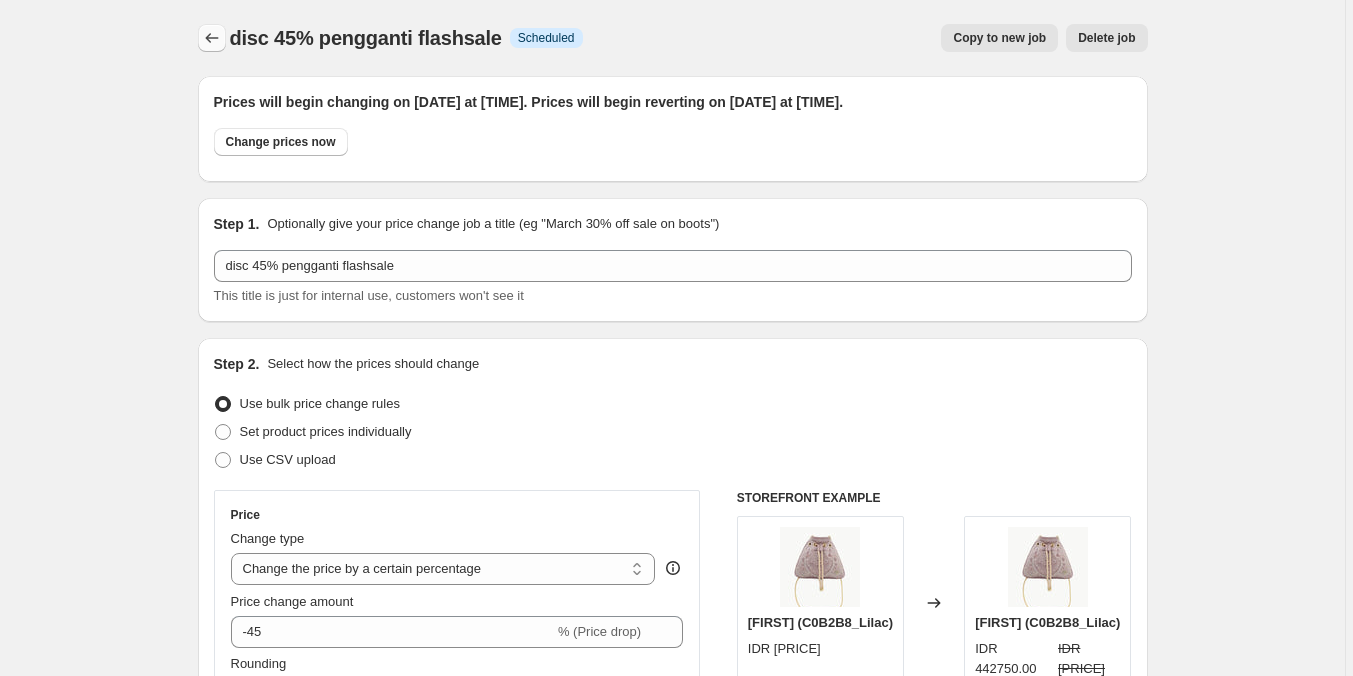 click at bounding box center (212, 38) 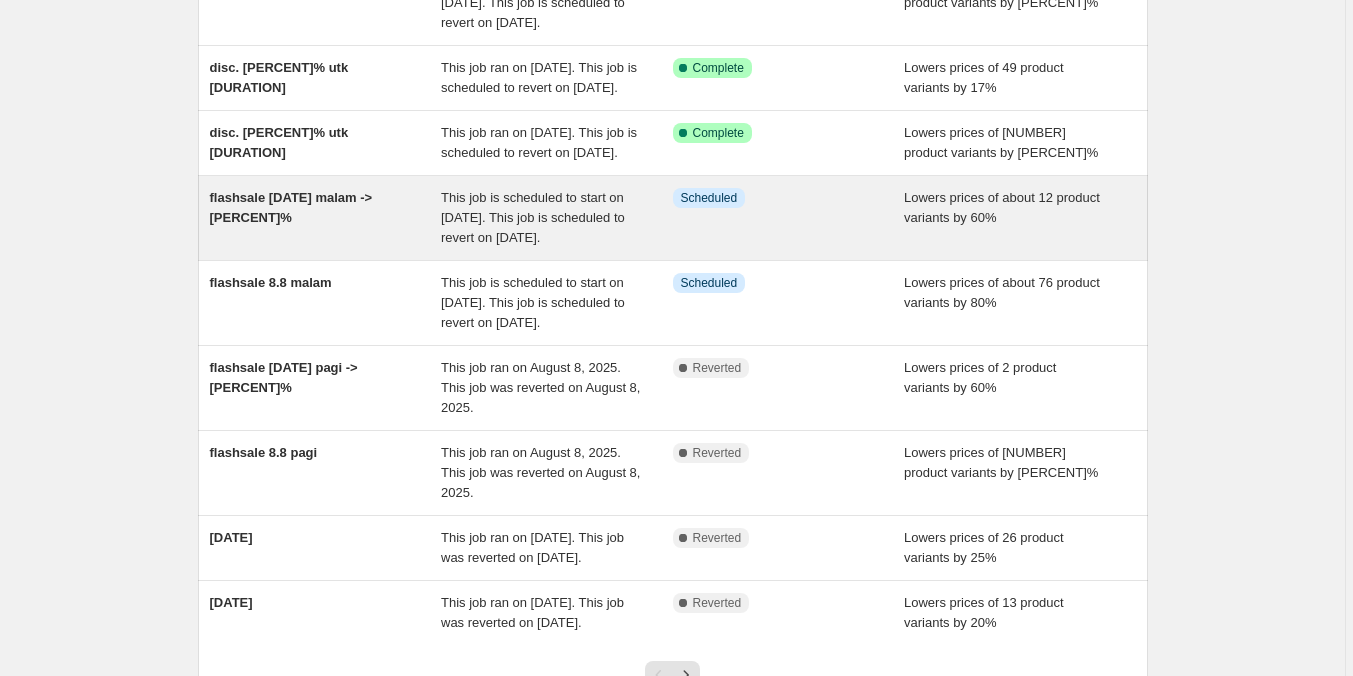 scroll, scrollTop: 200, scrollLeft: 0, axis: vertical 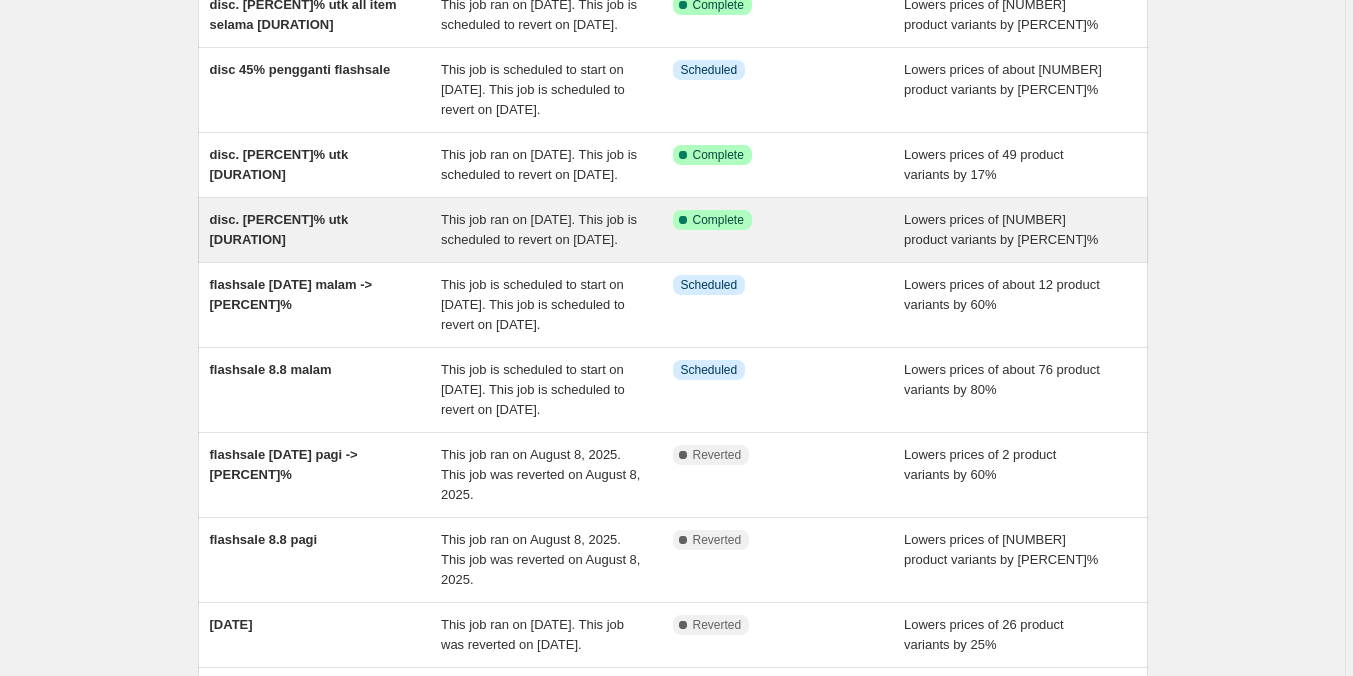 click on "Success Complete Complete" at bounding box center [789, 230] 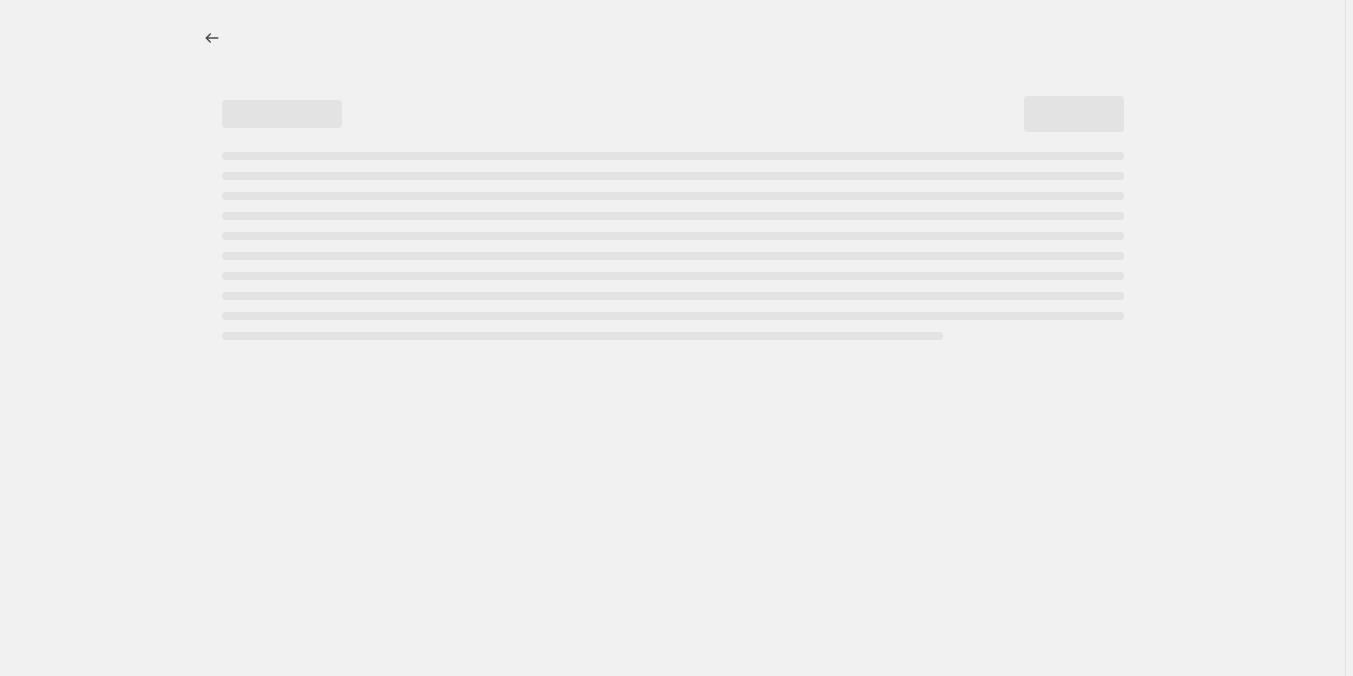 scroll, scrollTop: 0, scrollLeft: 0, axis: both 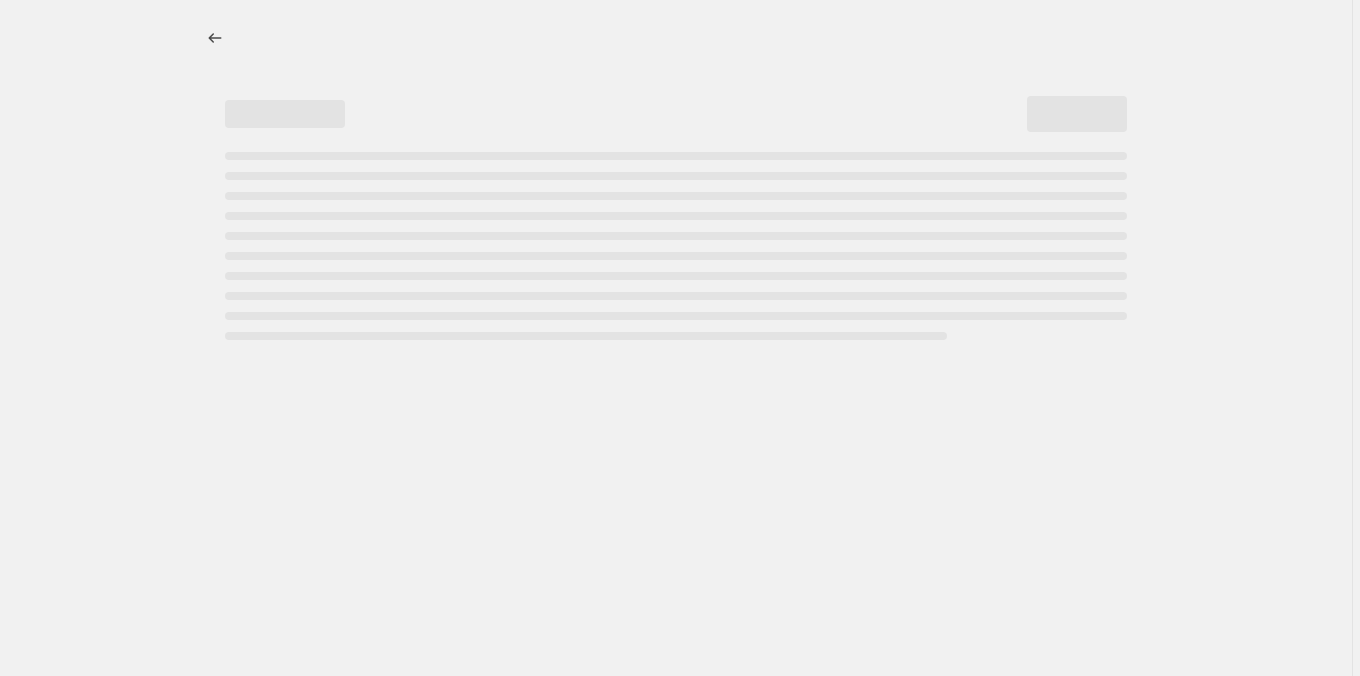 select on "percentage" 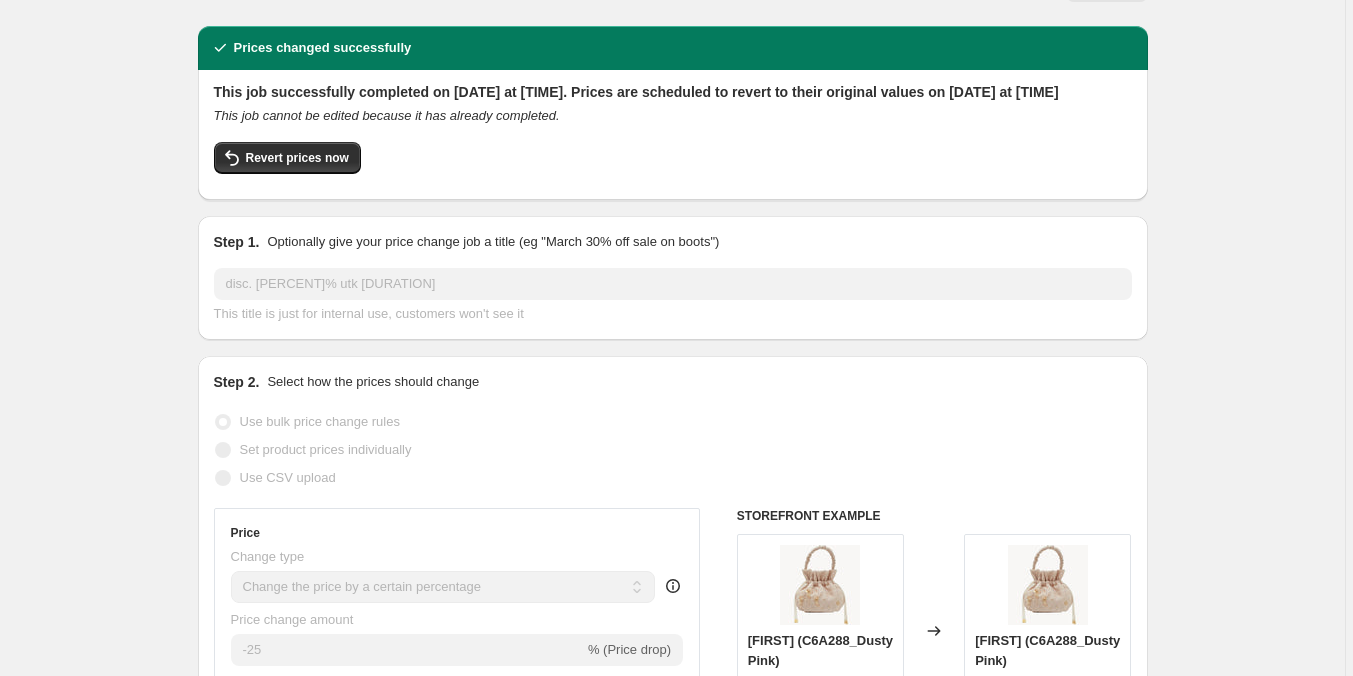 scroll, scrollTop: 0, scrollLeft: 0, axis: both 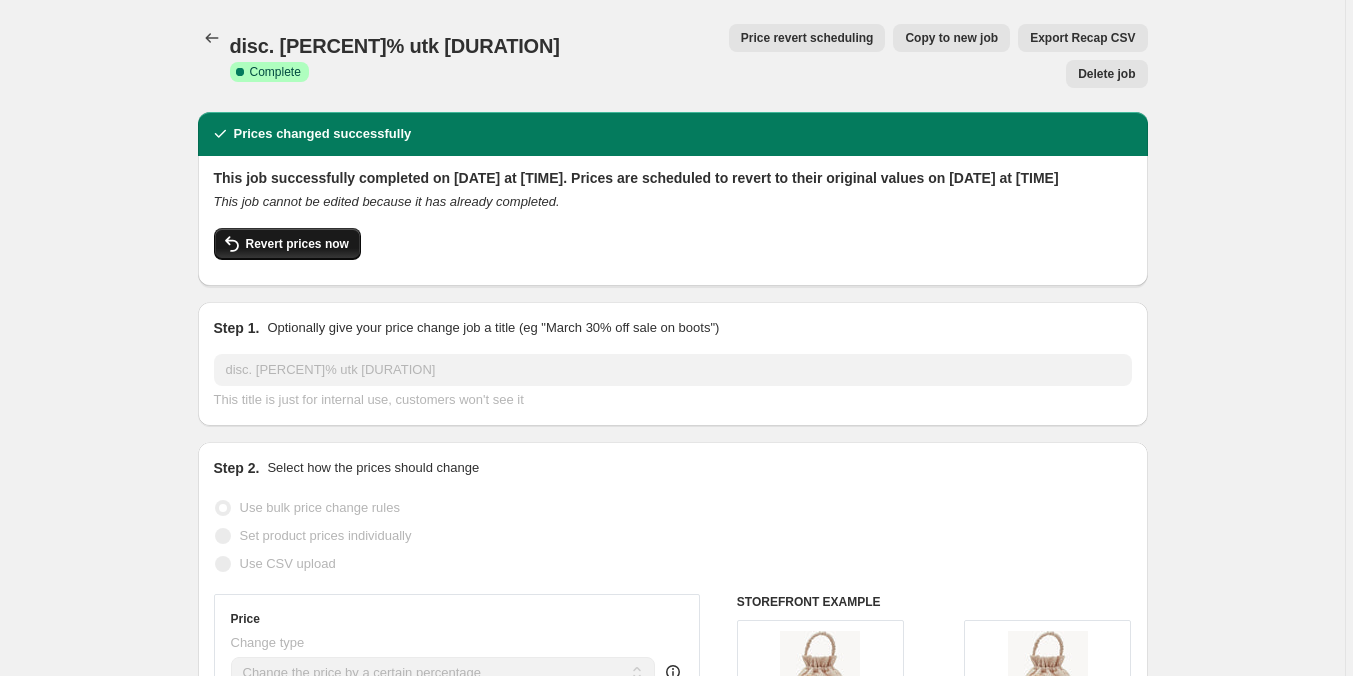 click on "Revert prices now" at bounding box center [297, 244] 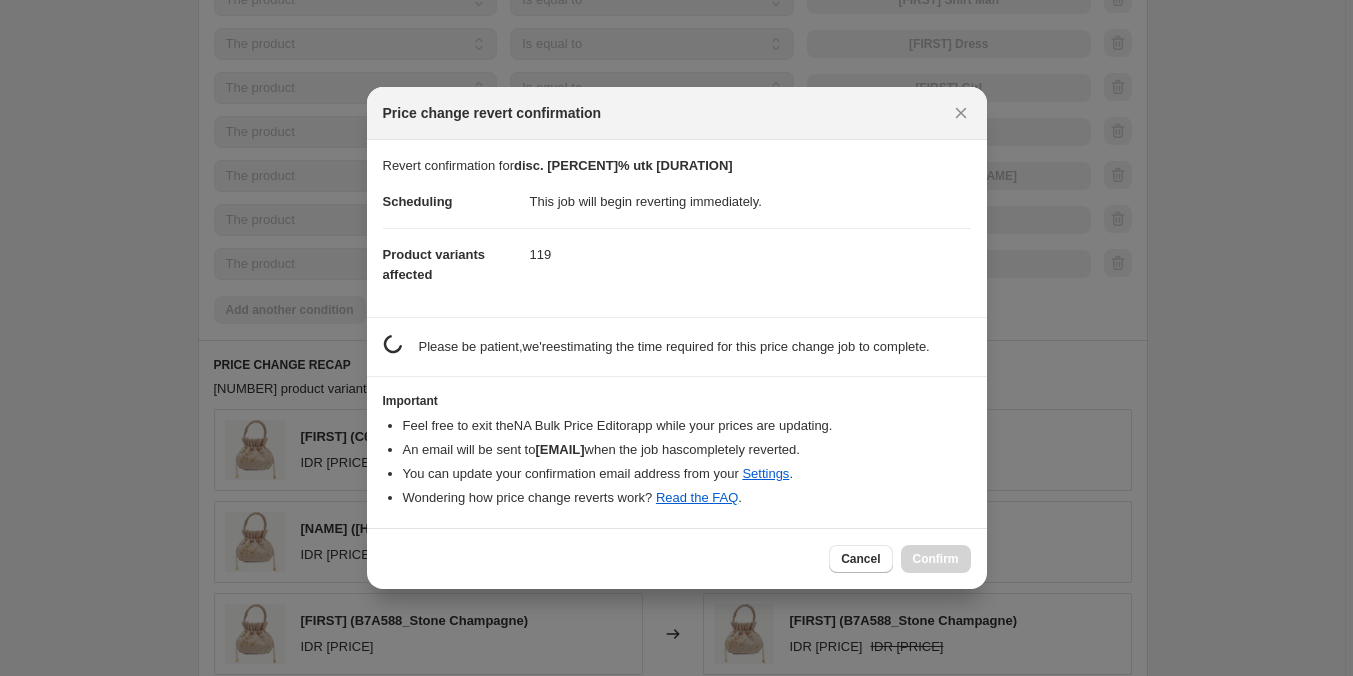 scroll, scrollTop: 0, scrollLeft: 0, axis: both 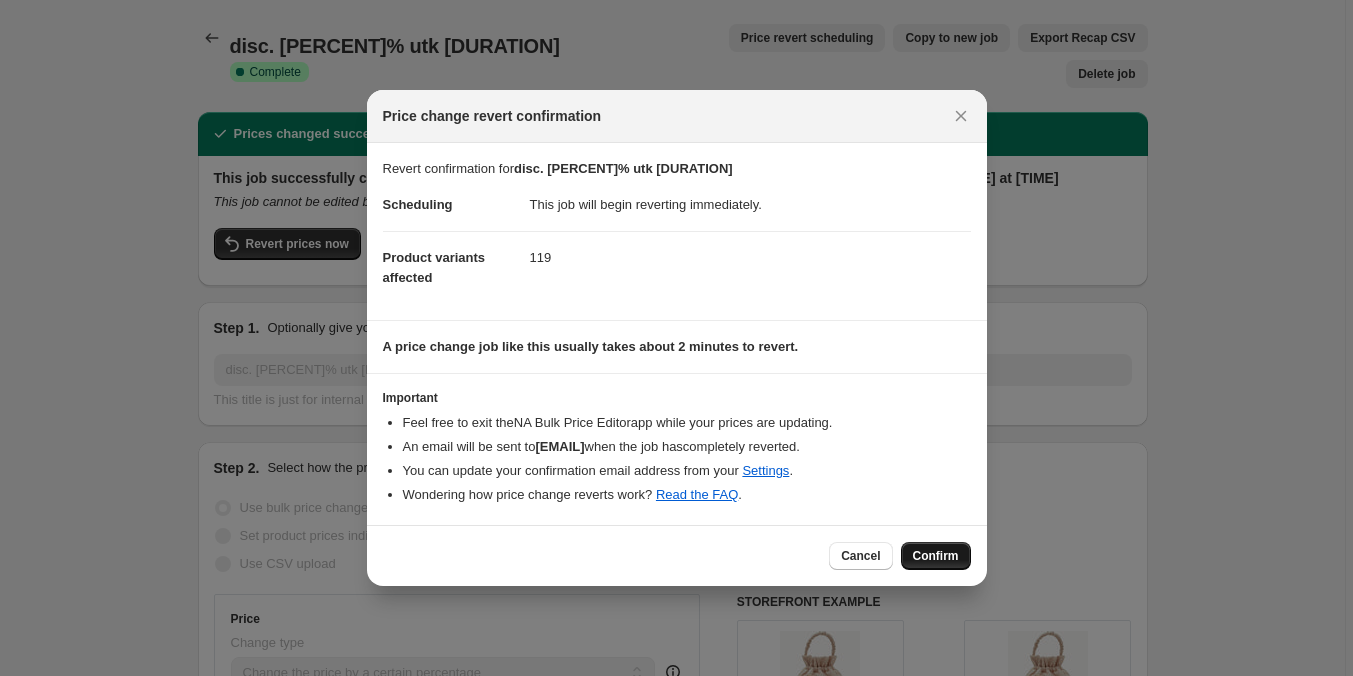 click on "Confirm" at bounding box center [936, 556] 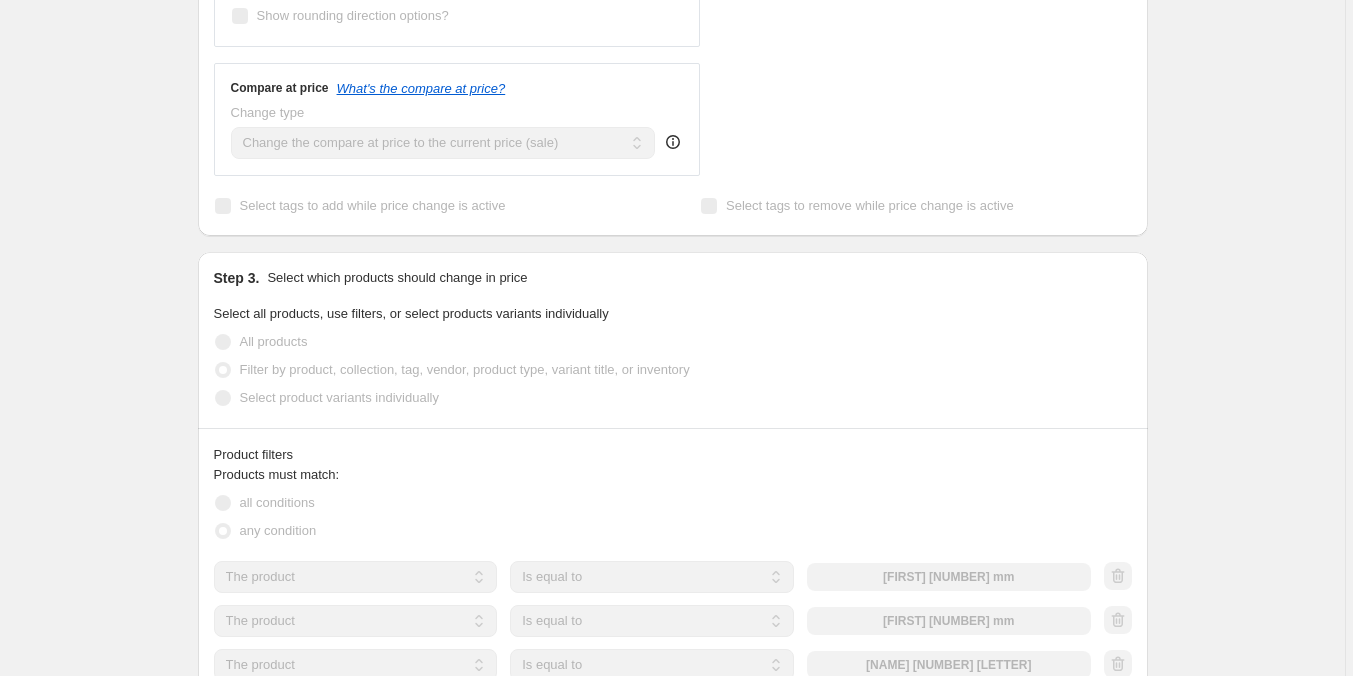 scroll, scrollTop: 0, scrollLeft: 0, axis: both 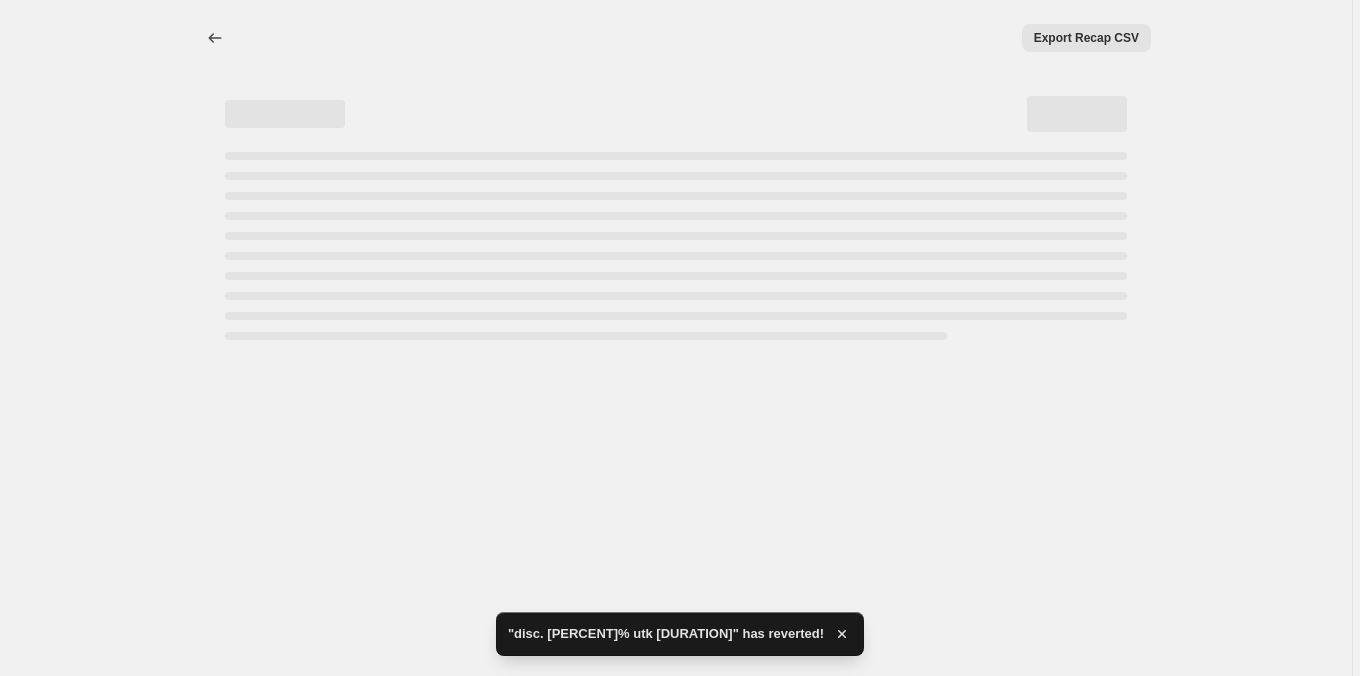 select on "percentage" 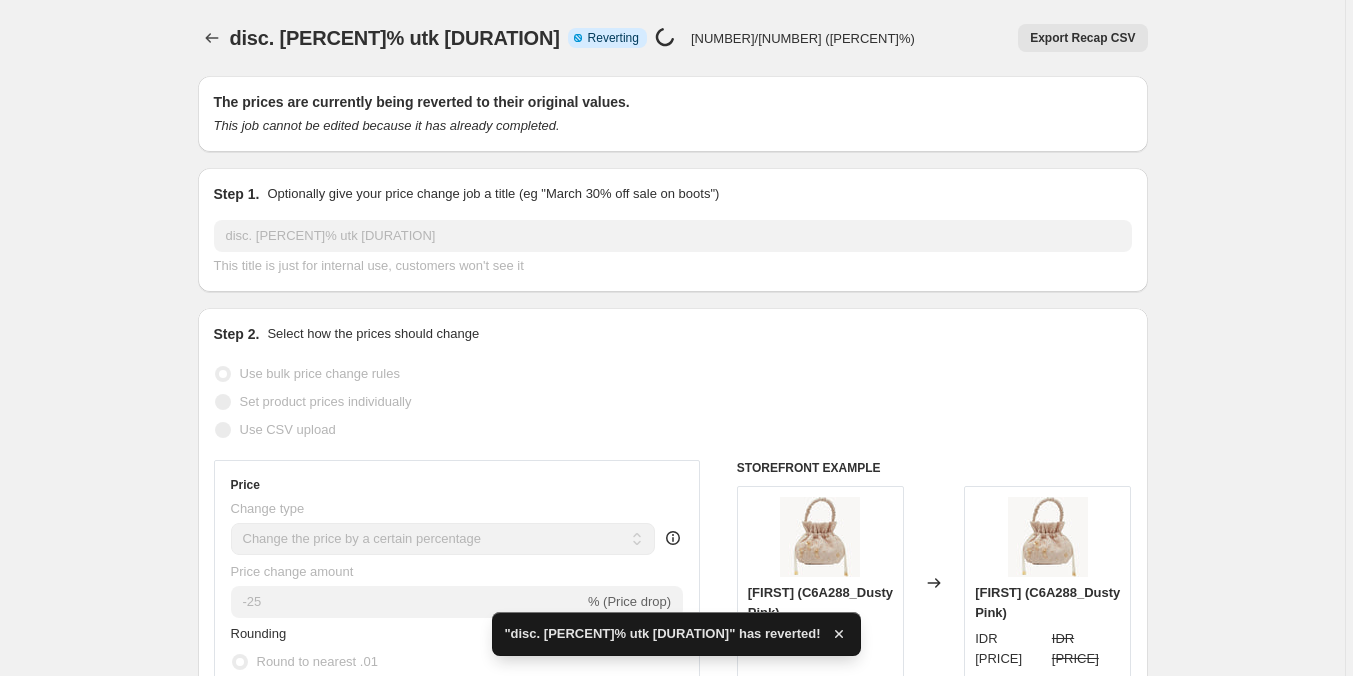 checkbox on "true" 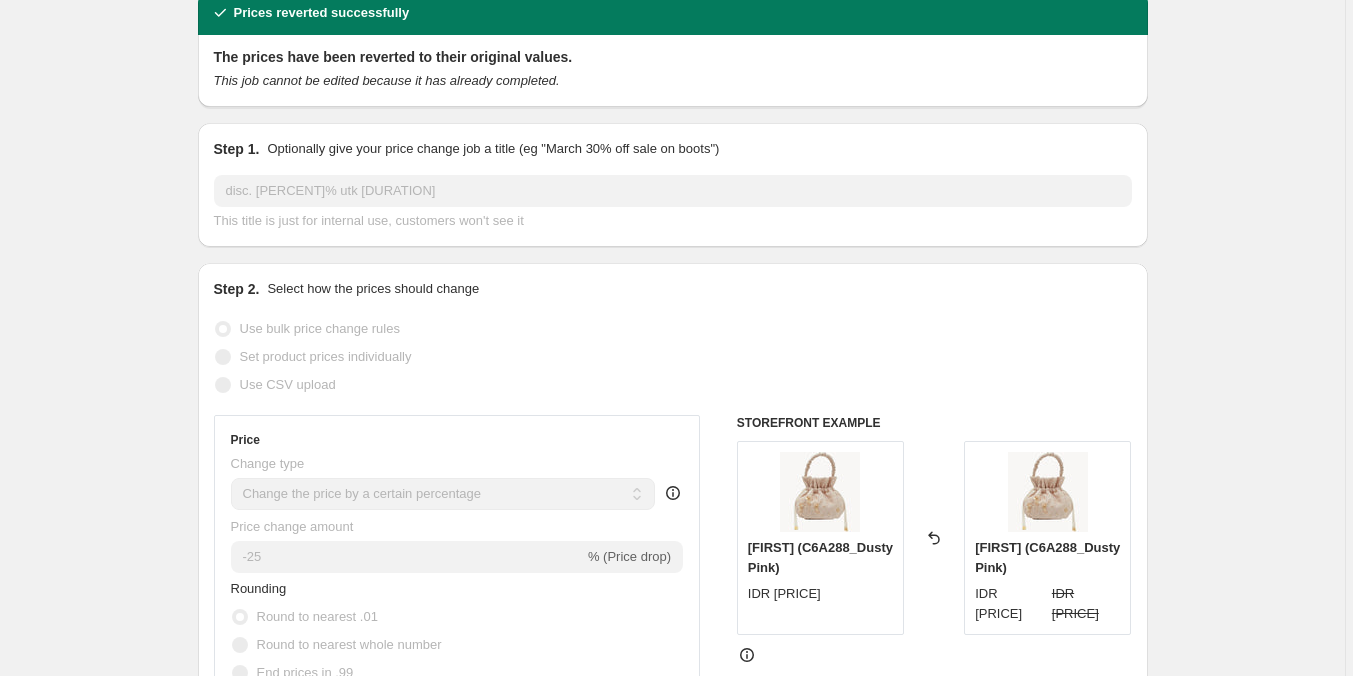 scroll, scrollTop: 0, scrollLeft: 0, axis: both 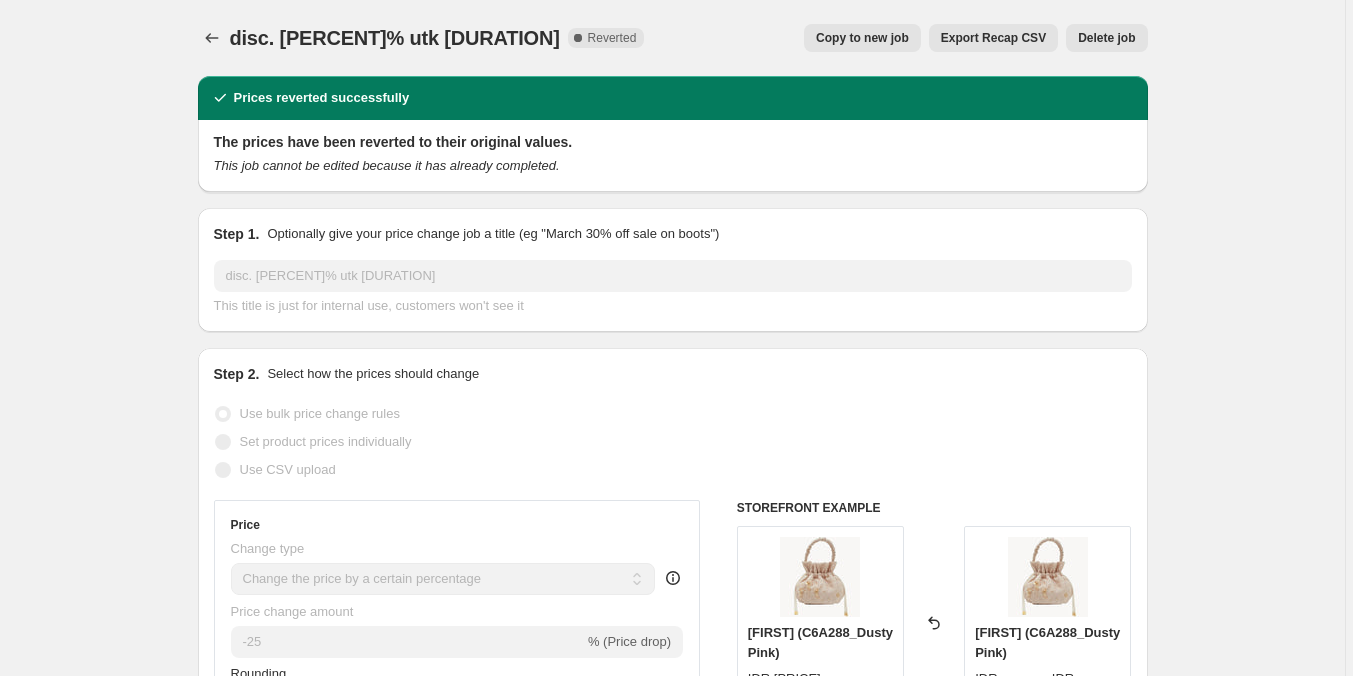 click on "Copy to new job" at bounding box center (862, 38) 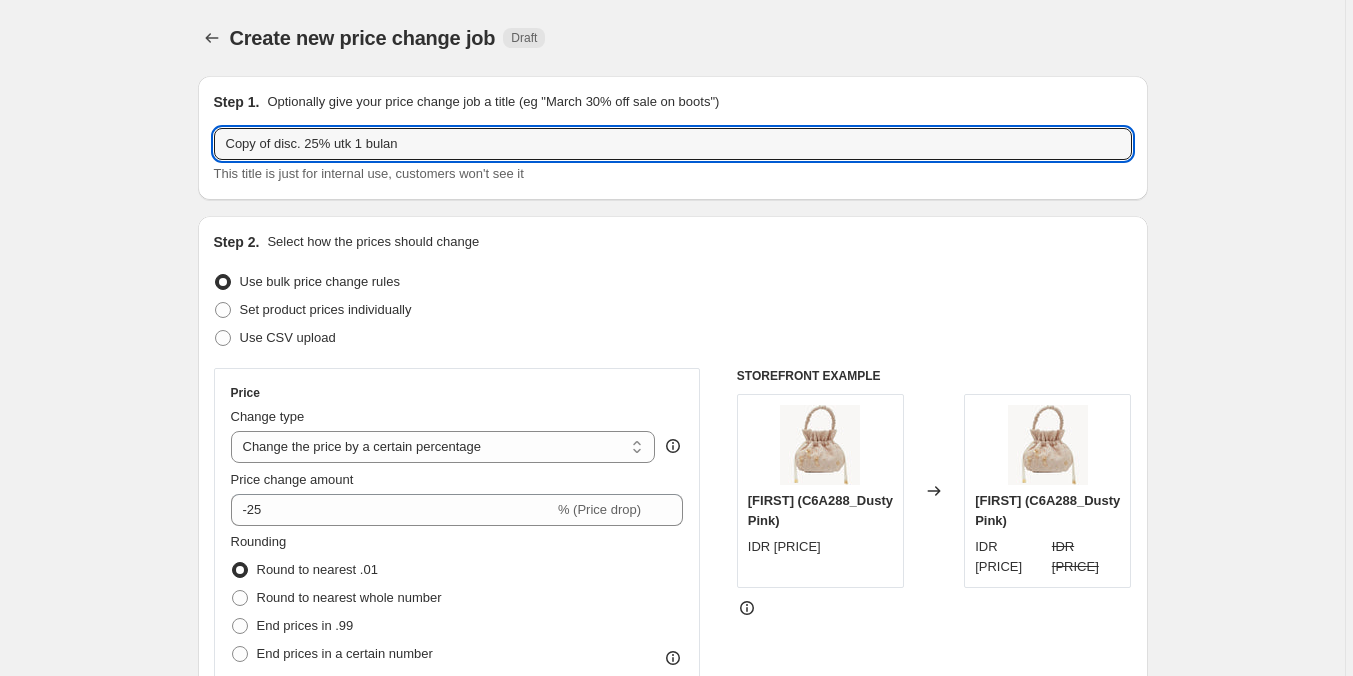 drag, startPoint x: 276, startPoint y: 142, endPoint x: 202, endPoint y: 148, distance: 74.24284 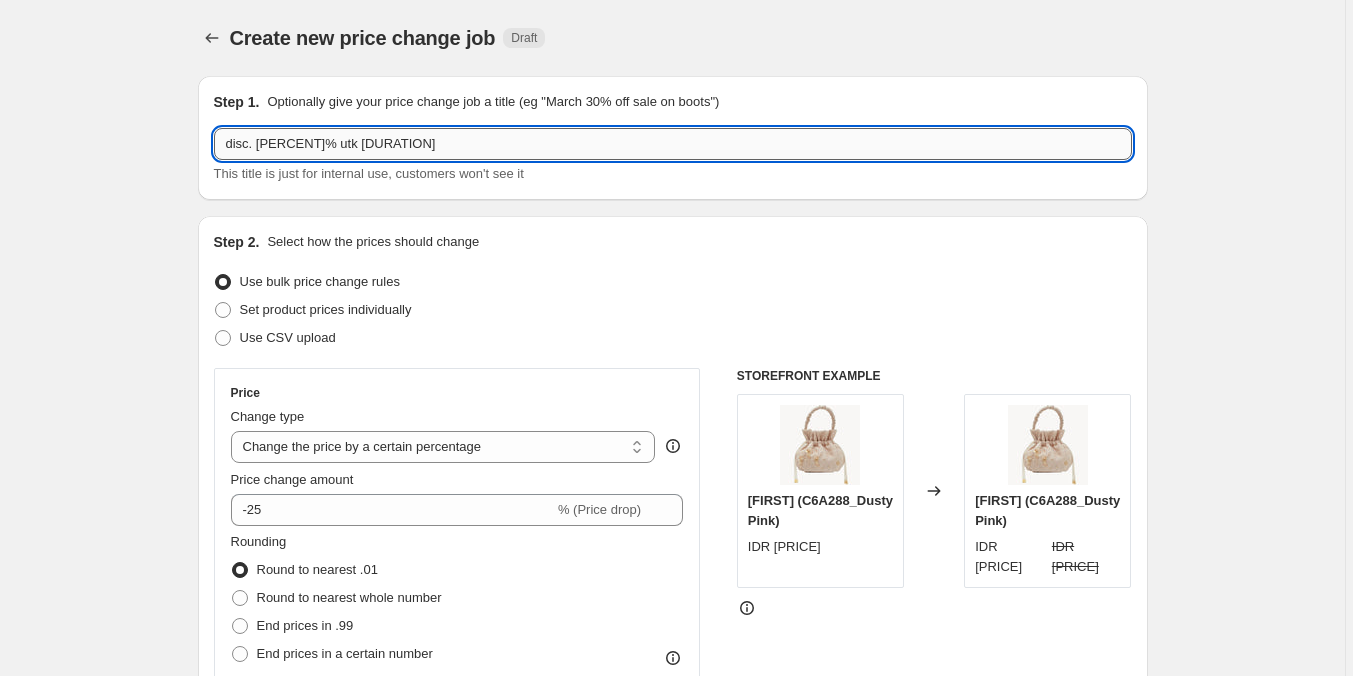 click on "disc. [PERCENT]% utk [DURATION]" at bounding box center [673, 144] 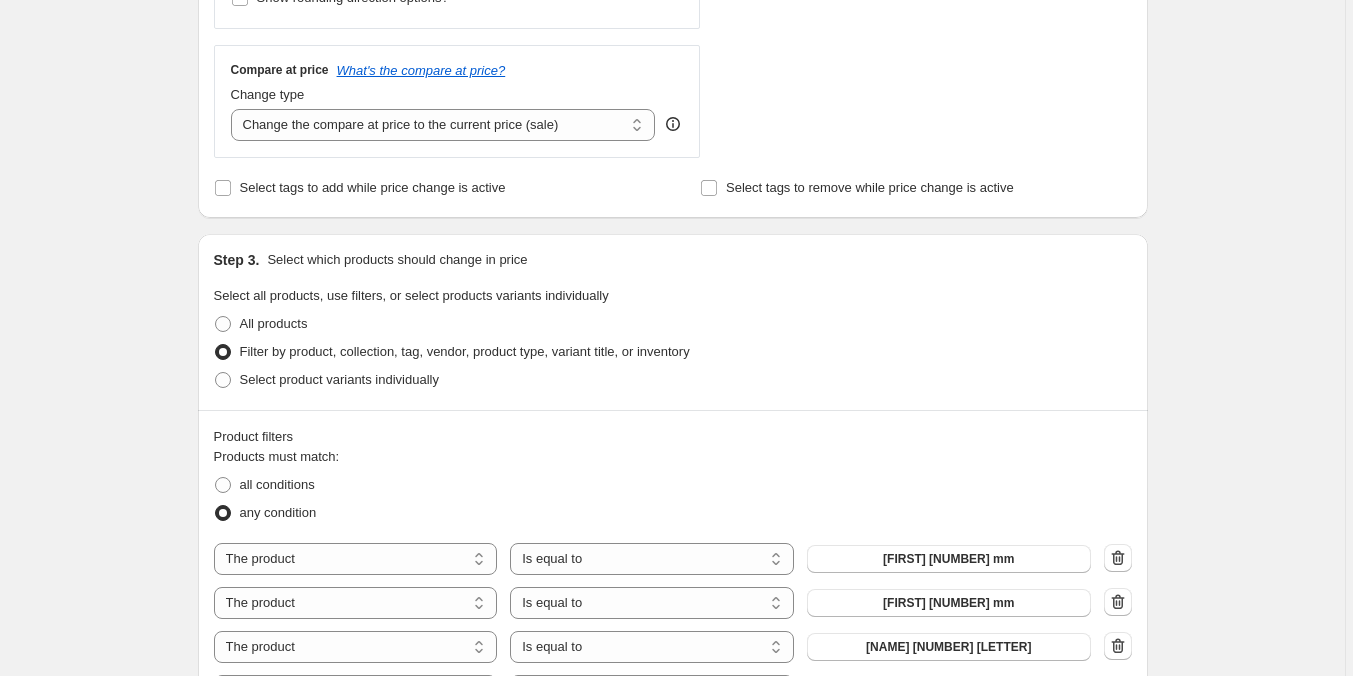scroll, scrollTop: 1400, scrollLeft: 0, axis: vertical 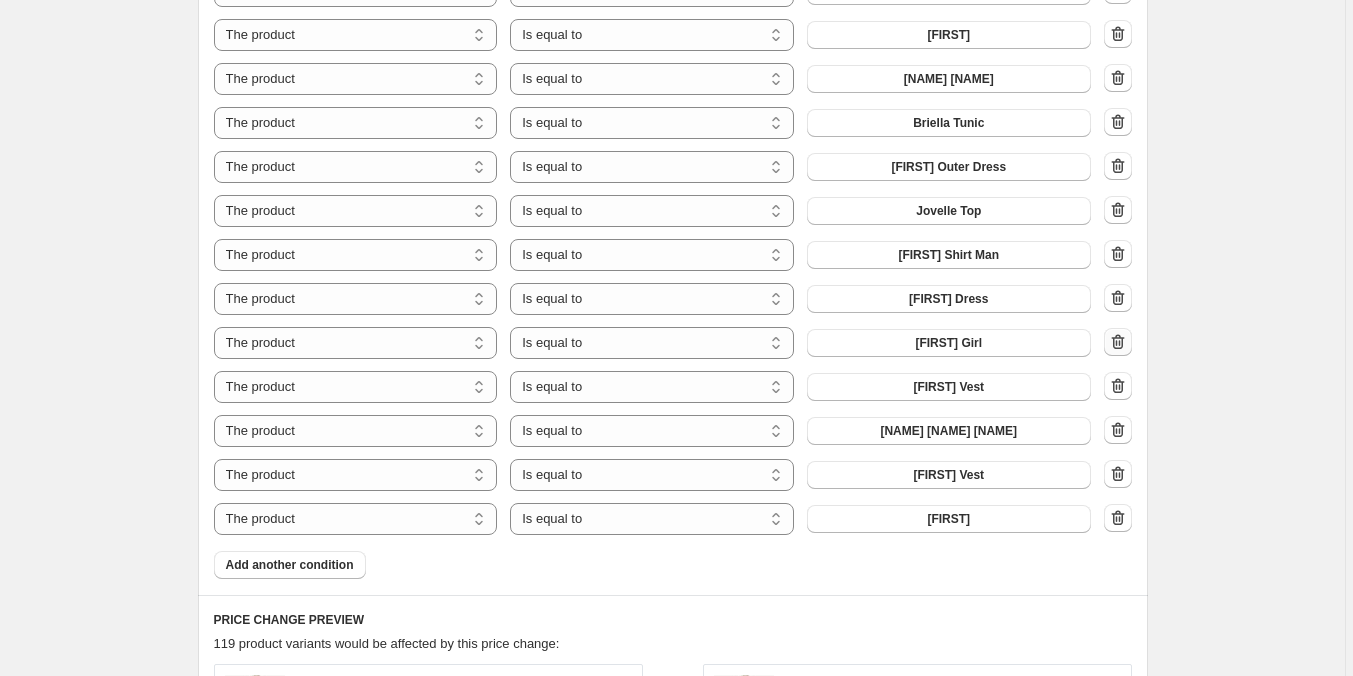 type on "disc. [PERCENT]% utk [DURATION]" 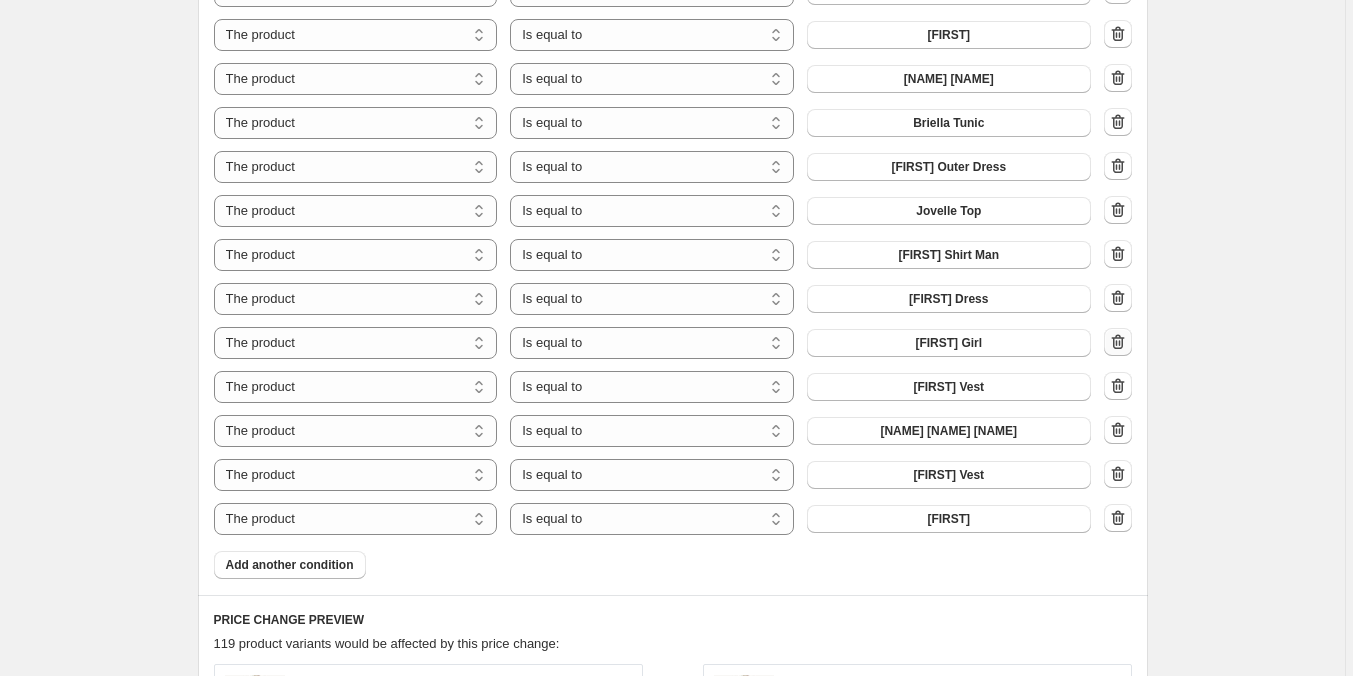 click at bounding box center [1118, 342] 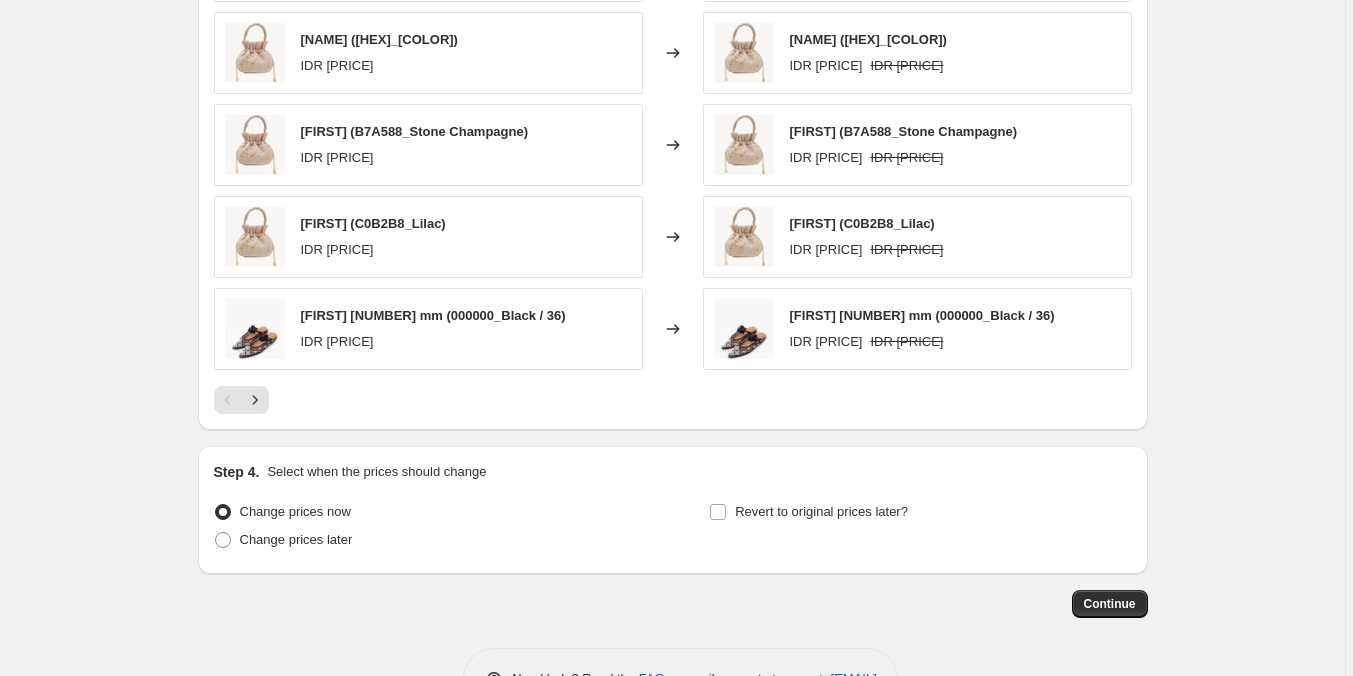 scroll, scrollTop: 2165, scrollLeft: 0, axis: vertical 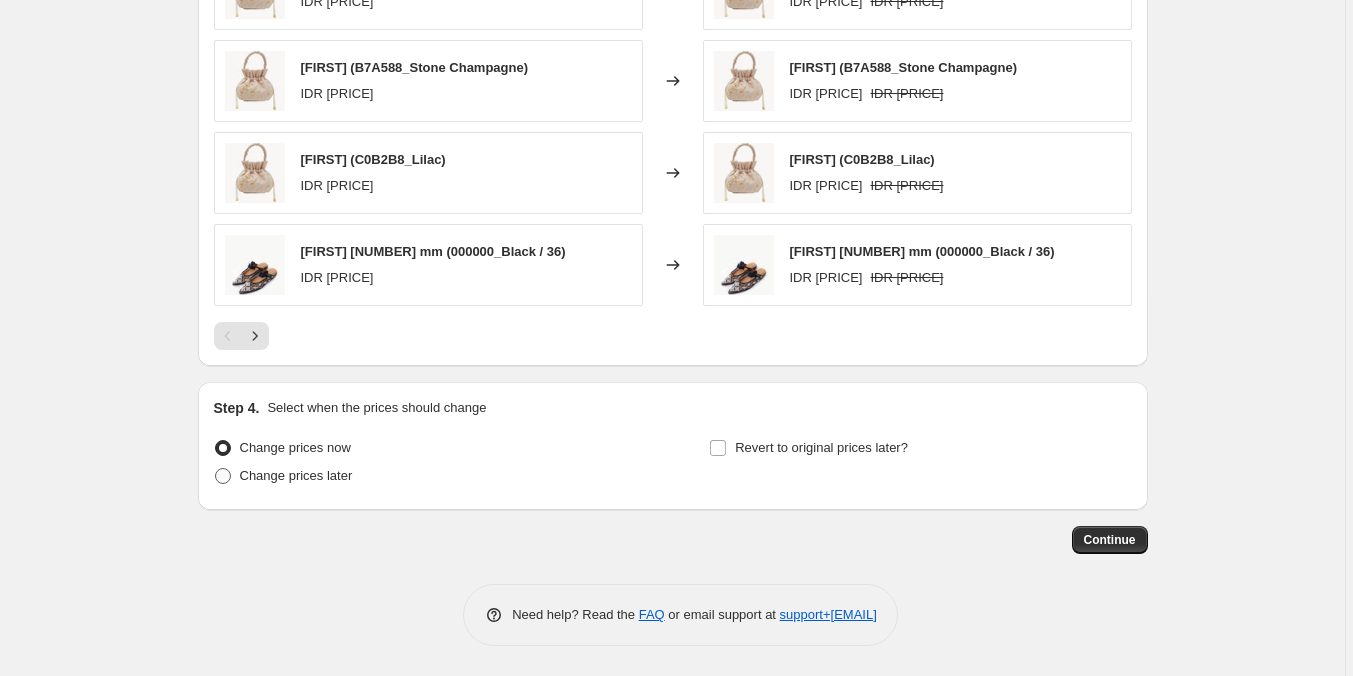click on "Change prices later" at bounding box center [296, 475] 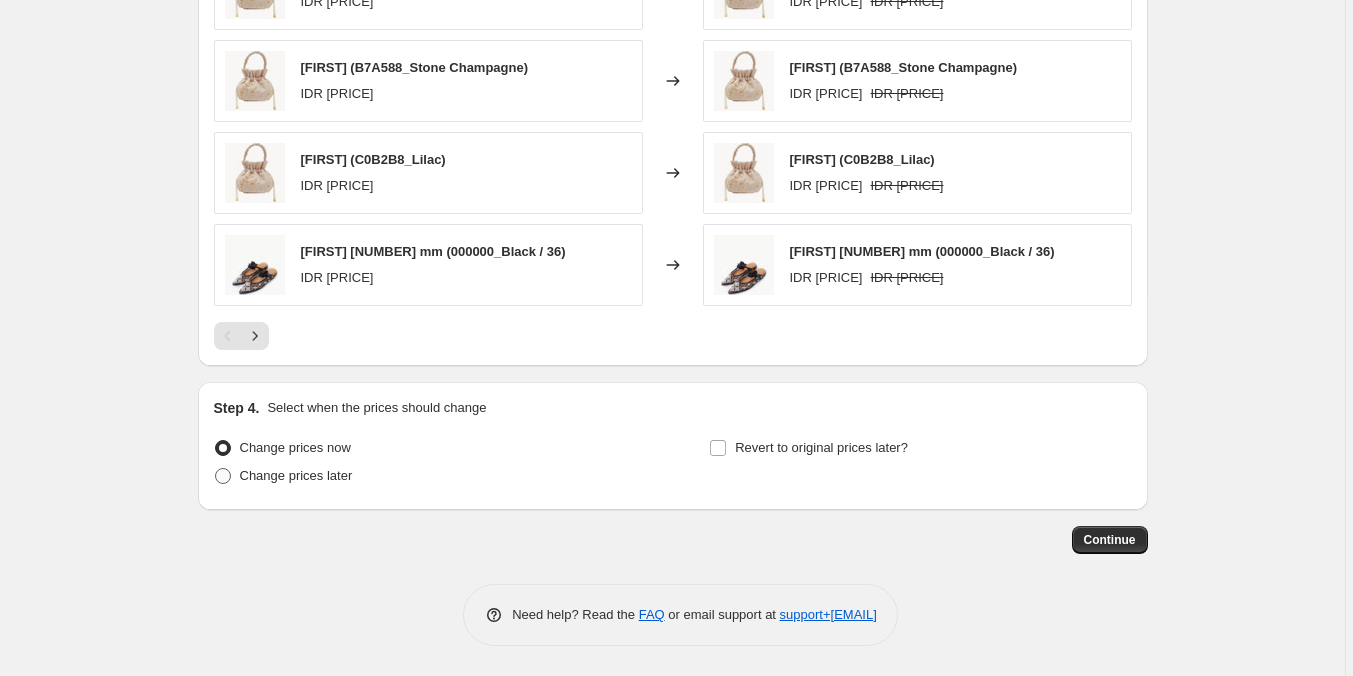 radio on "true" 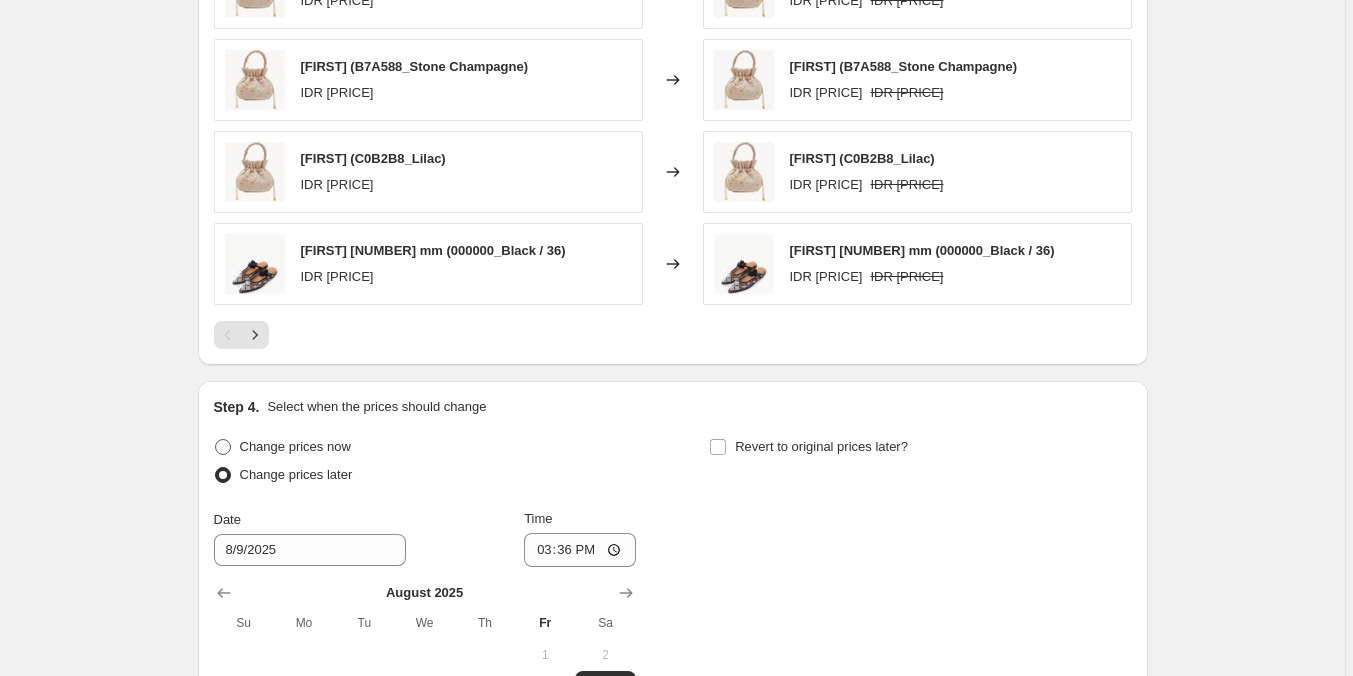 click on "Change prices now" at bounding box center (295, 446) 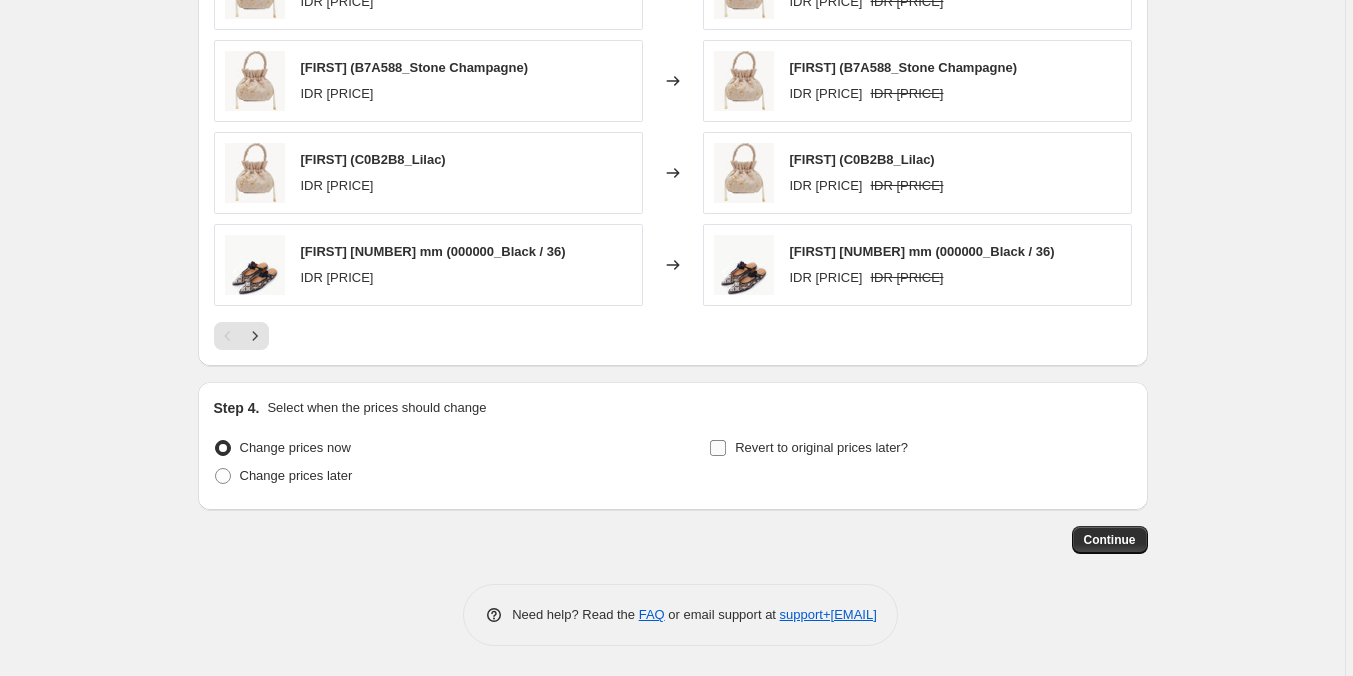 click on "Revert to original prices later?" at bounding box center [821, 447] 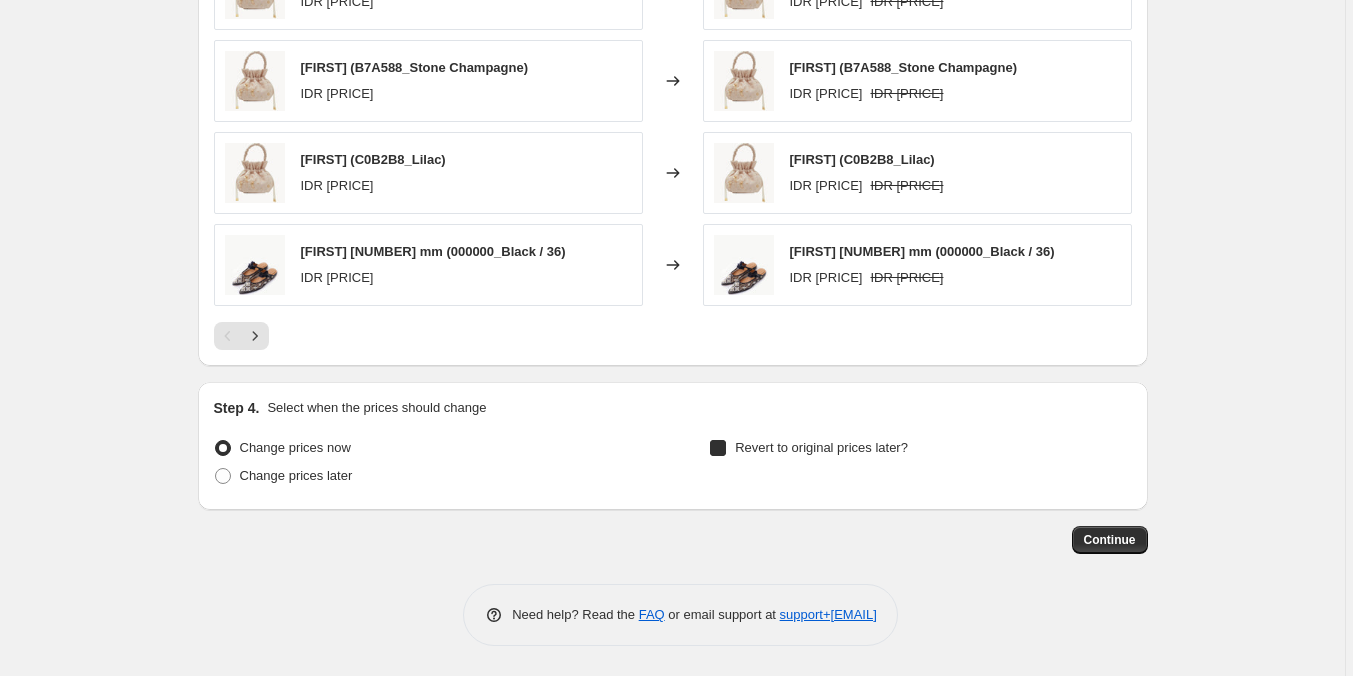 checkbox on "true" 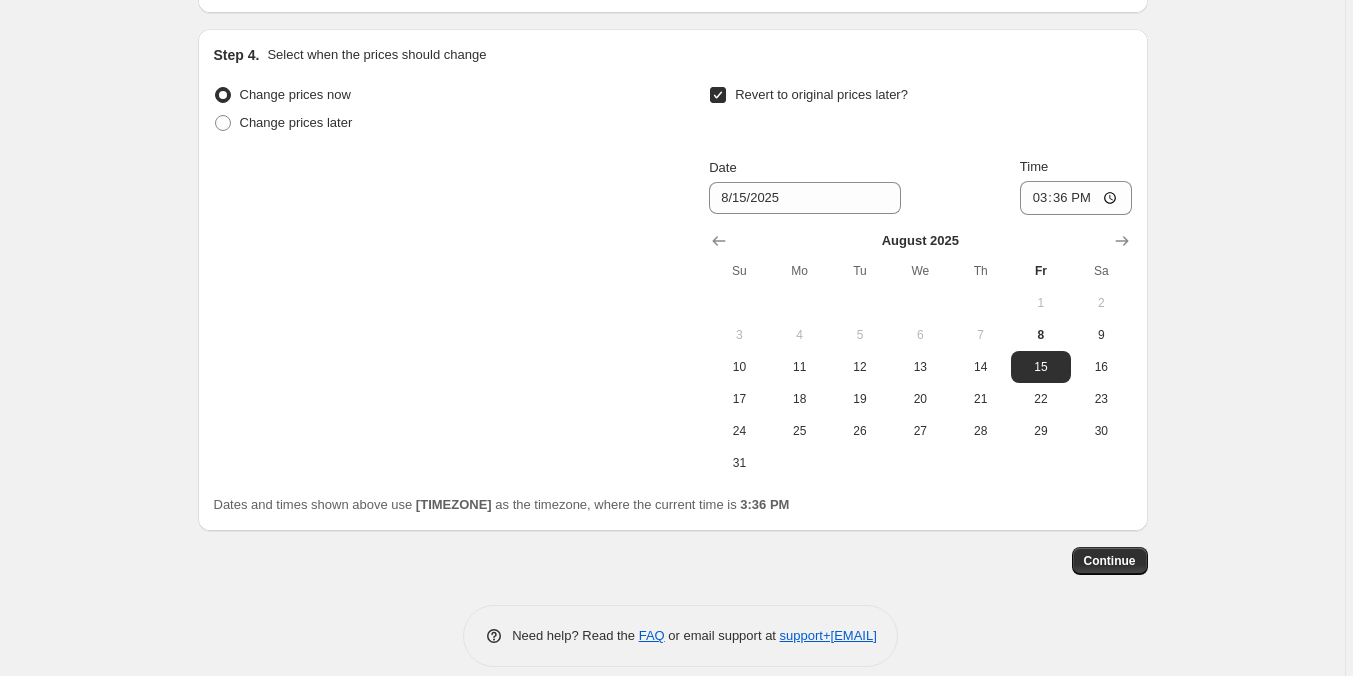 scroll, scrollTop: 2539, scrollLeft: 0, axis: vertical 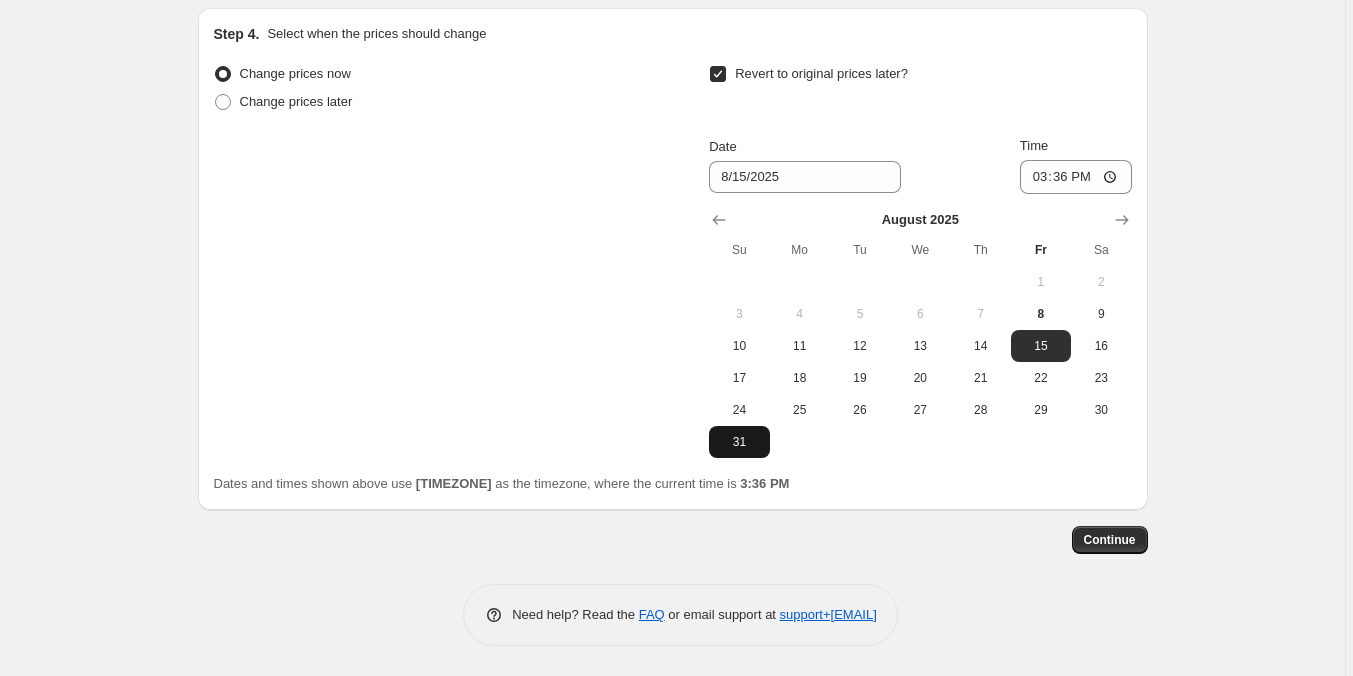 click on "31" at bounding box center [739, 442] 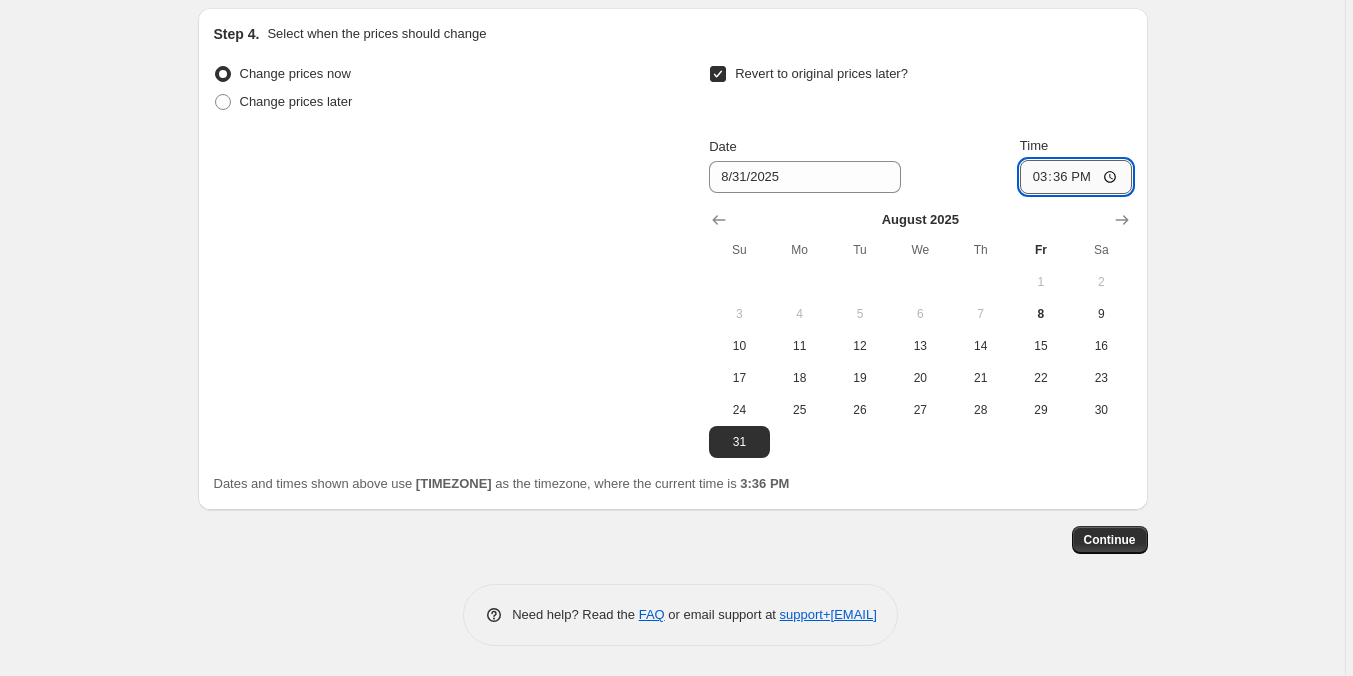 click on "15:36" at bounding box center [1076, 177] 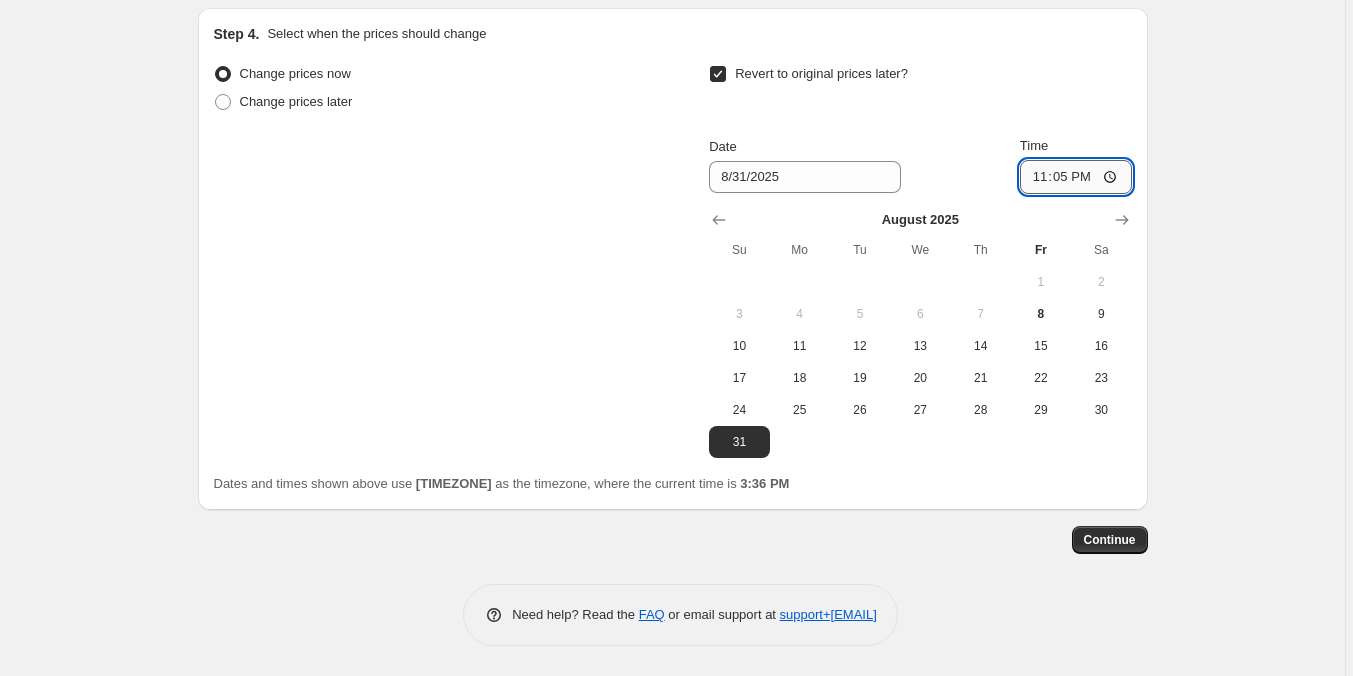 type on "23:59" 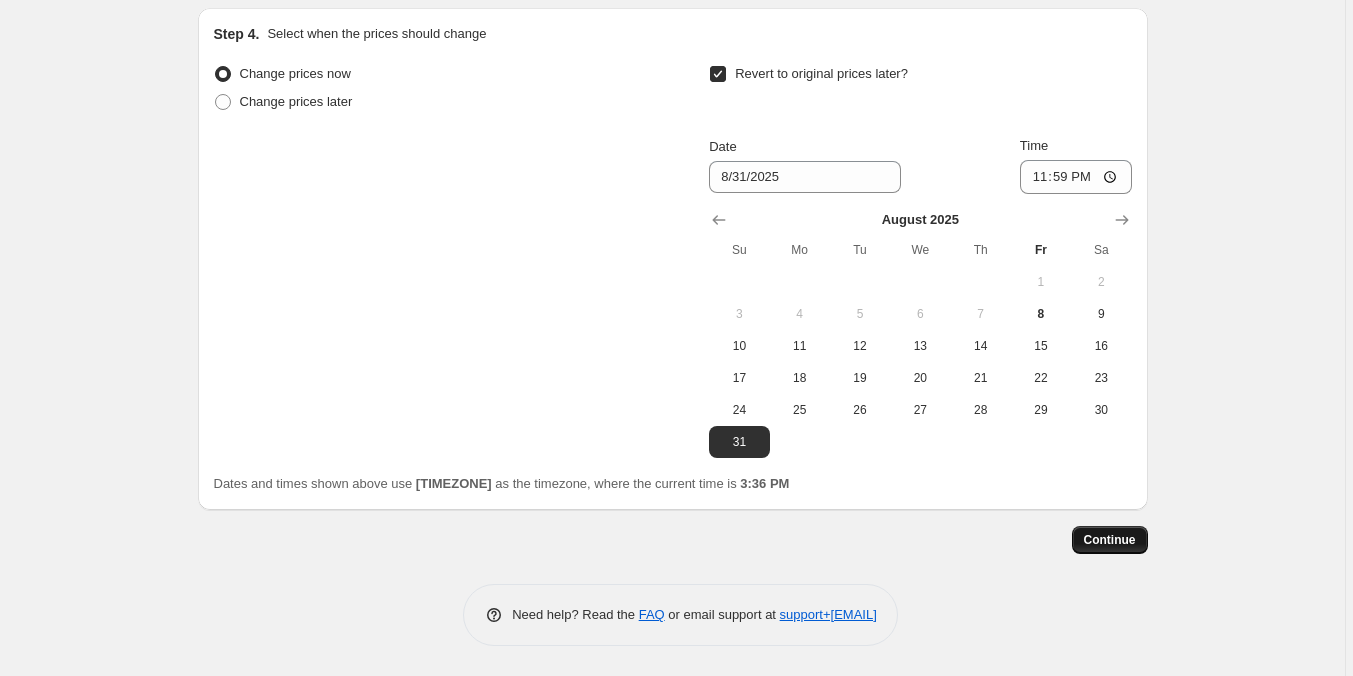 click on "Continue" at bounding box center [1110, 540] 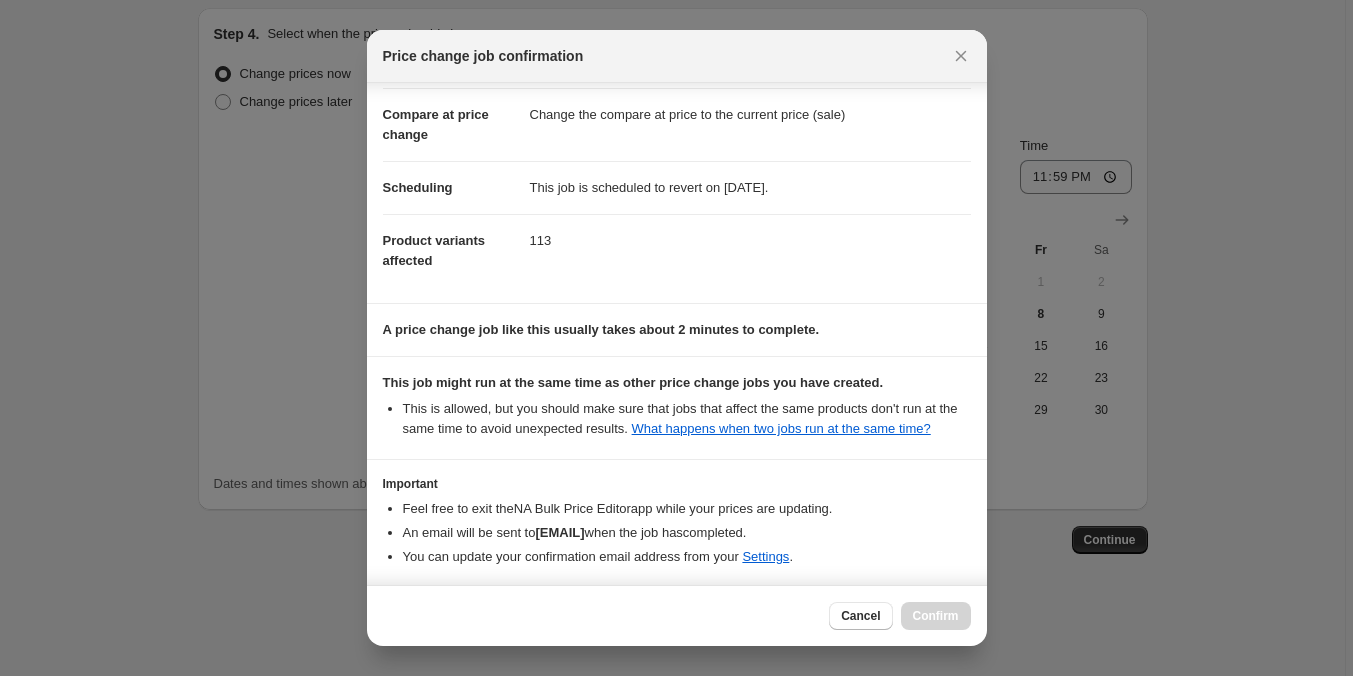 scroll, scrollTop: 186, scrollLeft: 0, axis: vertical 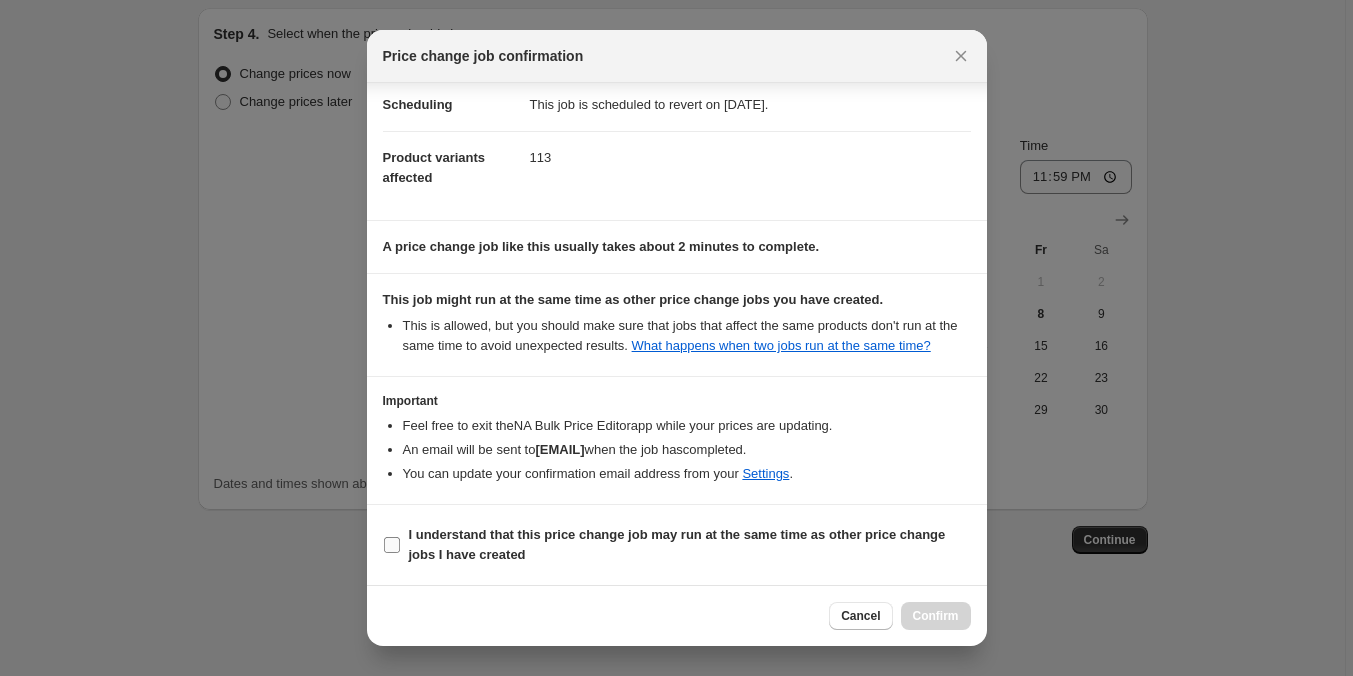 click on "I understand that this price change job may run at the same time as other price change jobs I have created" at bounding box center [690, 545] 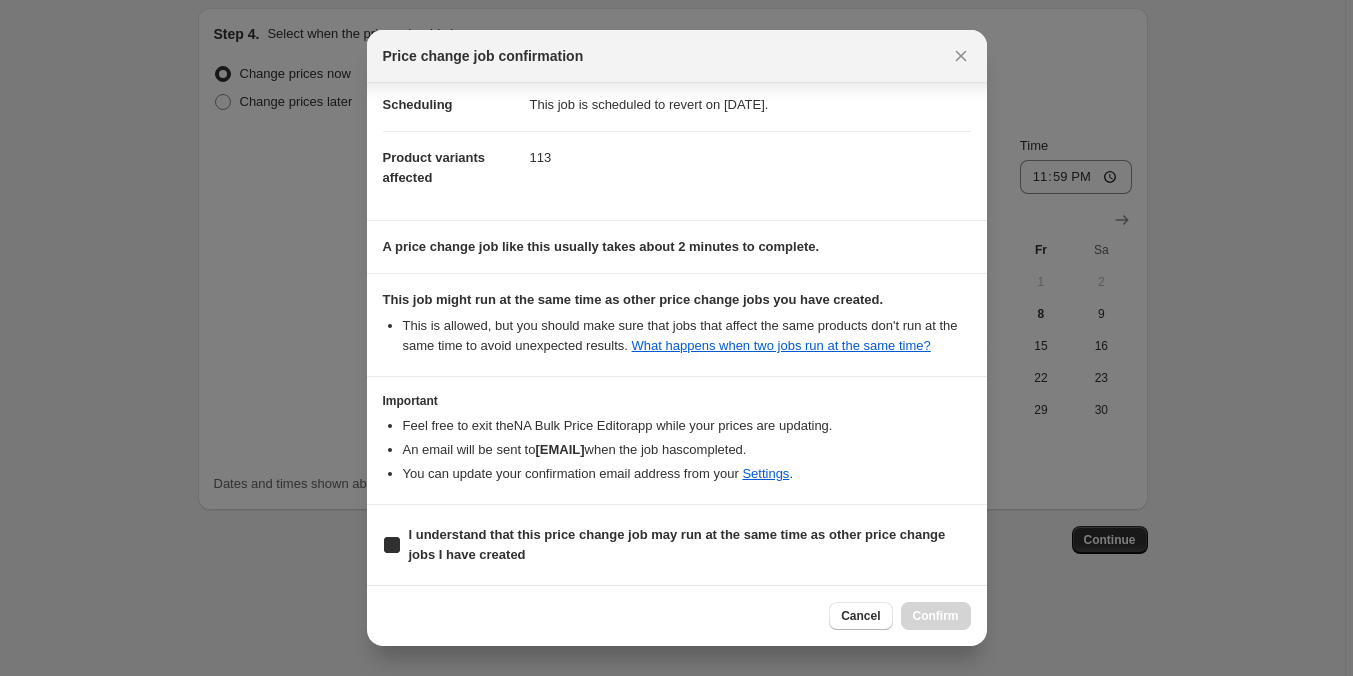 checkbox on "true" 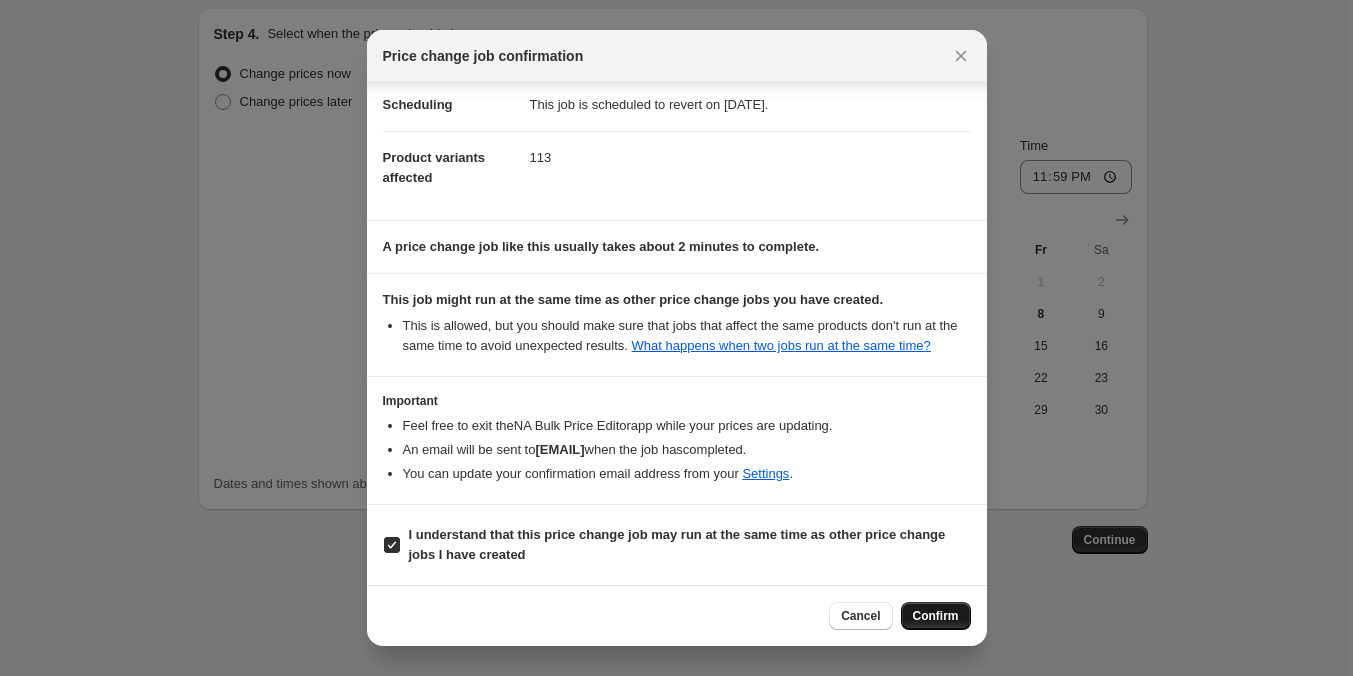 click on "Confirm" at bounding box center (936, 616) 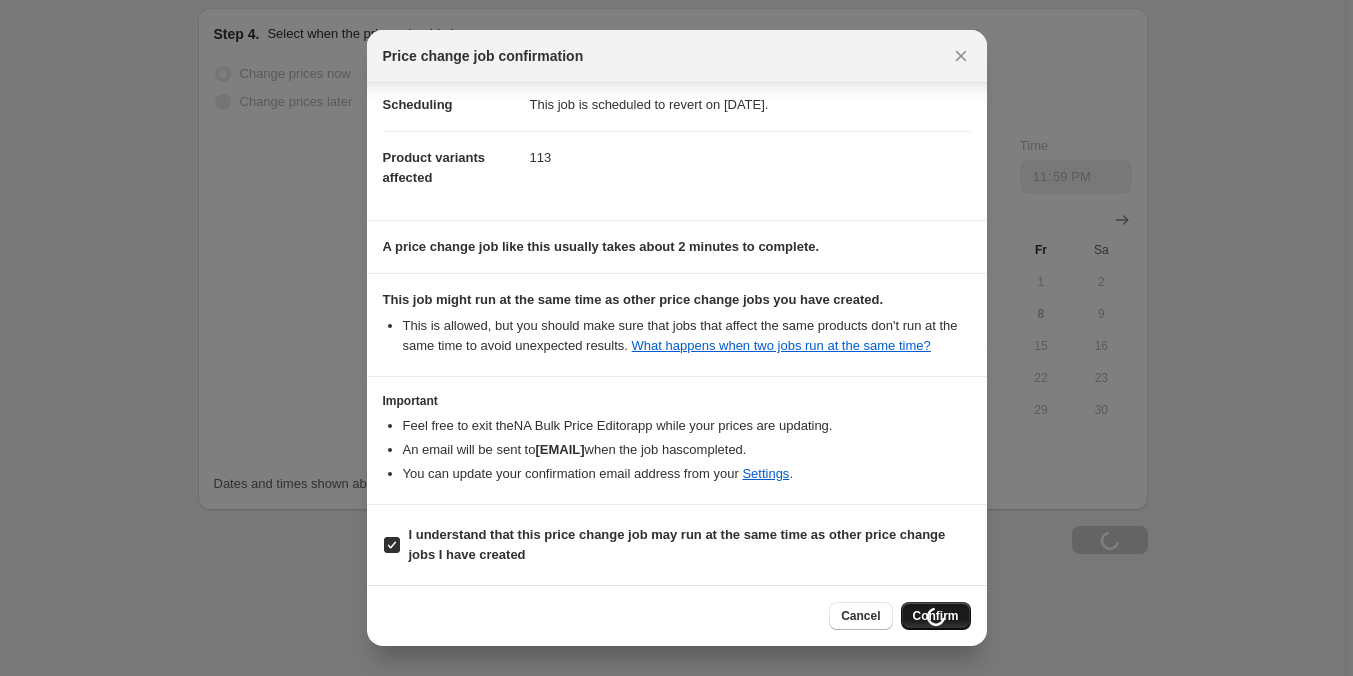 scroll, scrollTop: 2607, scrollLeft: 0, axis: vertical 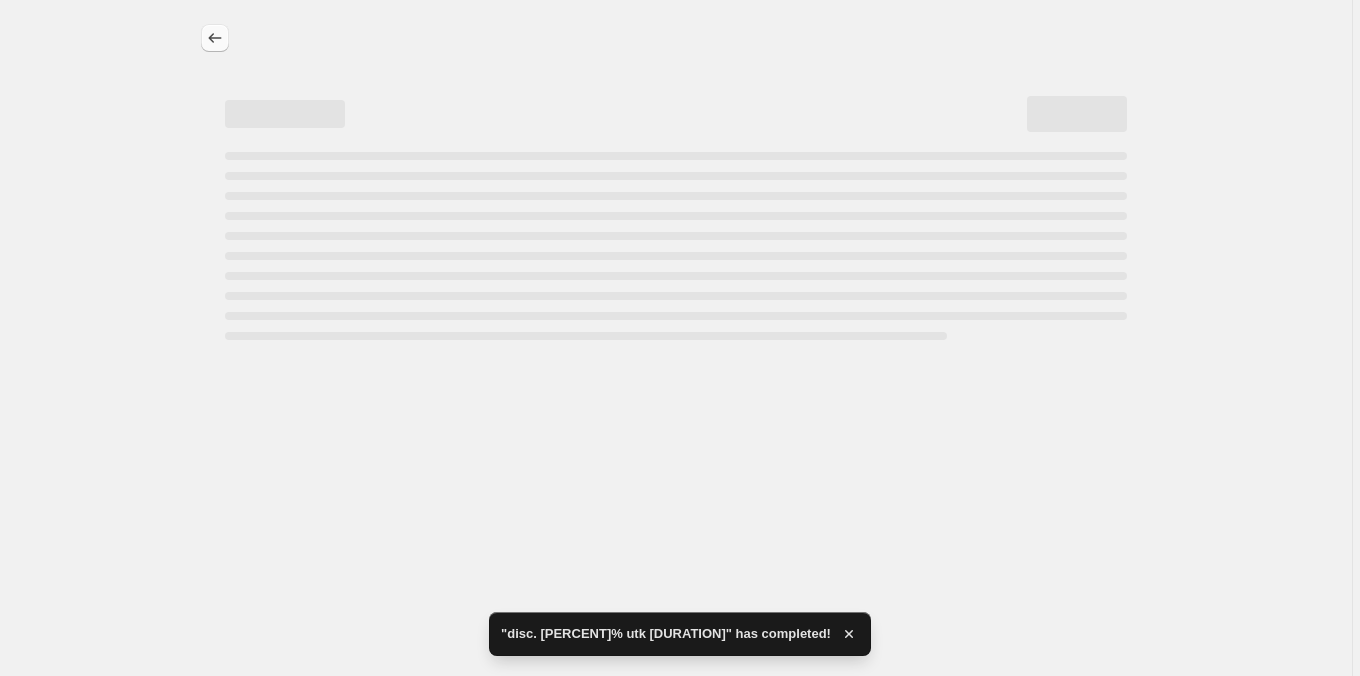 select on "percentage" 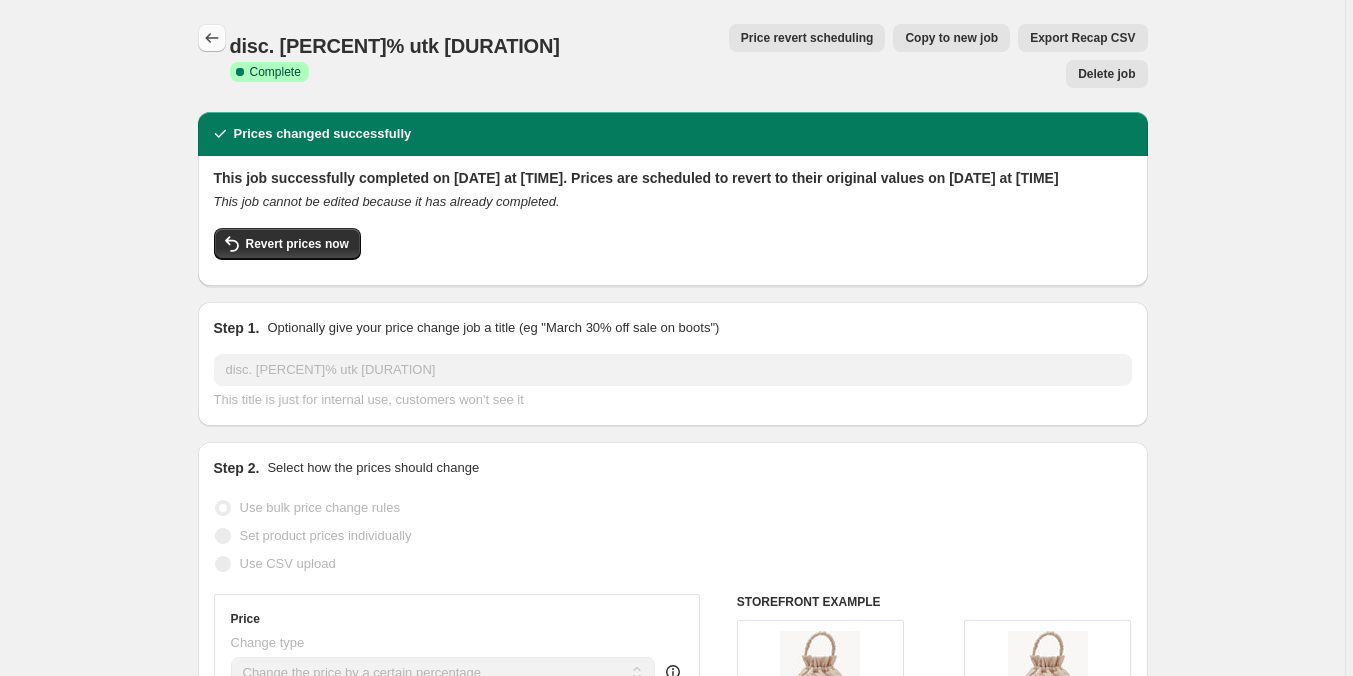click 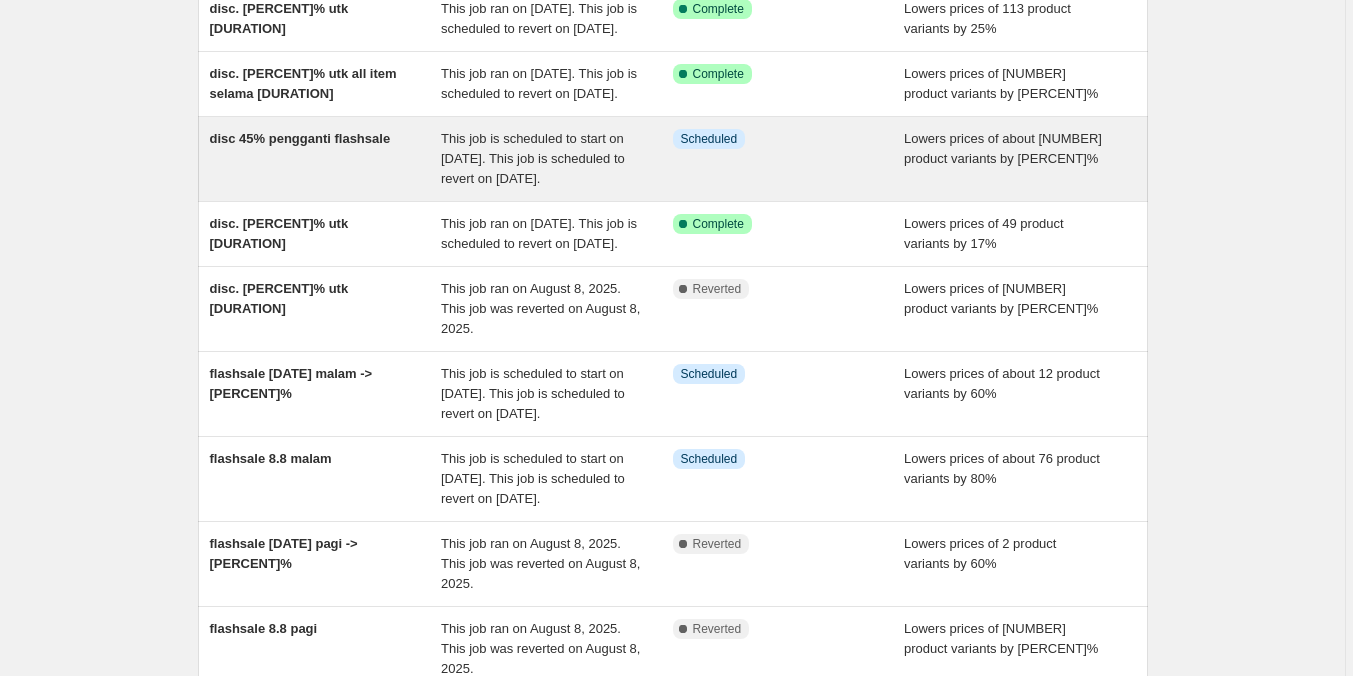 scroll, scrollTop: 200, scrollLeft: 0, axis: vertical 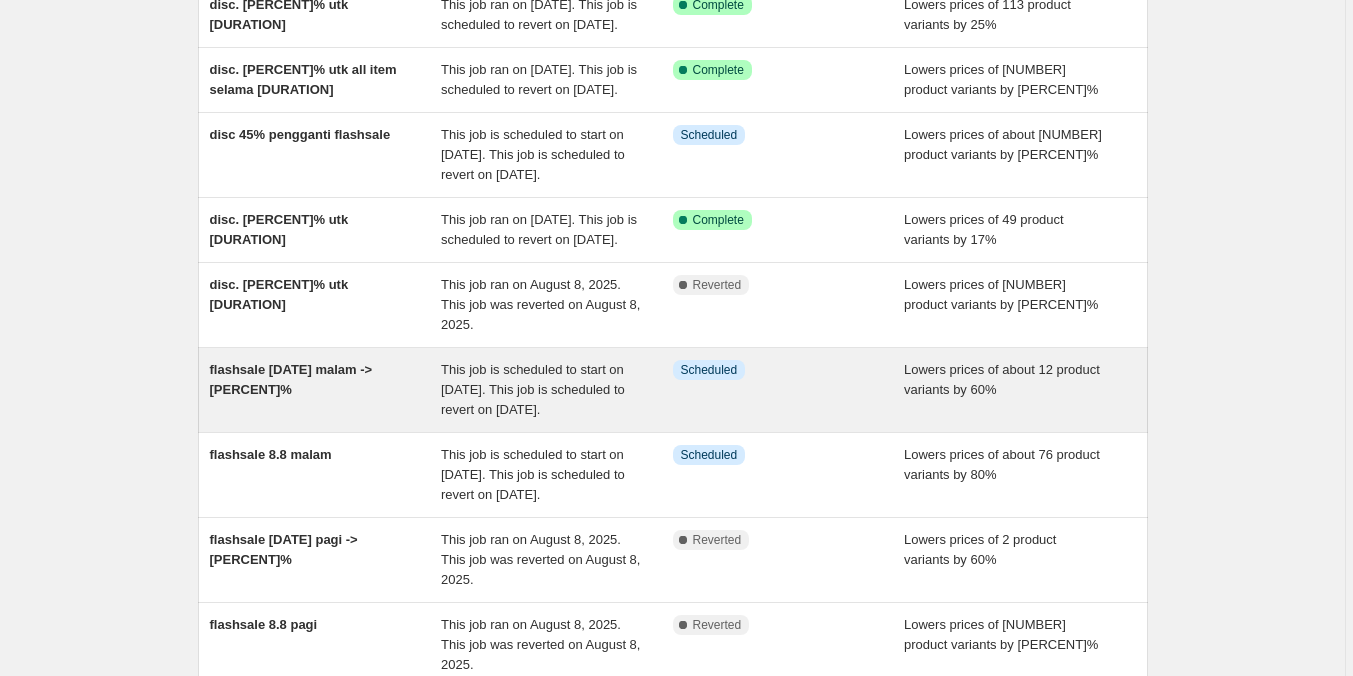 click on "This job is scheduled to start on [DATE]. This job is scheduled to revert on [DATE]." at bounding box center [533, 389] 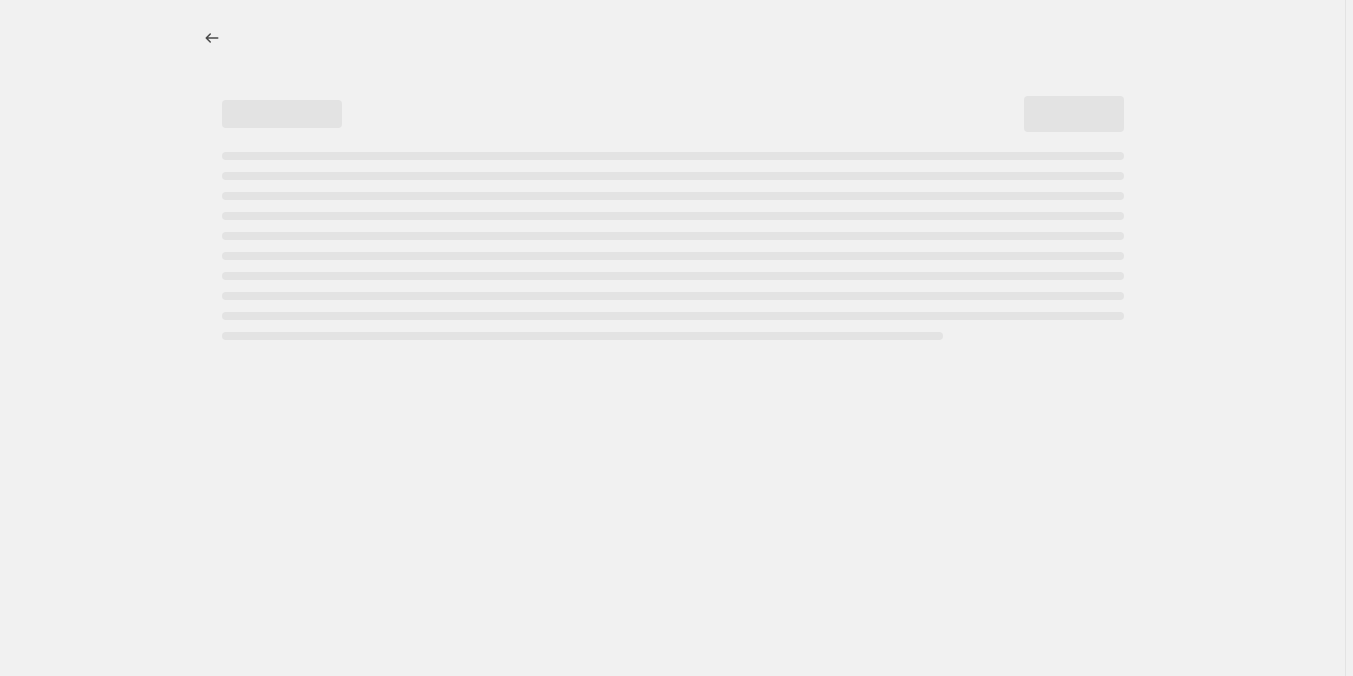 scroll, scrollTop: 0, scrollLeft: 0, axis: both 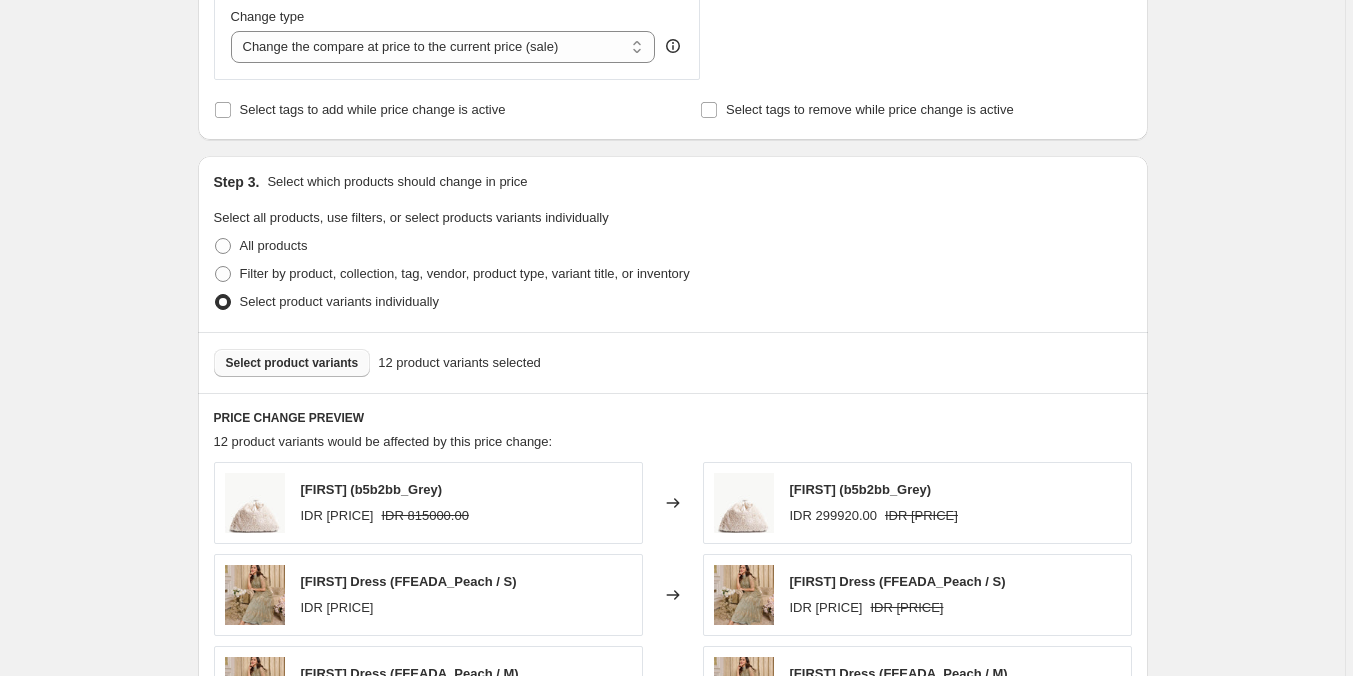 click on "Select product variants" at bounding box center [292, 363] 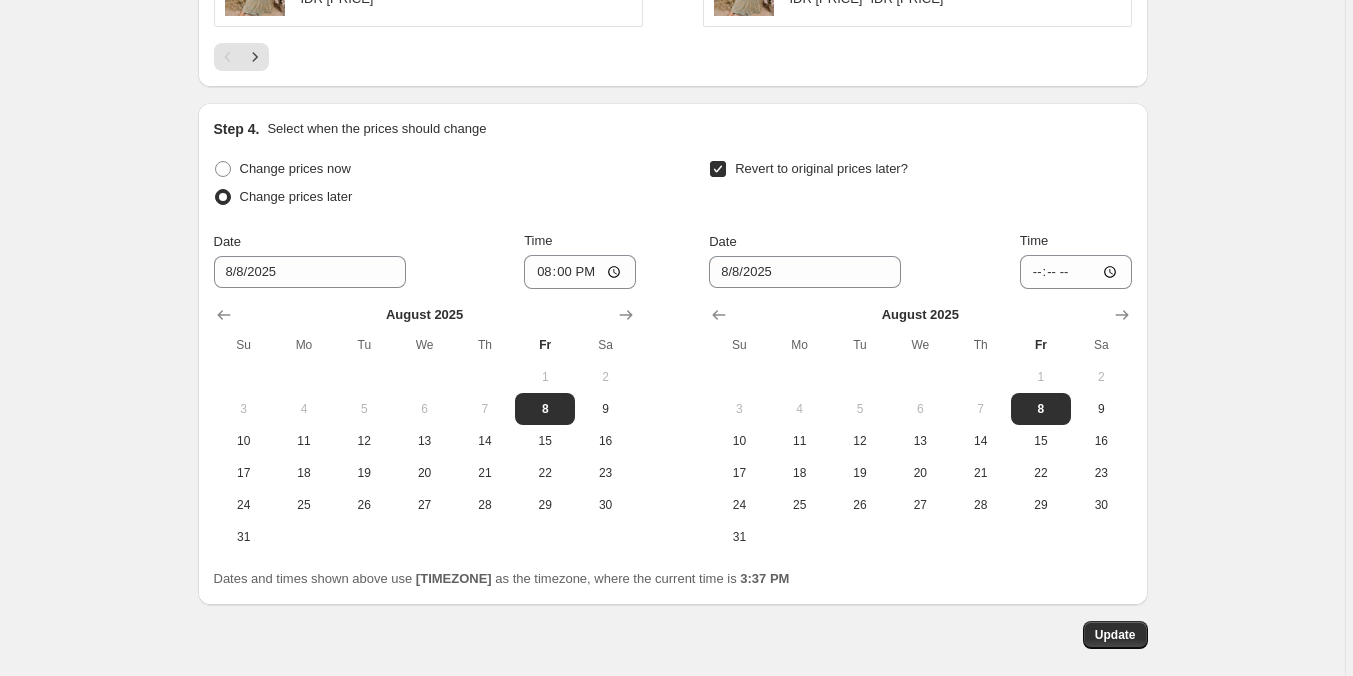 scroll, scrollTop: 1881, scrollLeft: 0, axis: vertical 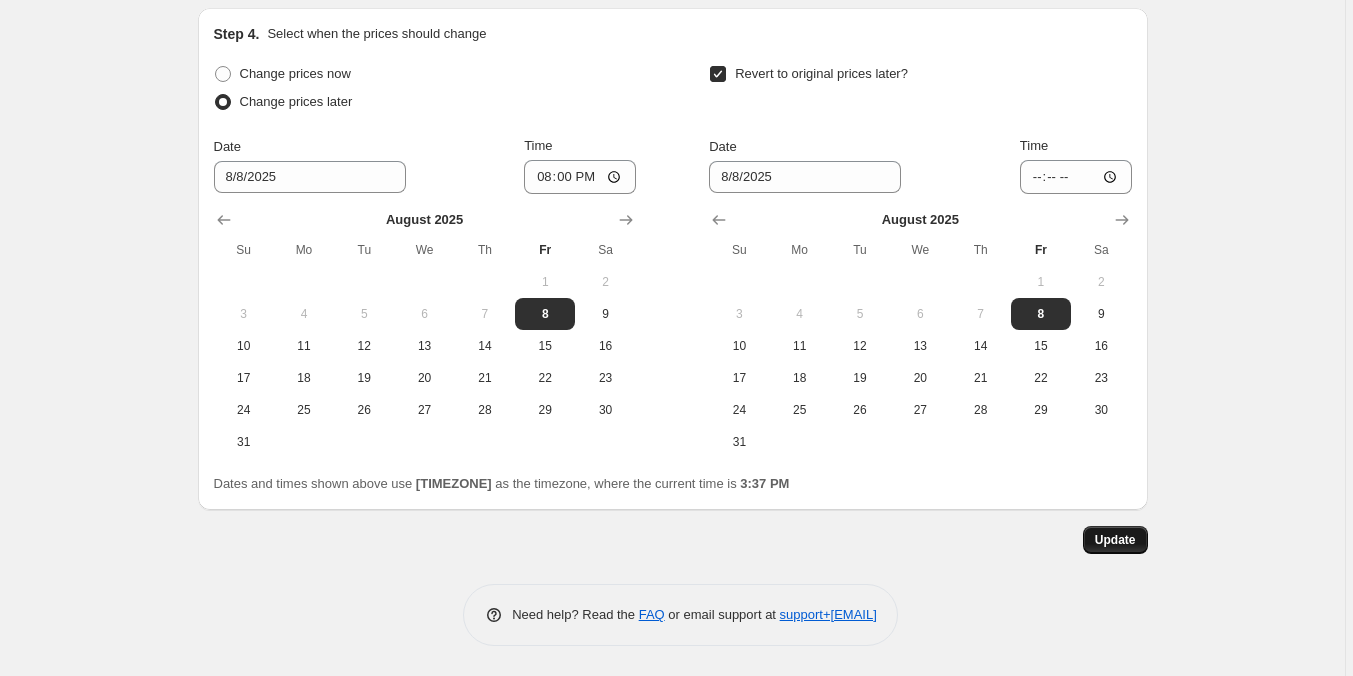 click on "Update" at bounding box center [1115, 540] 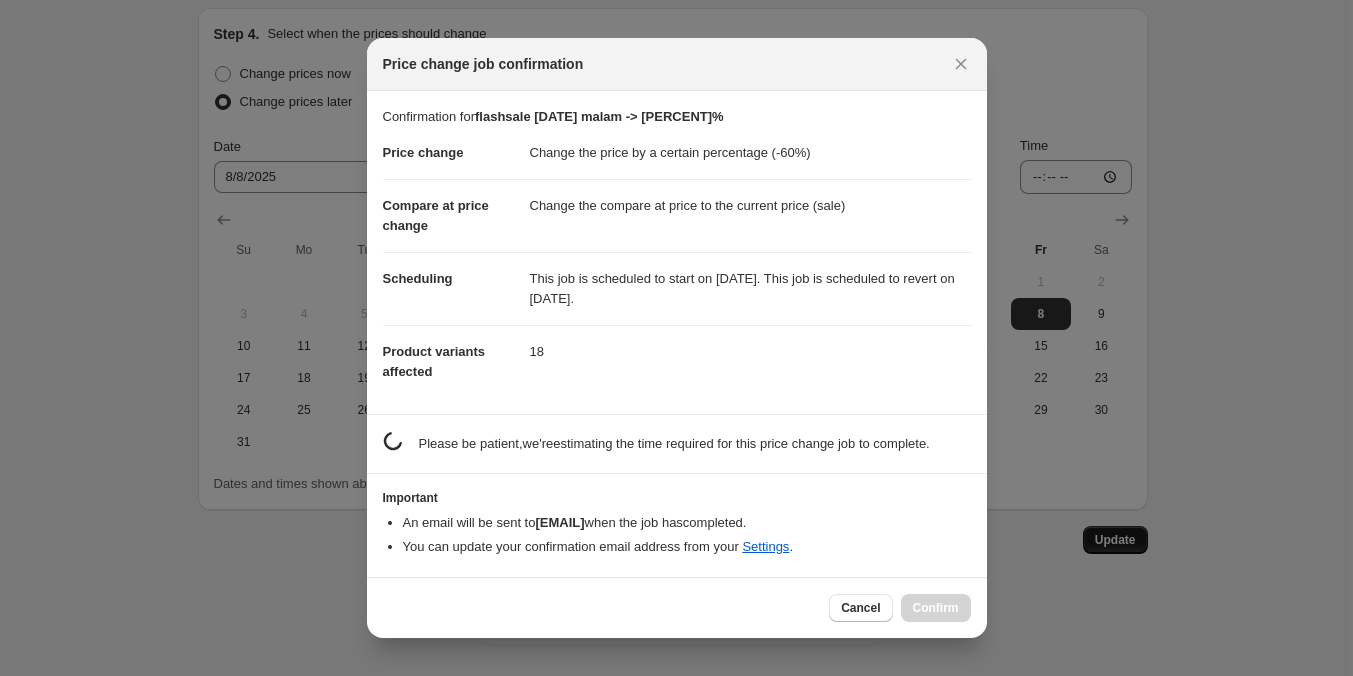 scroll, scrollTop: 0, scrollLeft: 0, axis: both 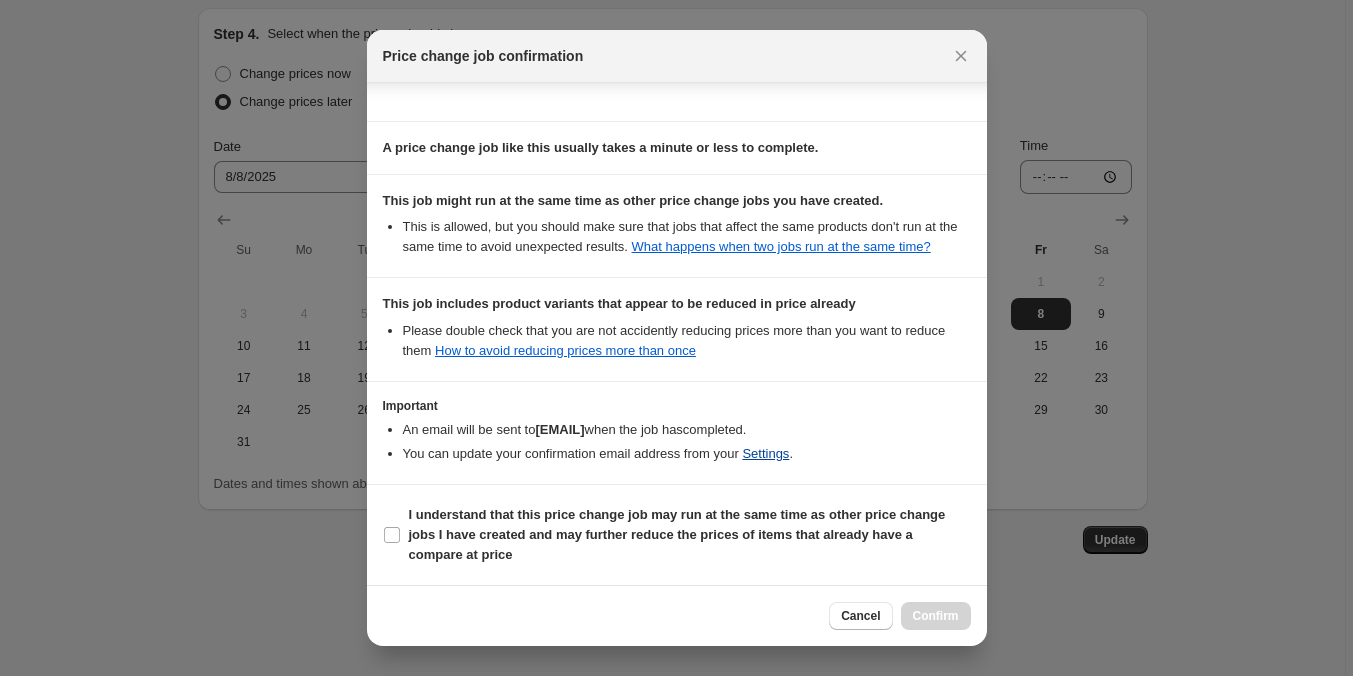 click on "I understand that this price change job may run at the same time as other price change jobs I have created and may further reduce the prices of items that already have a compare at price" at bounding box center (677, 534) 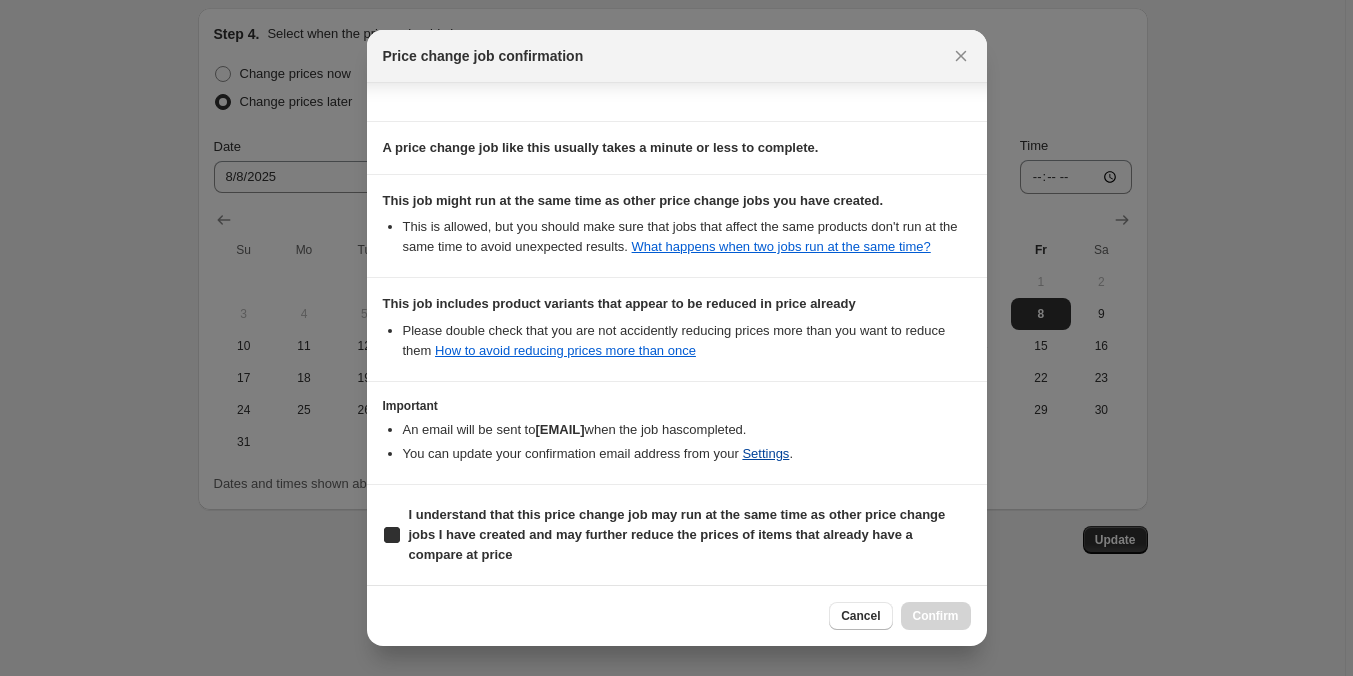 checkbox on "true" 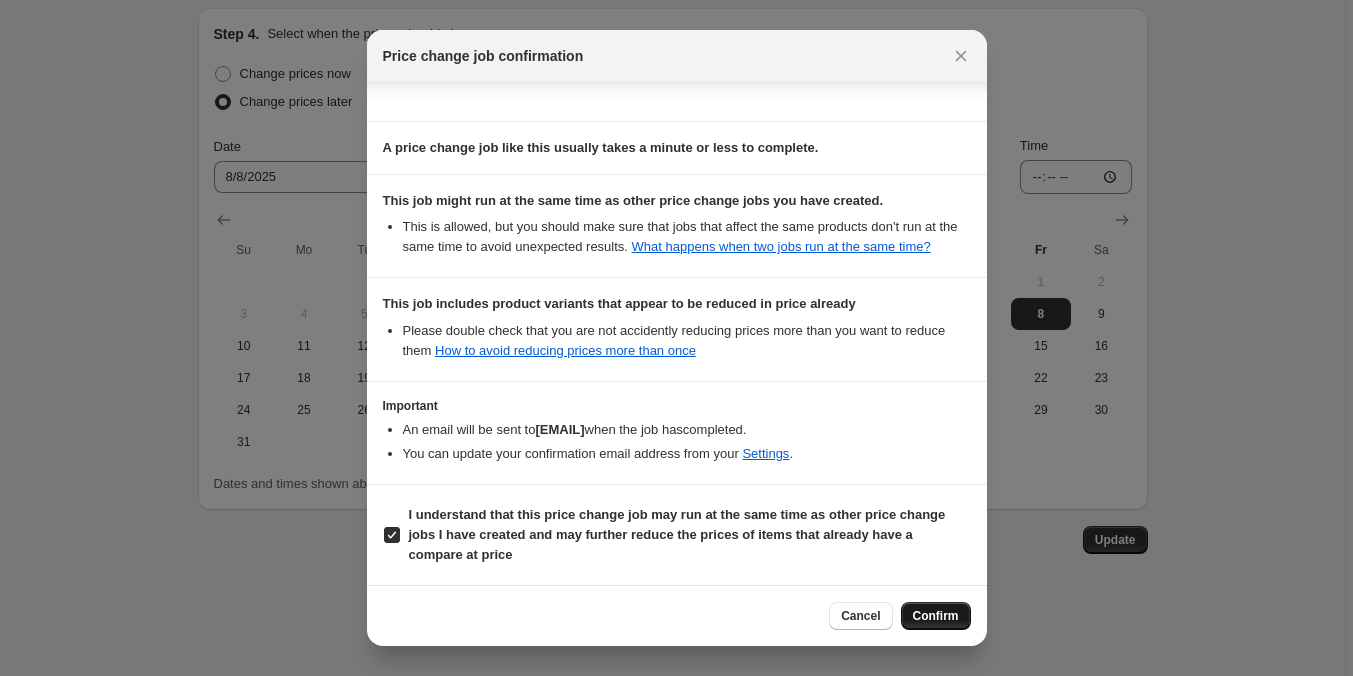 click on "Confirm" at bounding box center [936, 616] 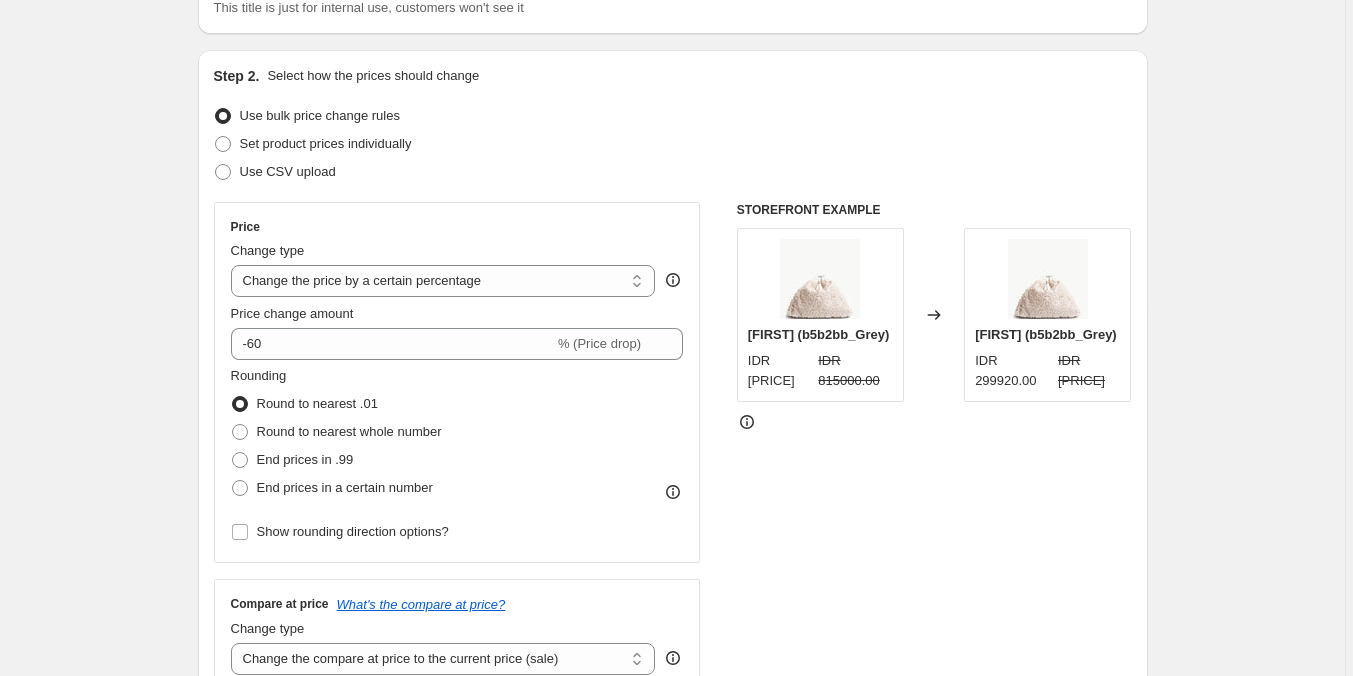 scroll, scrollTop: 0, scrollLeft: 0, axis: both 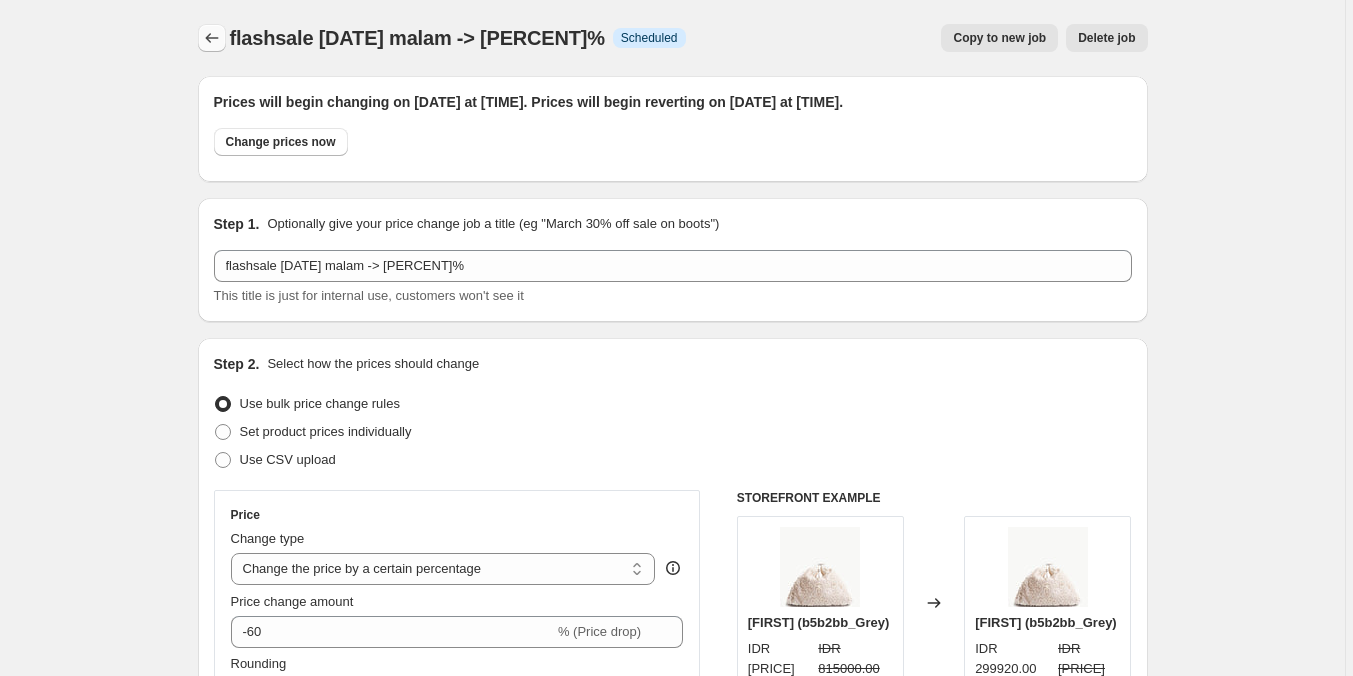 click 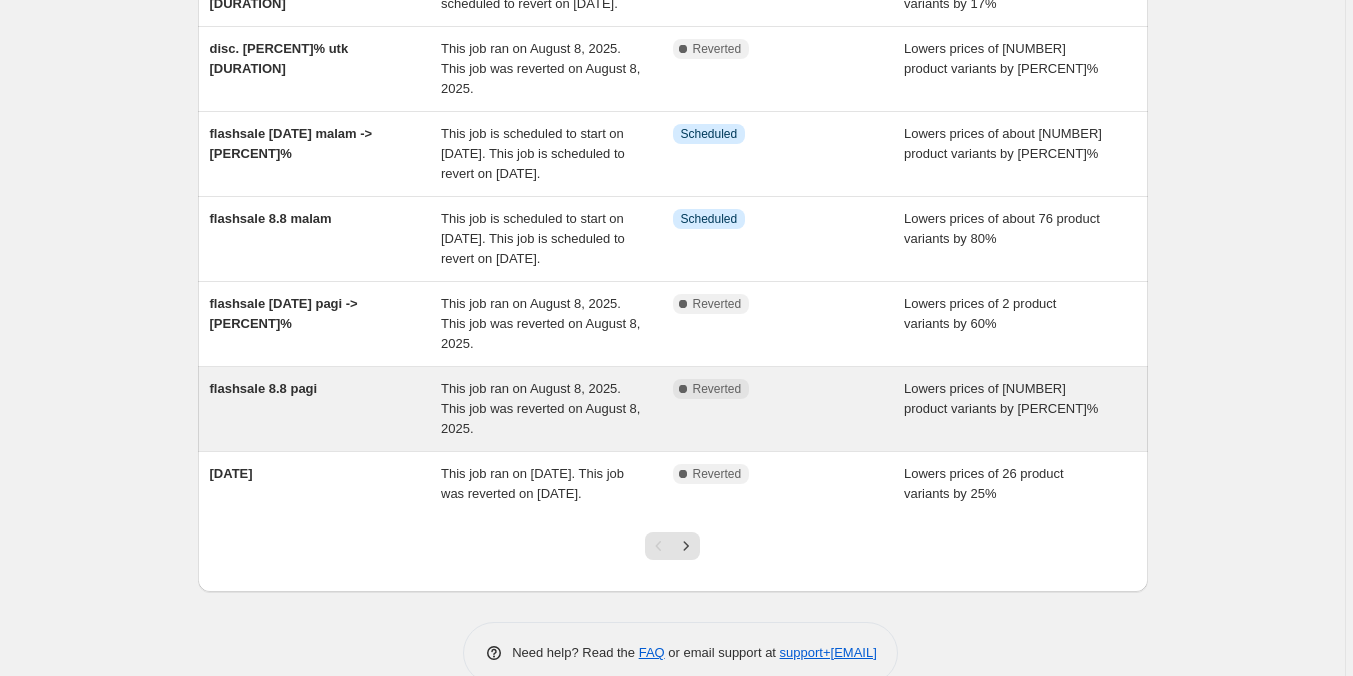 scroll, scrollTop: 400, scrollLeft: 0, axis: vertical 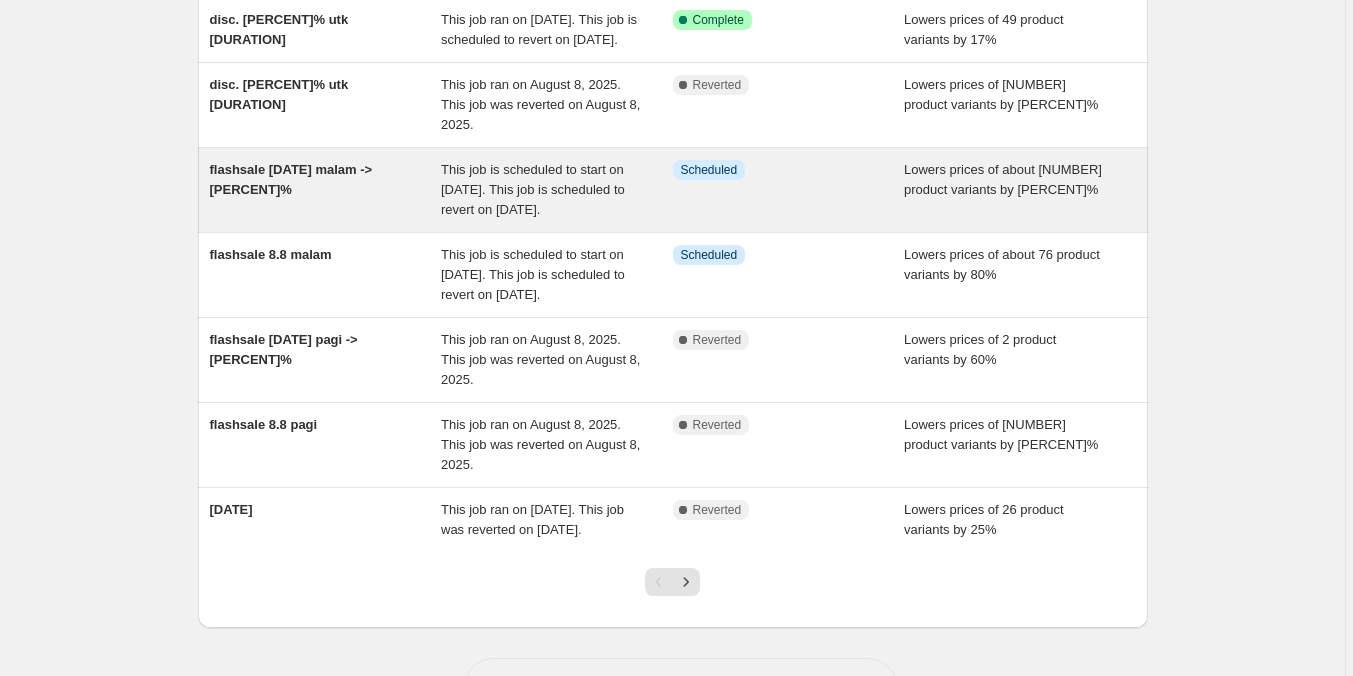 click on "This job is scheduled to start on [DATE]. This job is scheduled to revert on [DATE]." at bounding box center (533, 189) 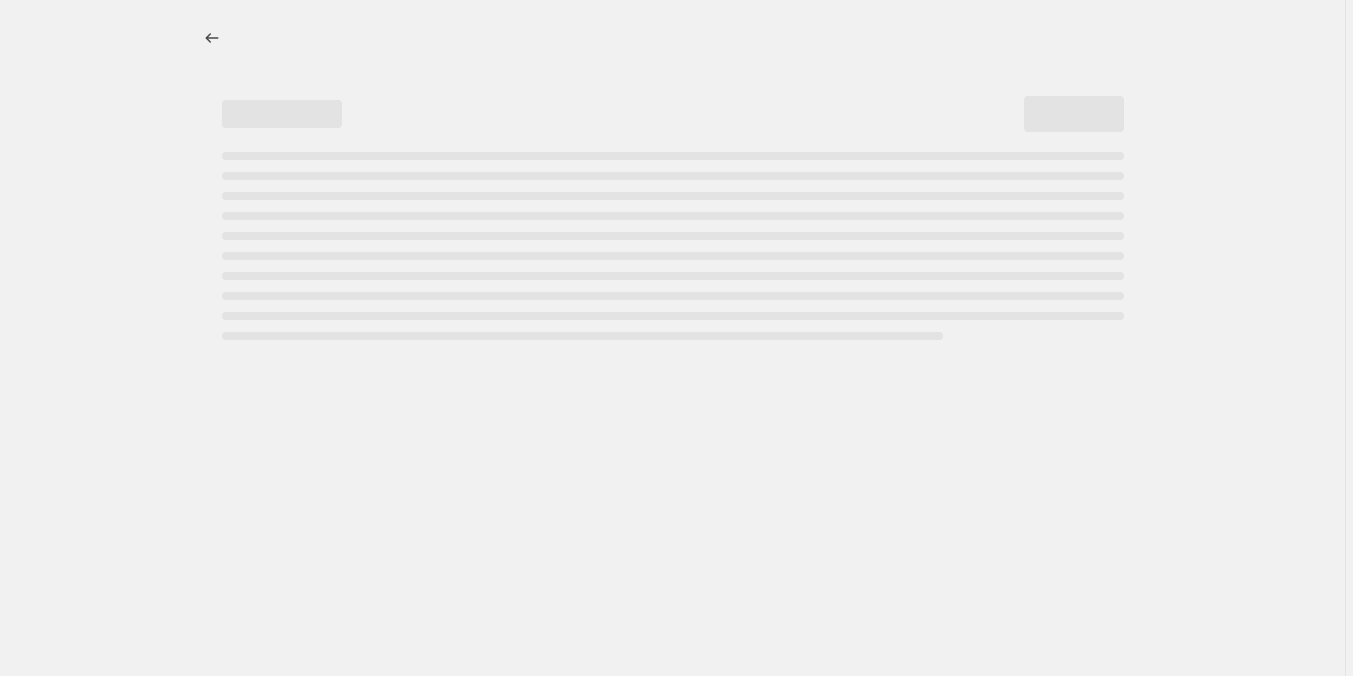 scroll, scrollTop: 0, scrollLeft: 0, axis: both 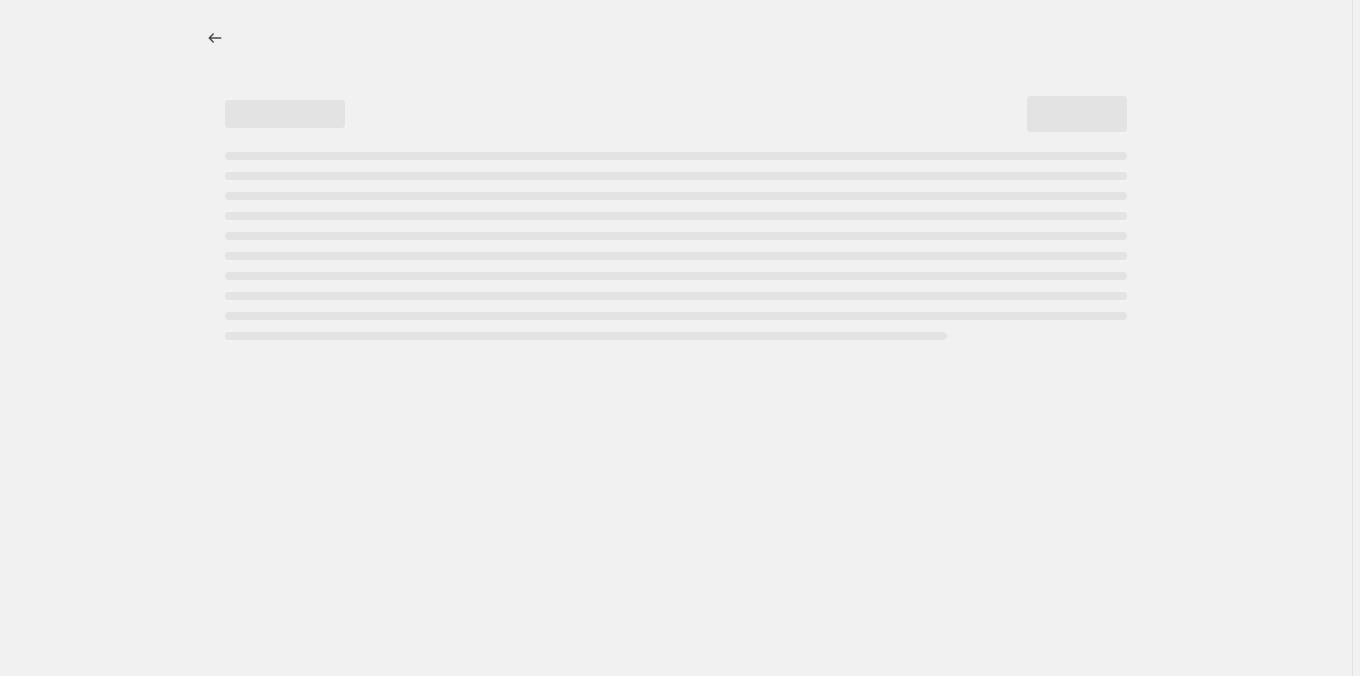 select on "percentage" 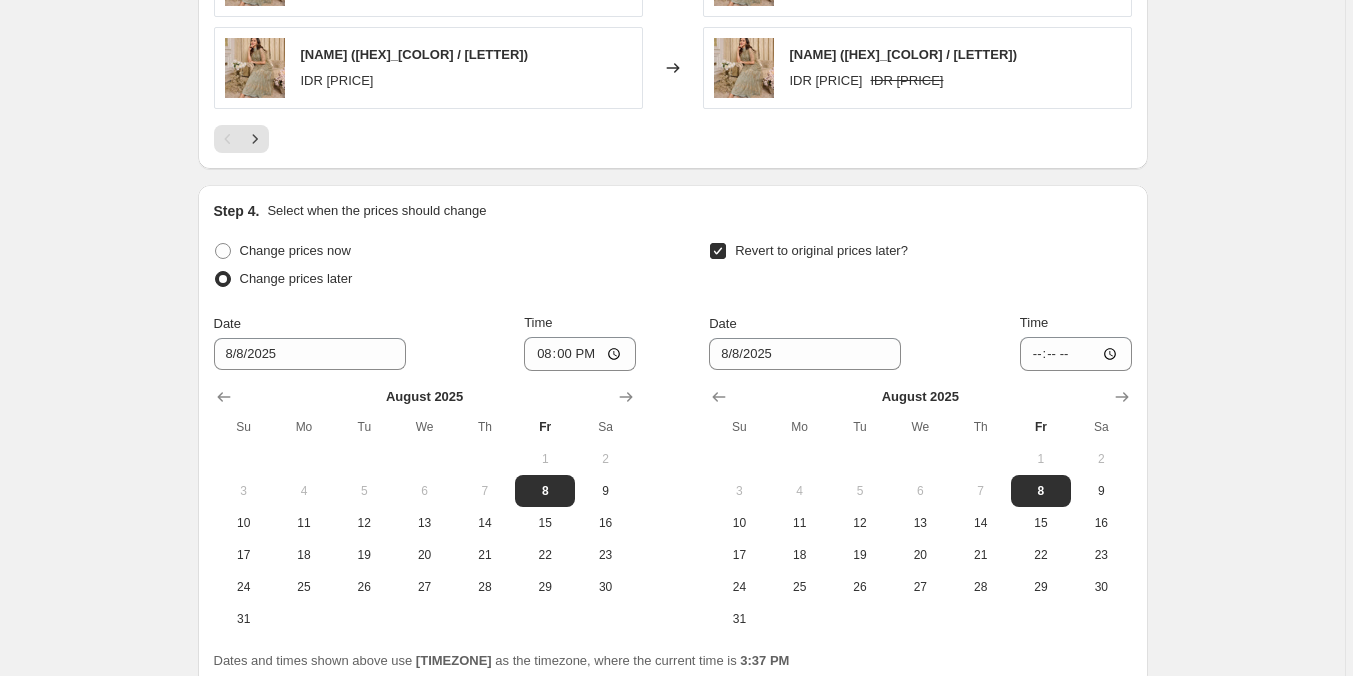 scroll, scrollTop: 1381, scrollLeft: 0, axis: vertical 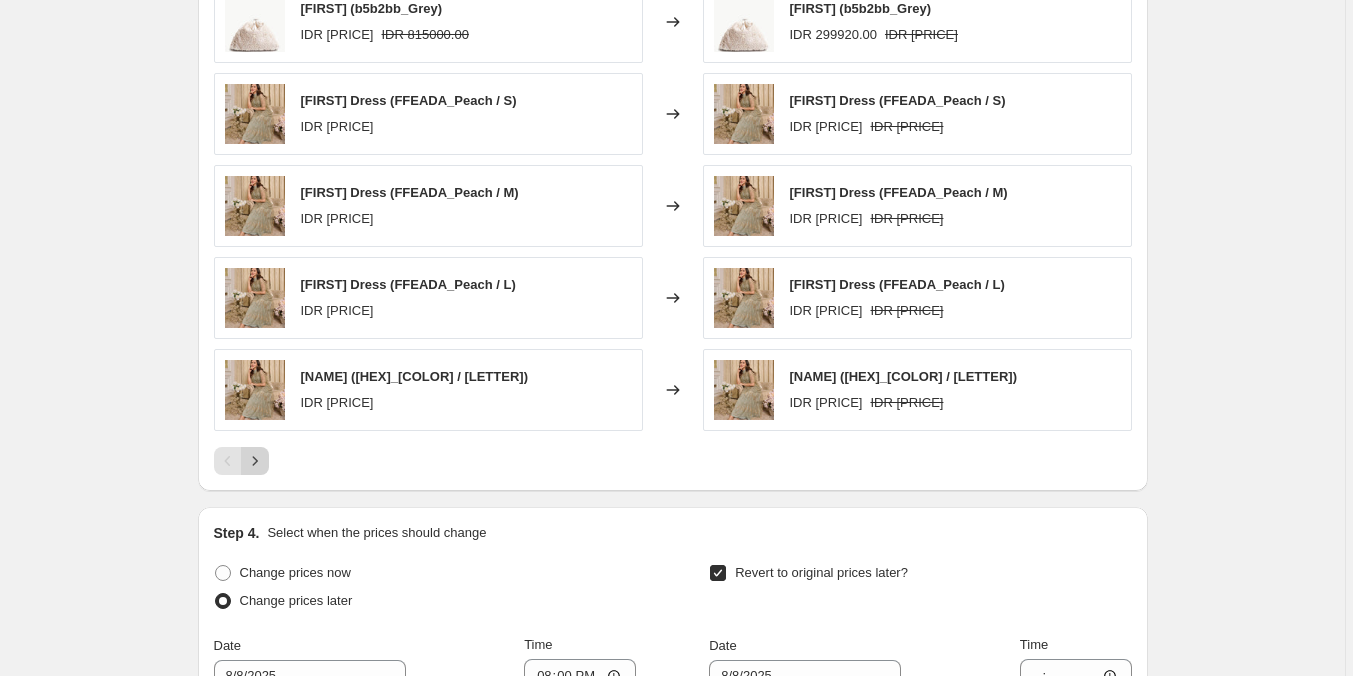 click 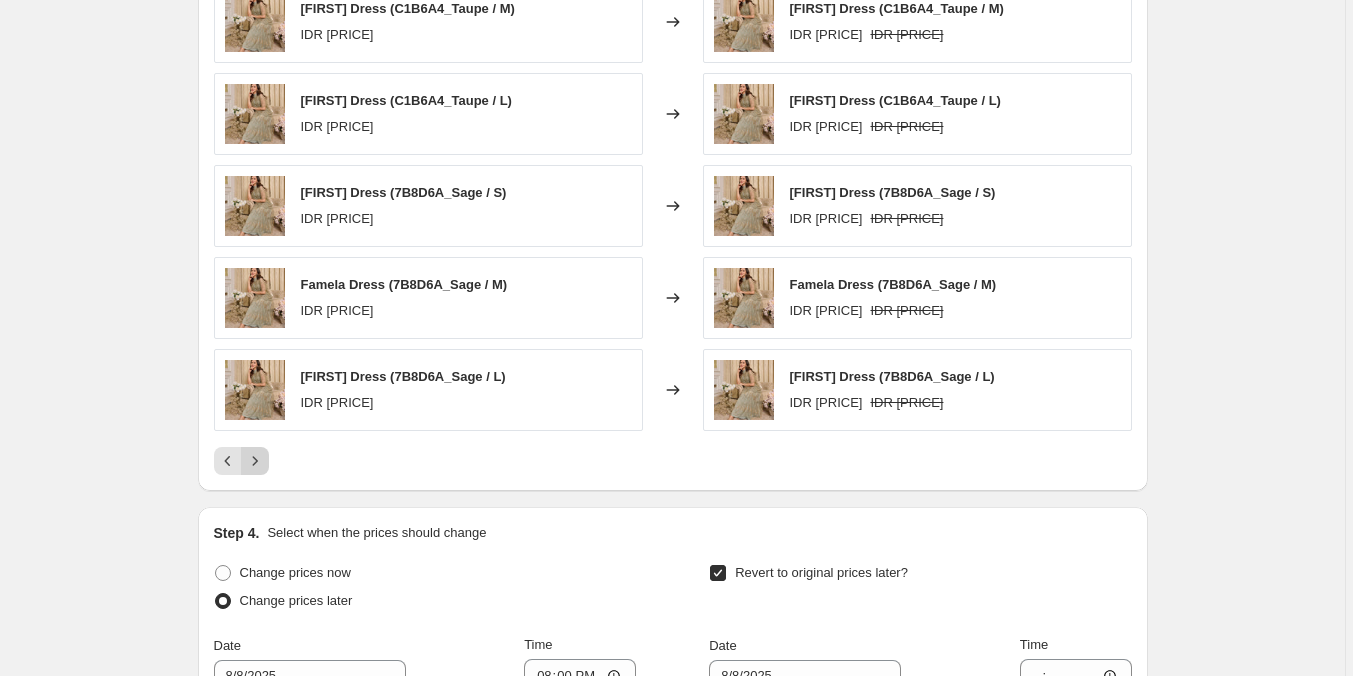click 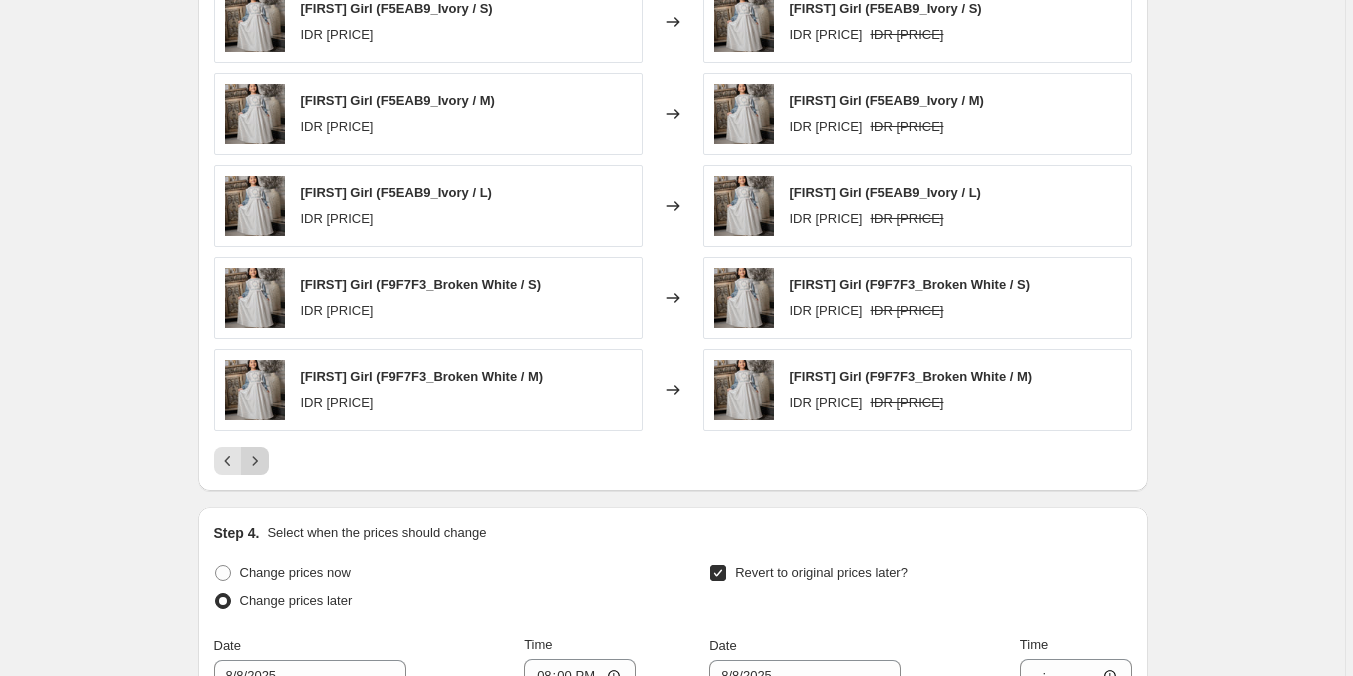 click 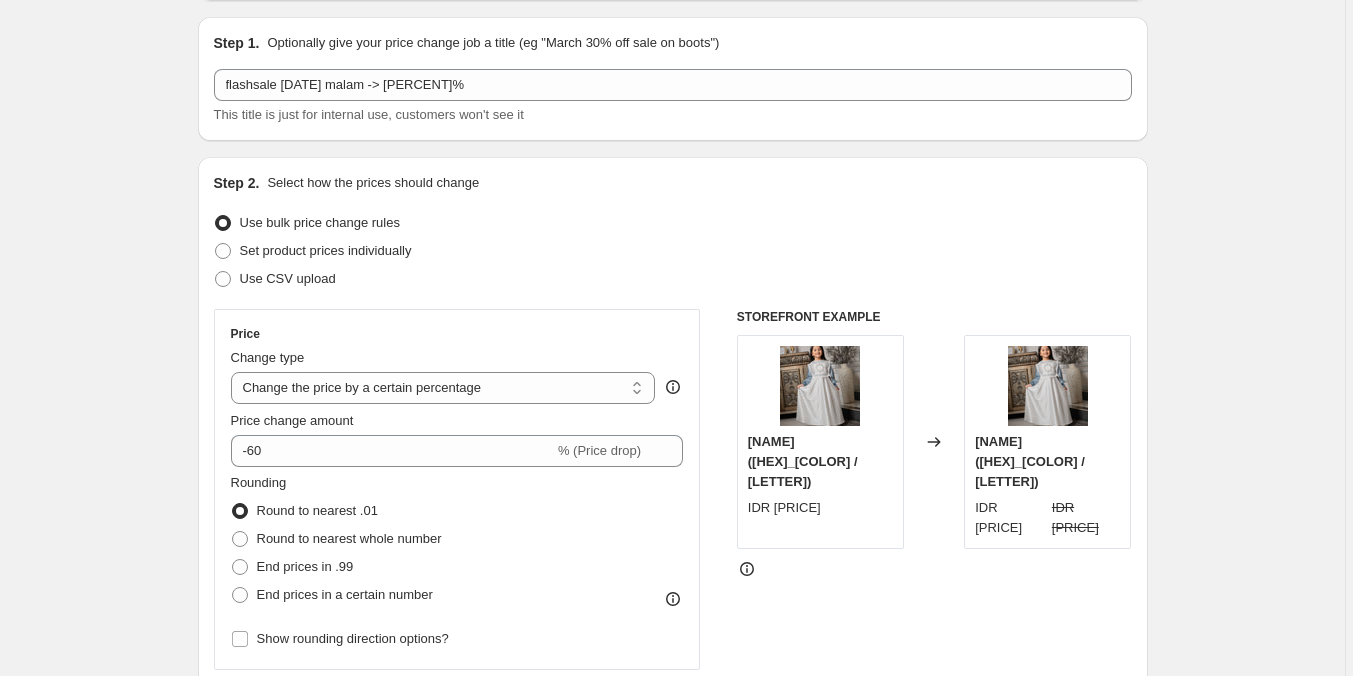 scroll, scrollTop: 0, scrollLeft: 0, axis: both 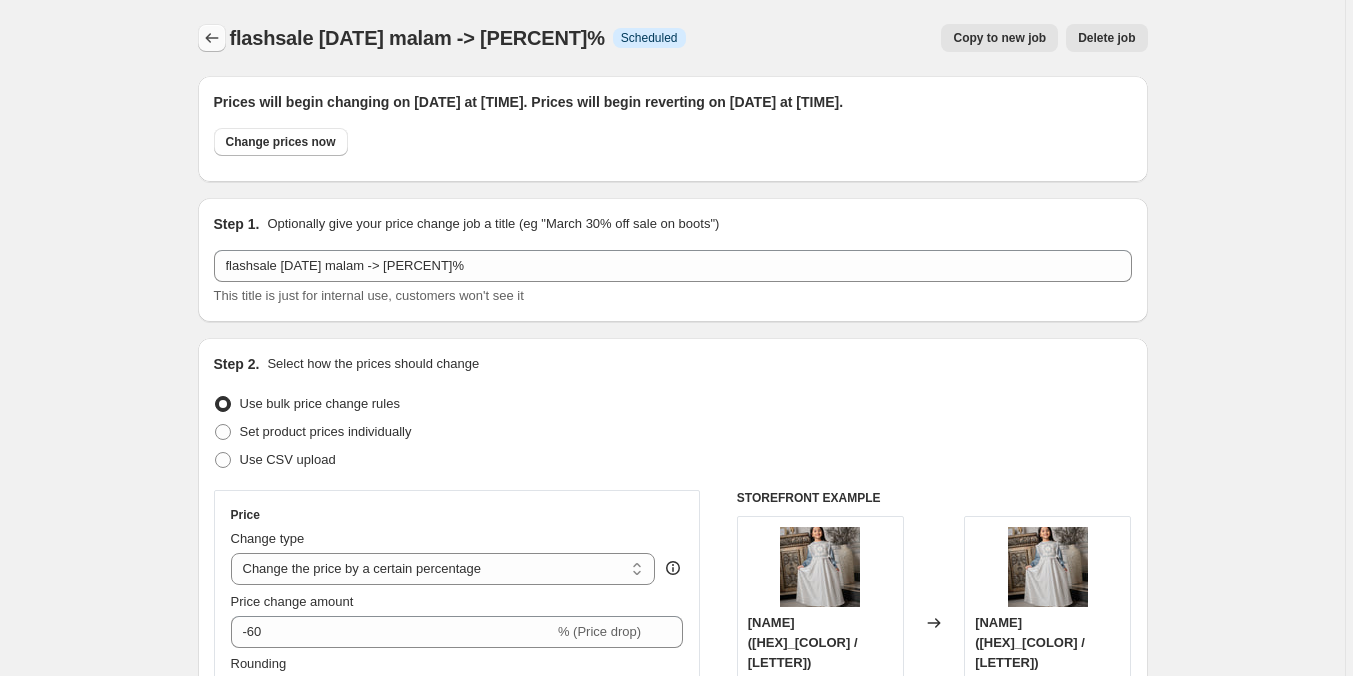 click 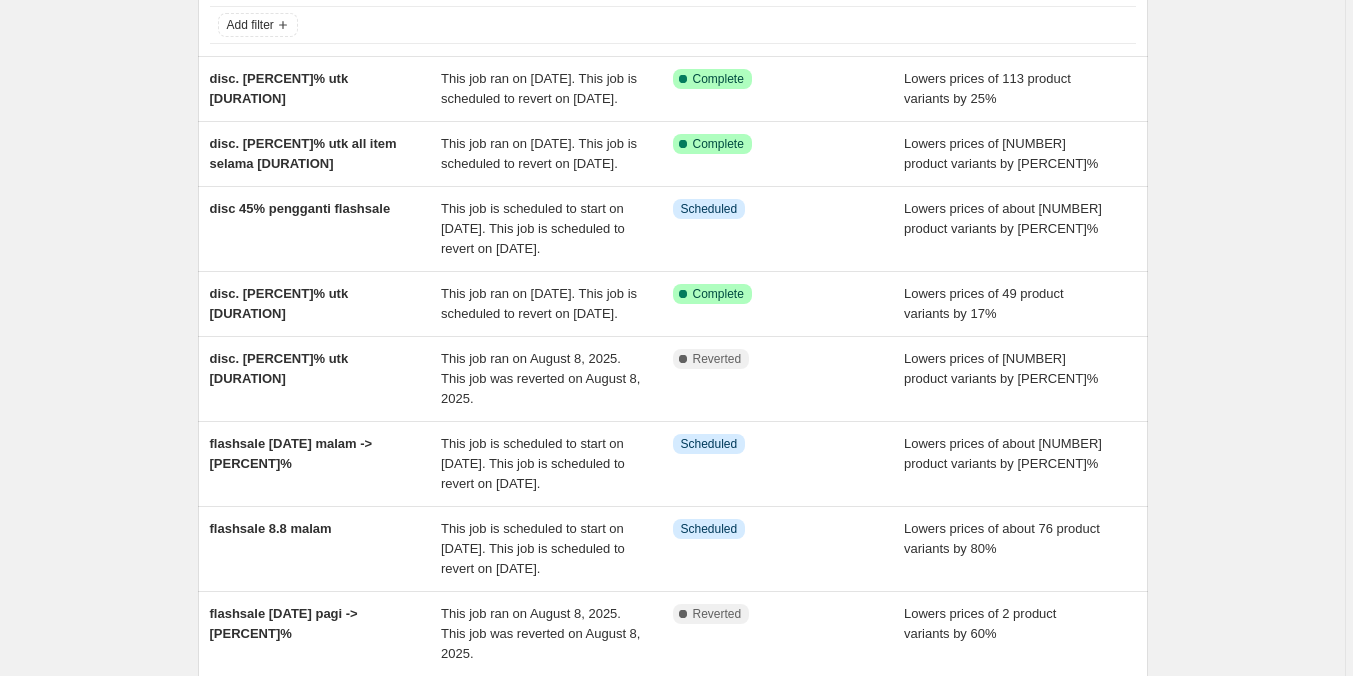 scroll, scrollTop: 0, scrollLeft: 0, axis: both 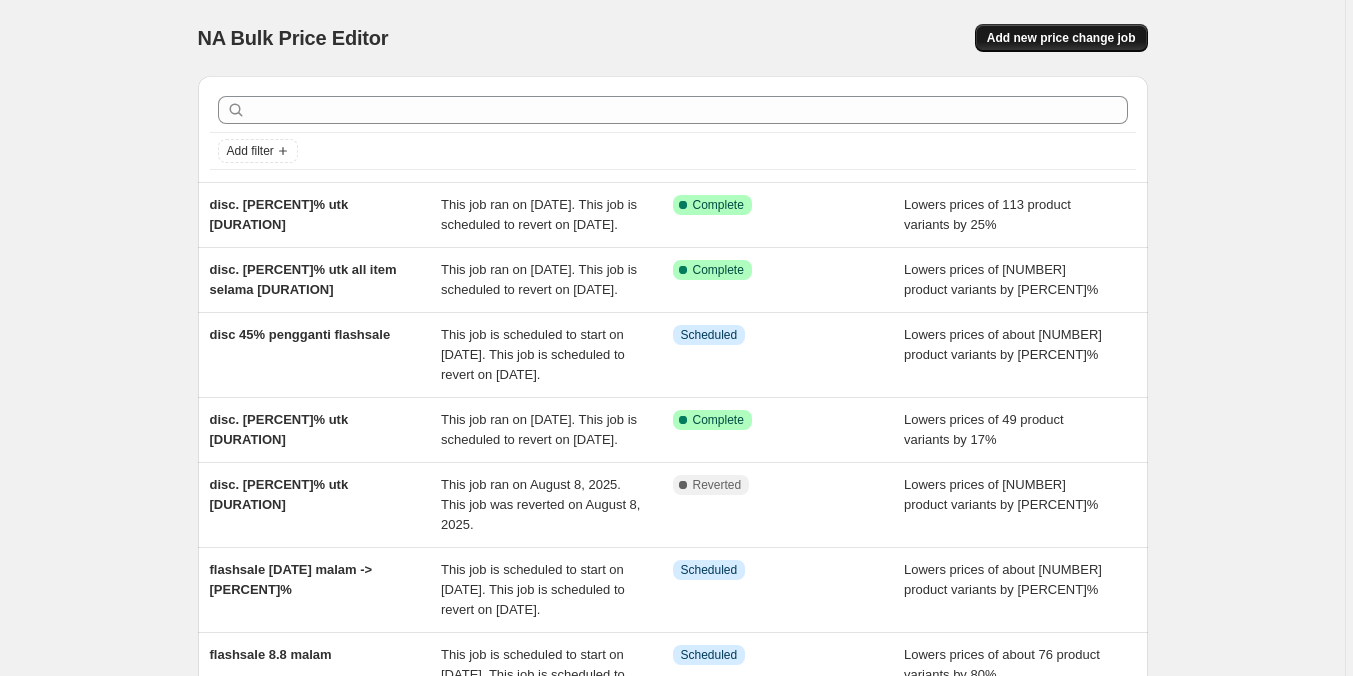 click on "Add new price change job" at bounding box center (1061, 38) 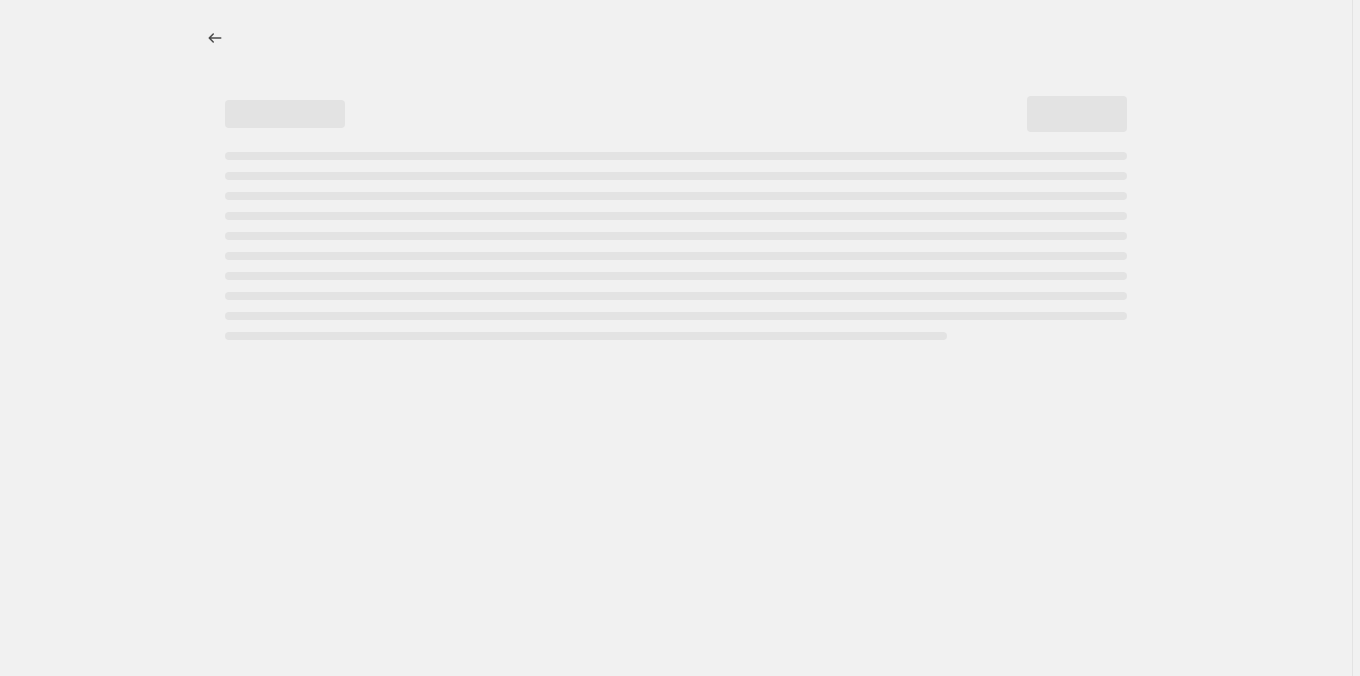 select on "percentage" 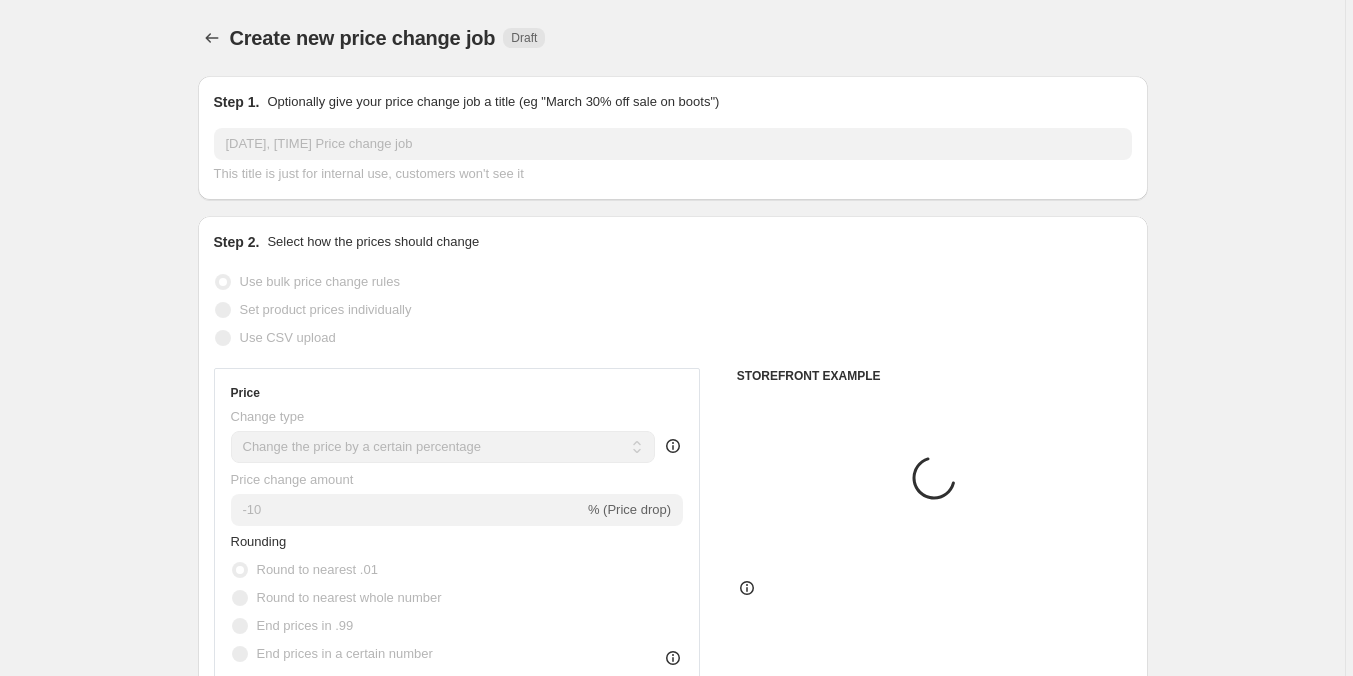 click on "[DATE], [TIME] Price change job" at bounding box center (673, 144) 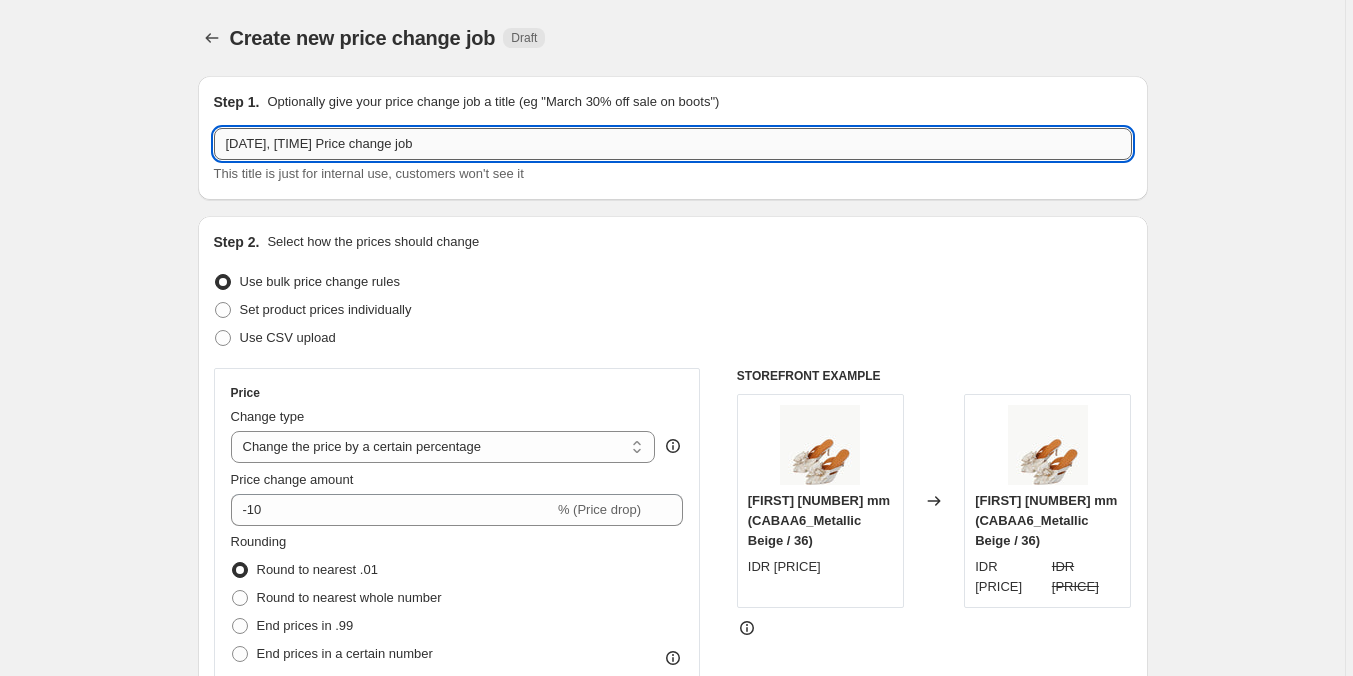 click on "[DATE], [TIME] Price change job" at bounding box center (673, 144) 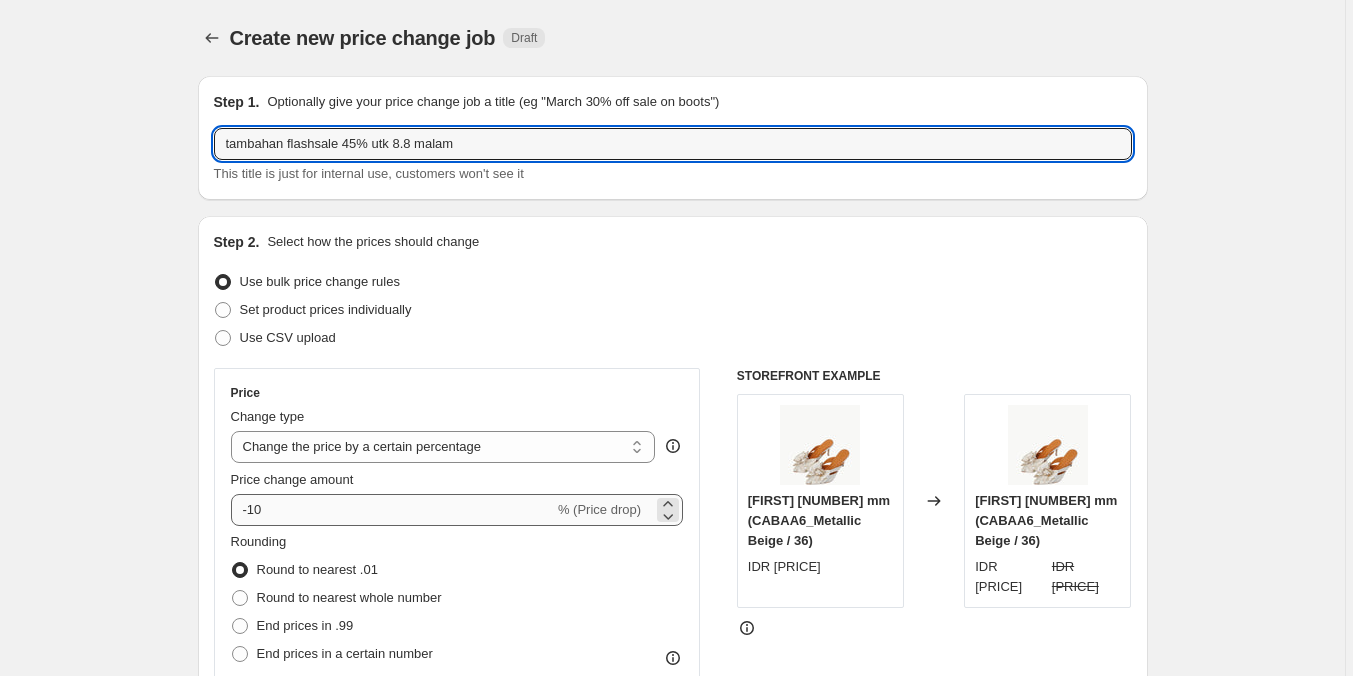 type on "tambahan flashsale 45% utk 8.8 malam" 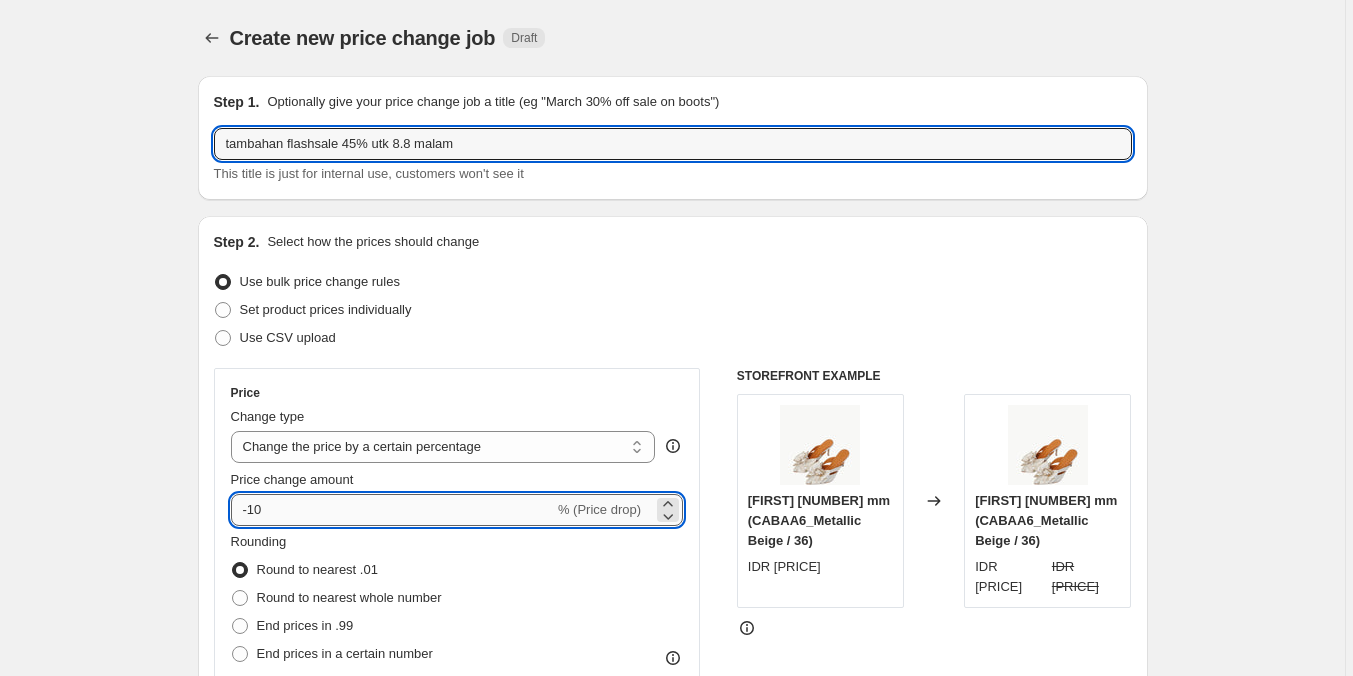 click on "-10" at bounding box center [392, 510] 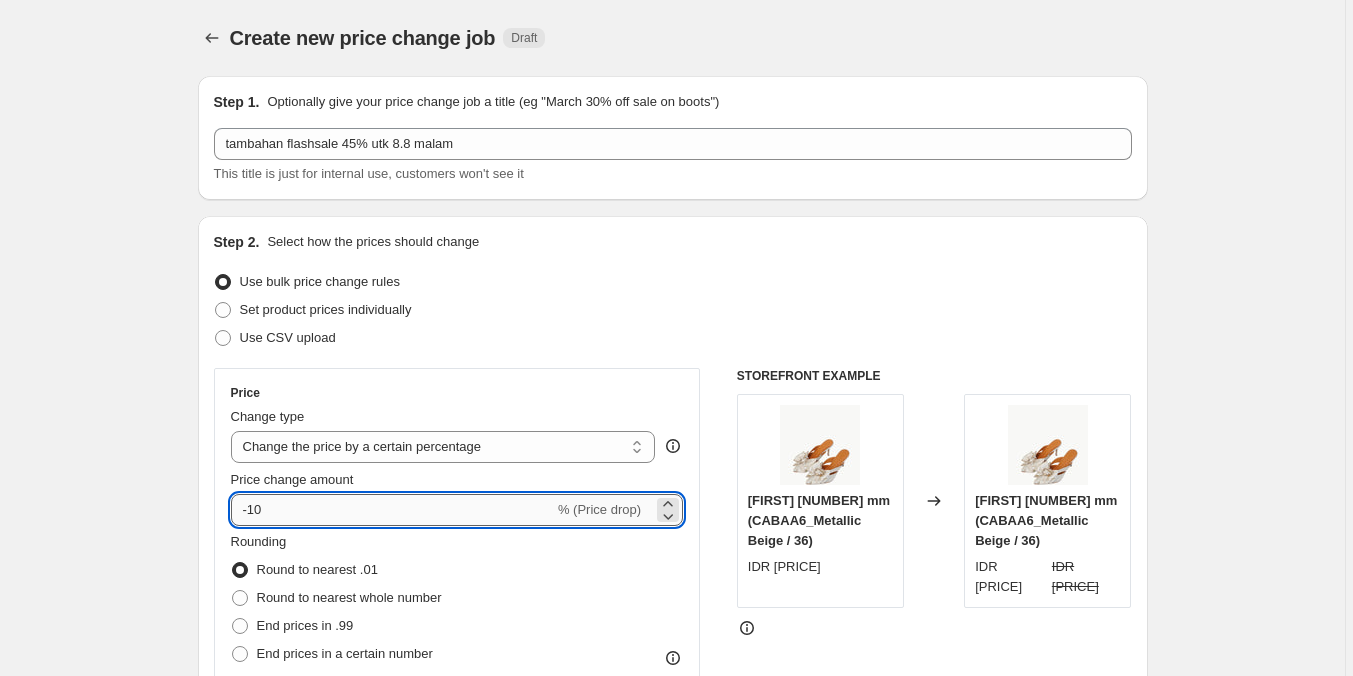 type on "-1" 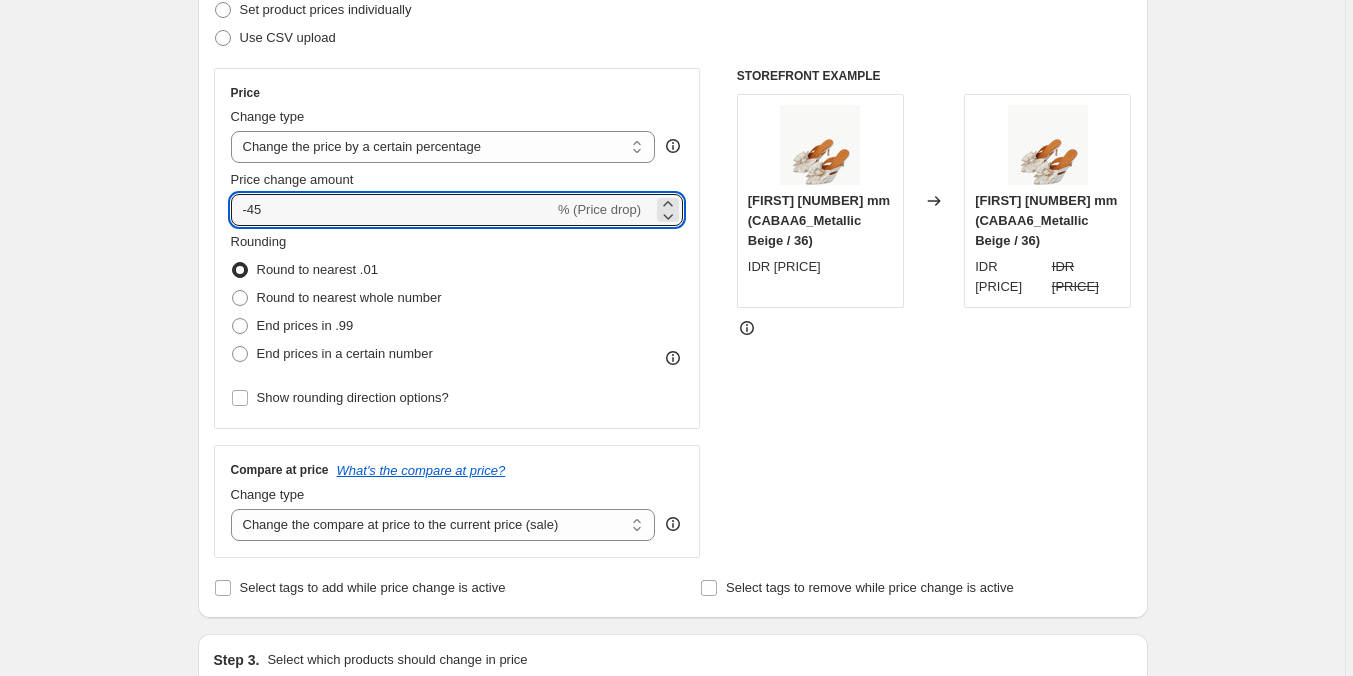 type on "-45" 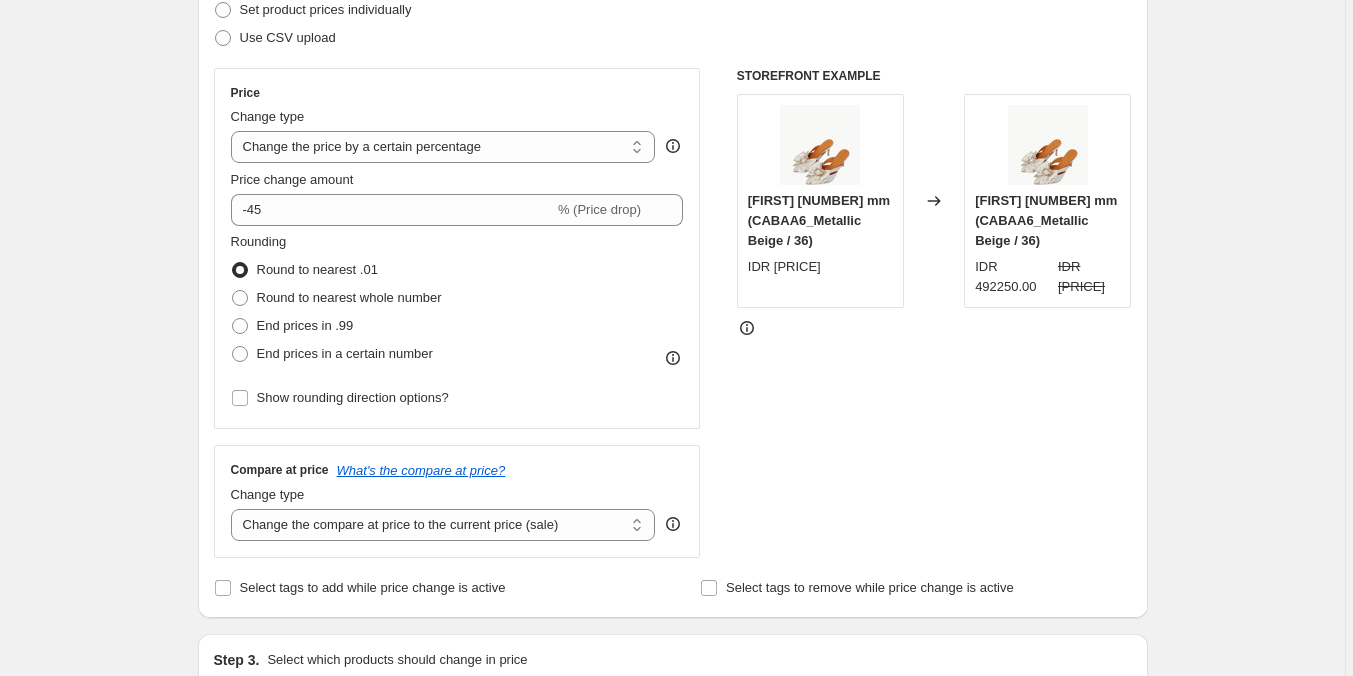 click on "Create new price change job. This page is ready Create new price change job Draft Step 1. Optionally give your price change job a title (eg "March 30% off sale on boots") tambahan flashsale [PERCENT]% utk [DATE] malam This title is just for internal use, customers won't see it Step 2. Select how the prices should change Use bulk price change rules Set product prices individually Use CSV upload Price Change type Change the price to a certain amount Change the price by a certain amount Change the price by a certain percentage Change the price to the current compare at price (price before sale) Change the price by a certain amount relative to the compare at price Change the price by a certain percentage relative to the compare at price Don't change the price Change the price by a certain percentage relative to the cost per item Change price to certain cost margin Change the price by a certain percentage Price change amount -[PERCENT] % (Price drop) Rounding Round to nearest .01 Round to nearest whole number End prices in .99" at bounding box center (673, 702) 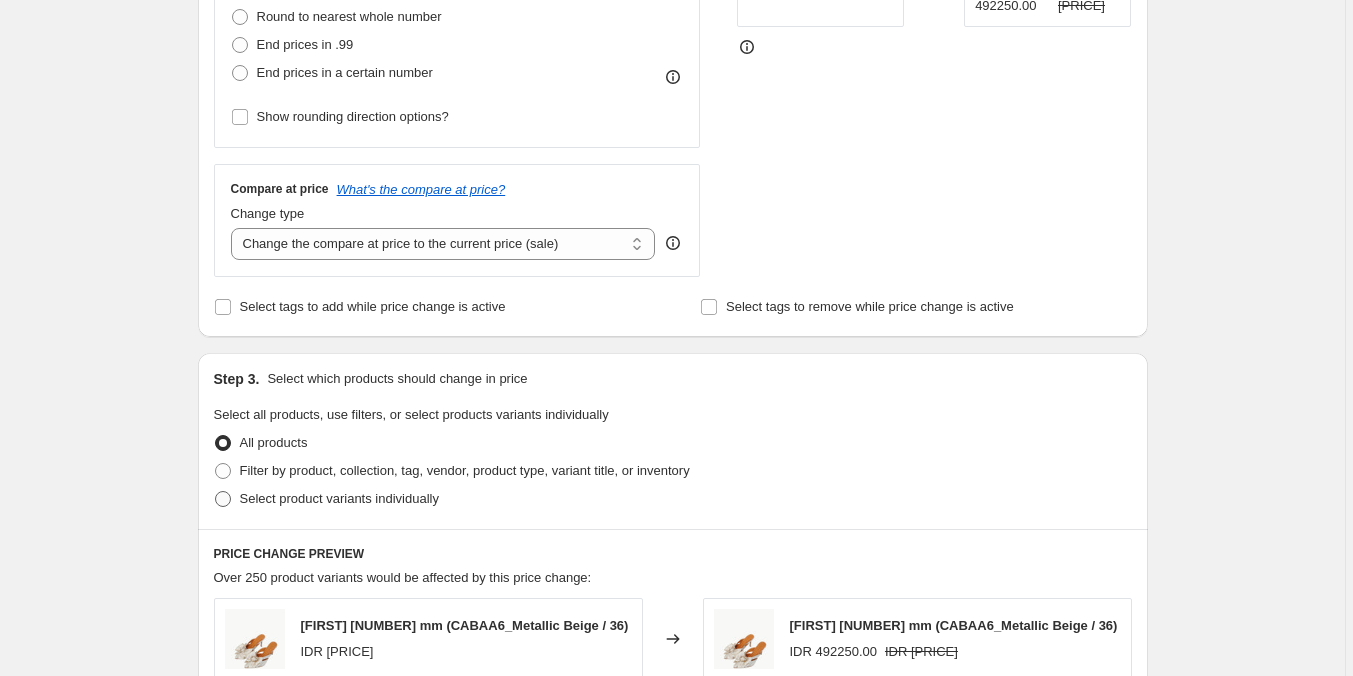 scroll, scrollTop: 600, scrollLeft: 0, axis: vertical 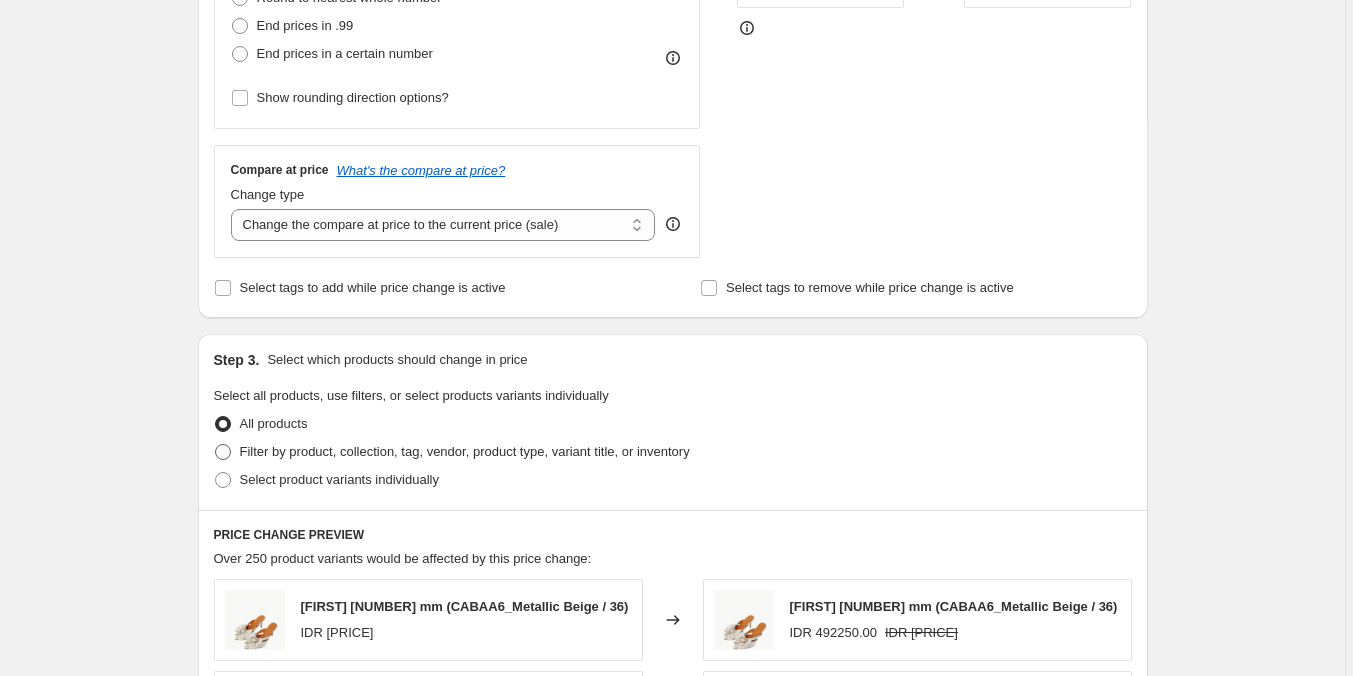 click on "Filter by product, collection, tag, vendor, product type, variant title, or inventory" at bounding box center [465, 451] 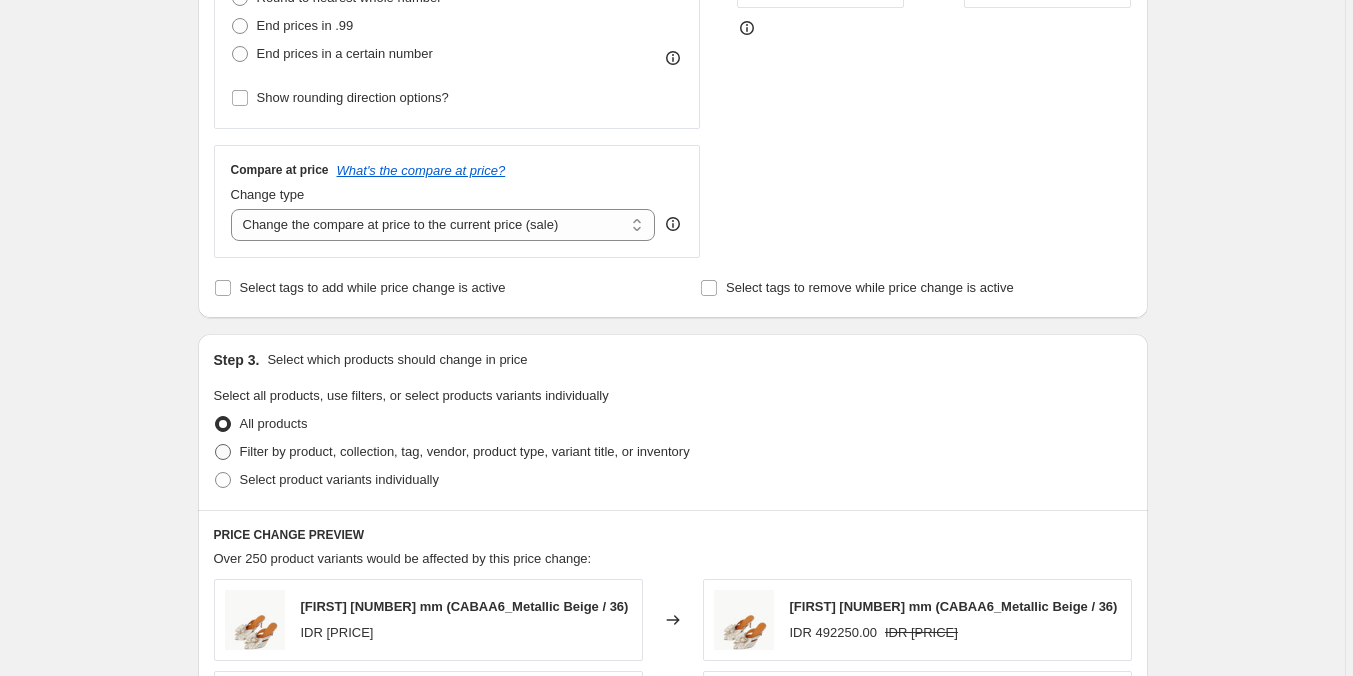 radio on "true" 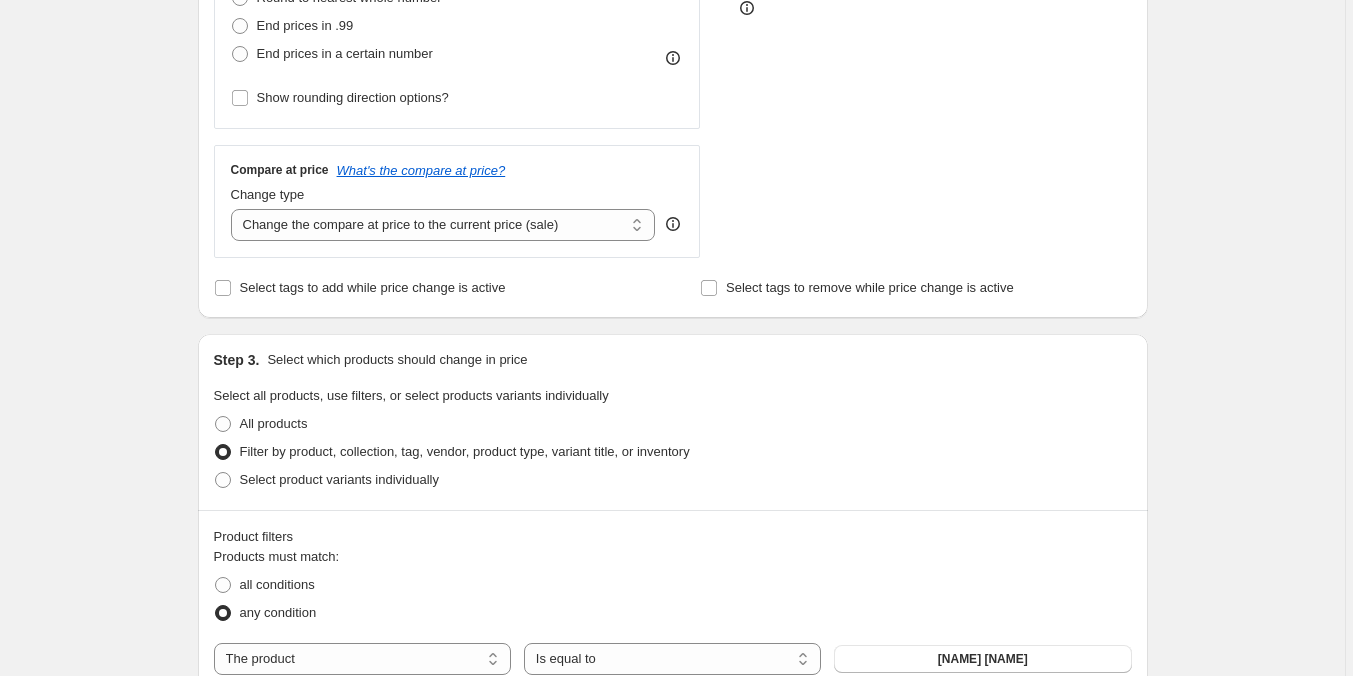 scroll, scrollTop: 900, scrollLeft: 0, axis: vertical 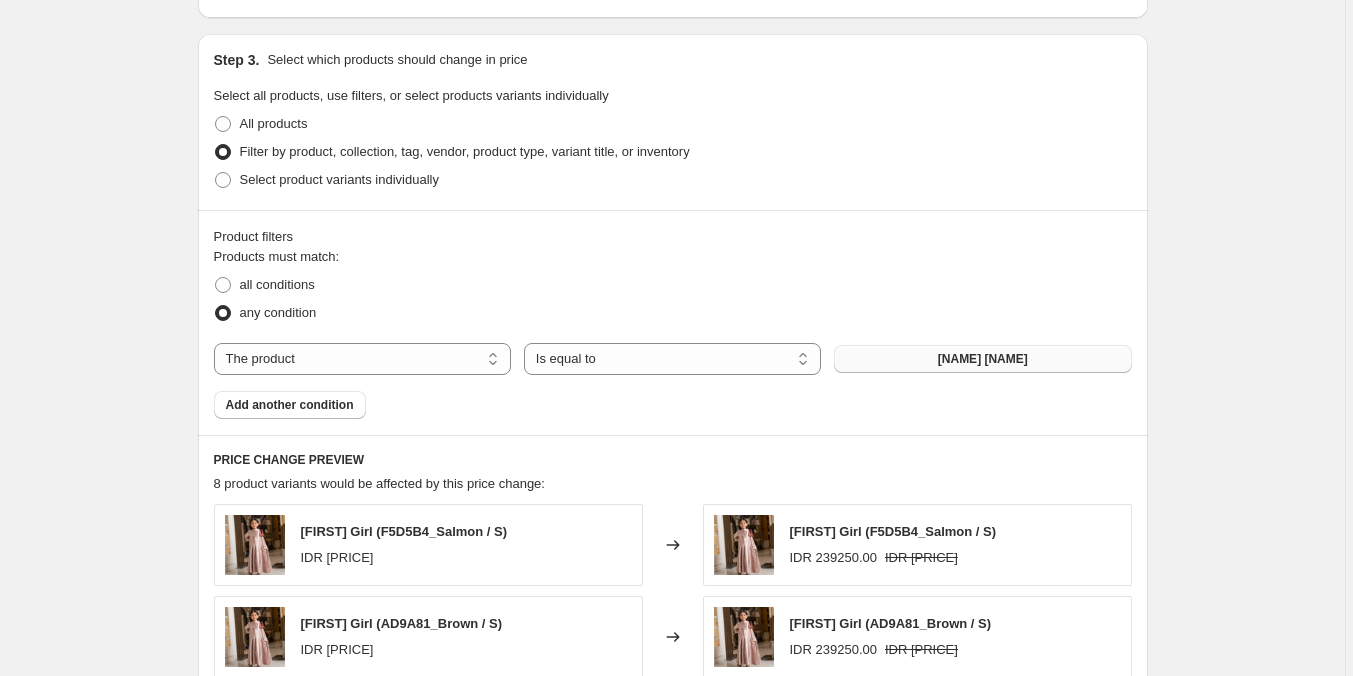 click on "[NAME] [NAME]" at bounding box center [983, 359] 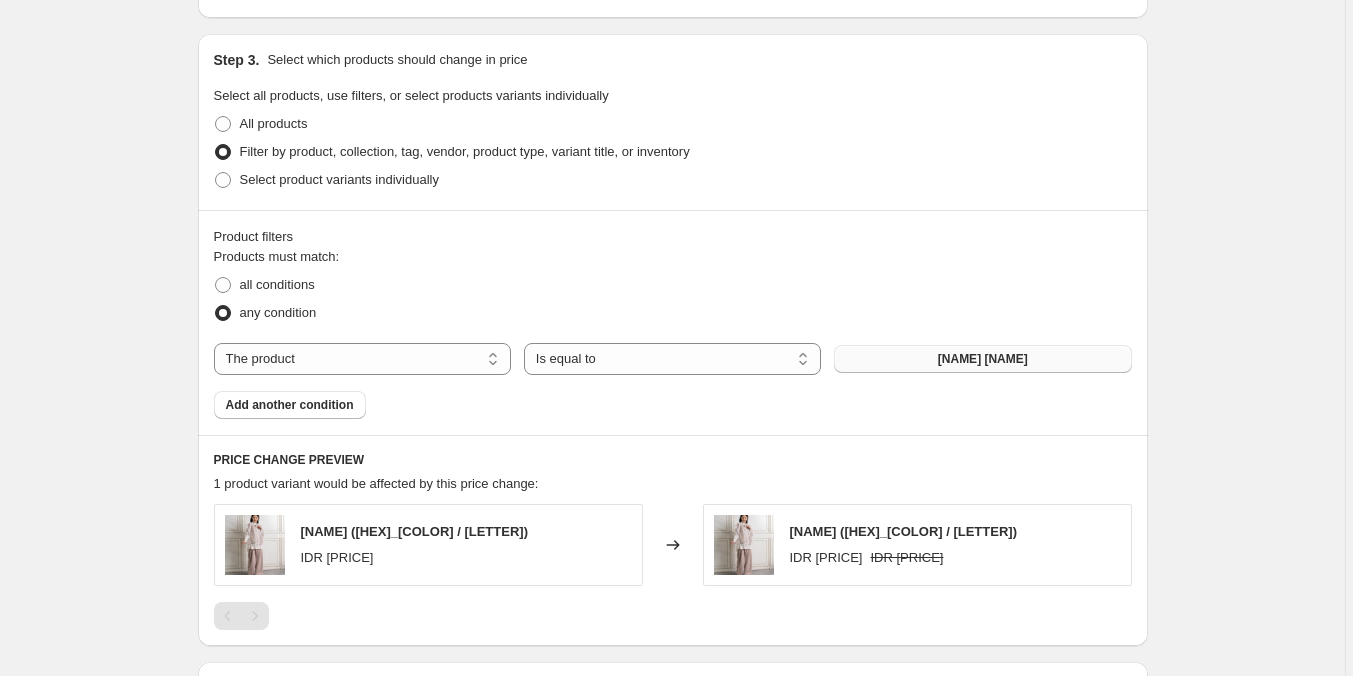 click on "Add another condition" at bounding box center [290, 405] 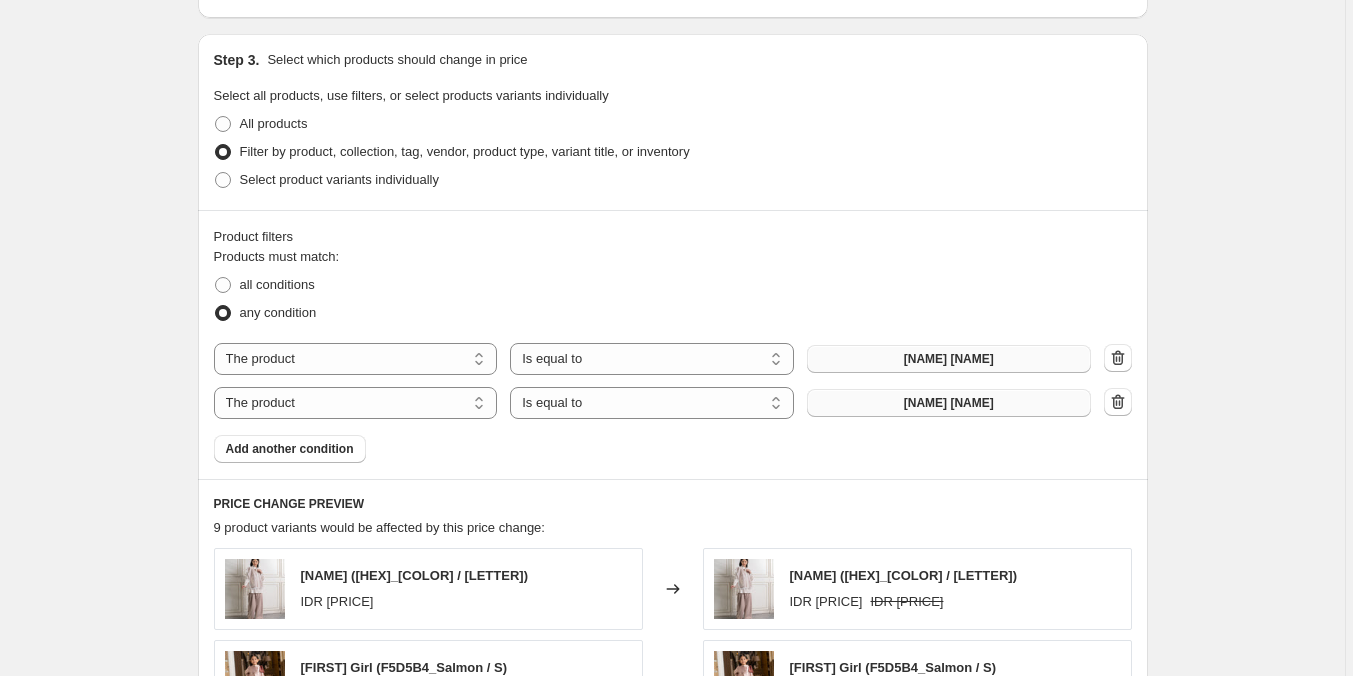 click on "[NAME] [NAME]" at bounding box center [949, 403] 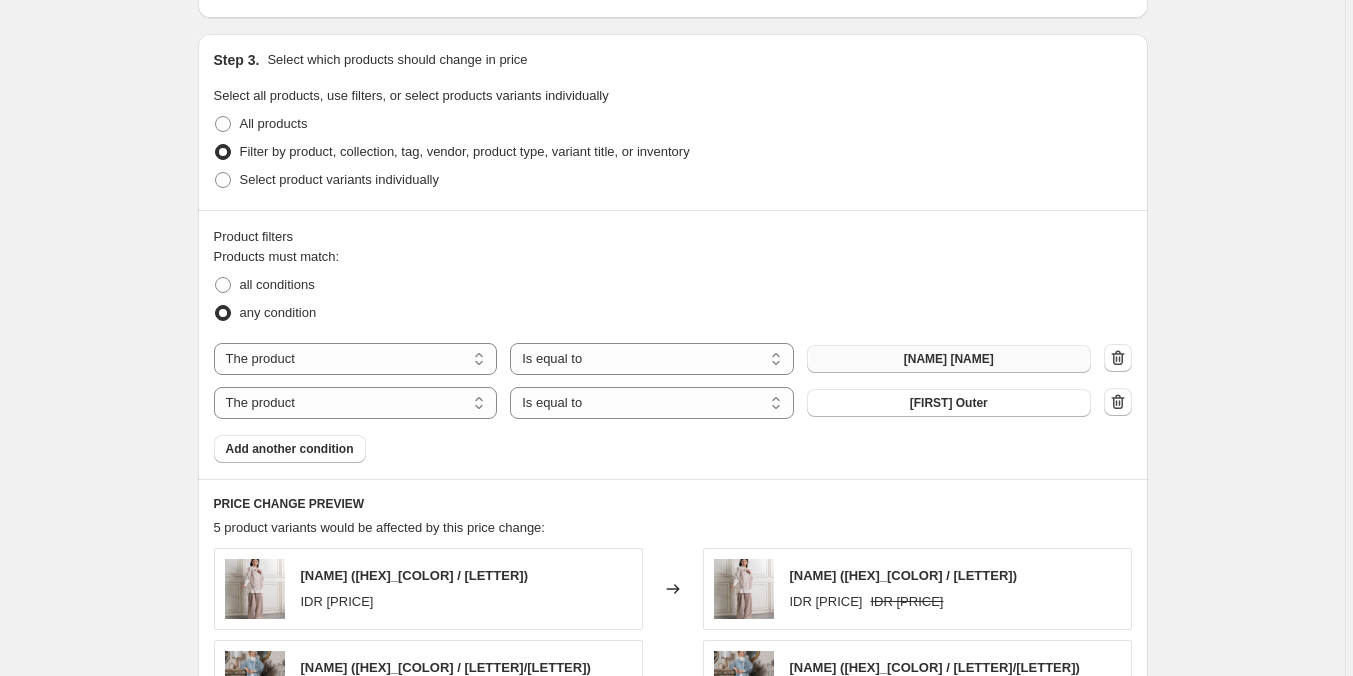 click on "Create new price change job. This page is ready Create new price change job Draft Step 1. Optionally give your price change job a title (eg "March 30% off sale on boots") tambahan flashsale [PERCENT]% utk [DATE] malam This title is just for internal use, customers won't see it Step 2. Select how the prices should change Use bulk price change rules Set product prices individually Use CSV upload Price Change type Change the price to a certain amount Change the price by a certain amount Change the price by a certain percentage Change the price to the current compare at price (price before sale) Change the price by a certain amount relative to the compare at price Change the price by a certain percentage relative to the compare at price Don't change the price Change the price by a certain percentage relative to the cost per item Change price to certain cost margin Change the price by a certain percentage Price change amount -[PERCENT] % (Price drop) Rounding Round to nearest .01 Round to nearest whole number End prices in .99" at bounding box center (672, 234) 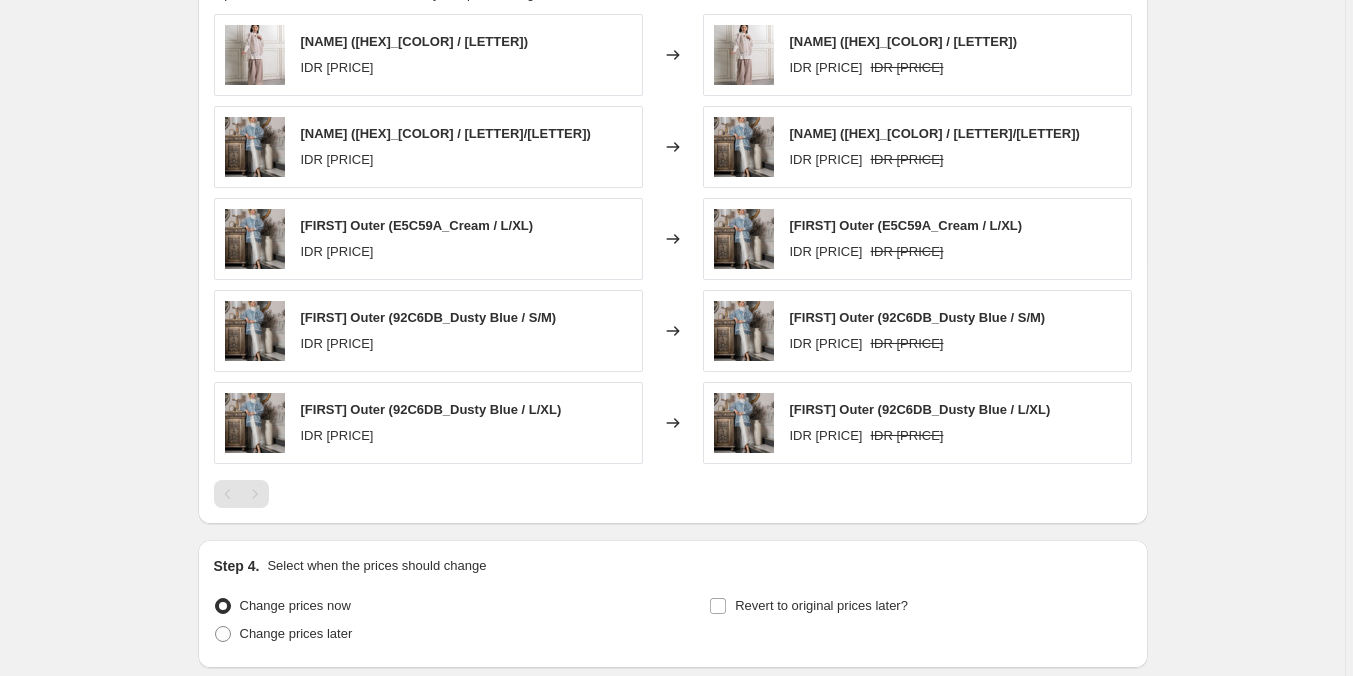 scroll, scrollTop: 1593, scrollLeft: 0, axis: vertical 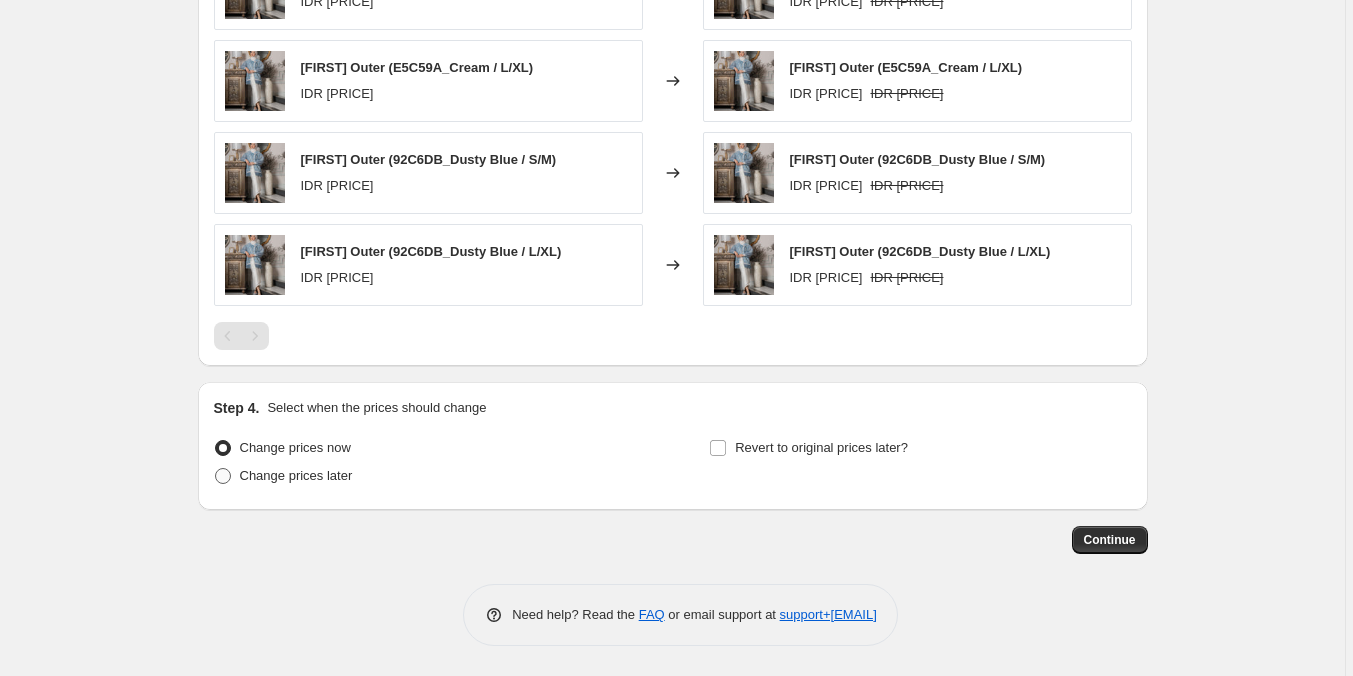click on "Change prices later" at bounding box center (296, 475) 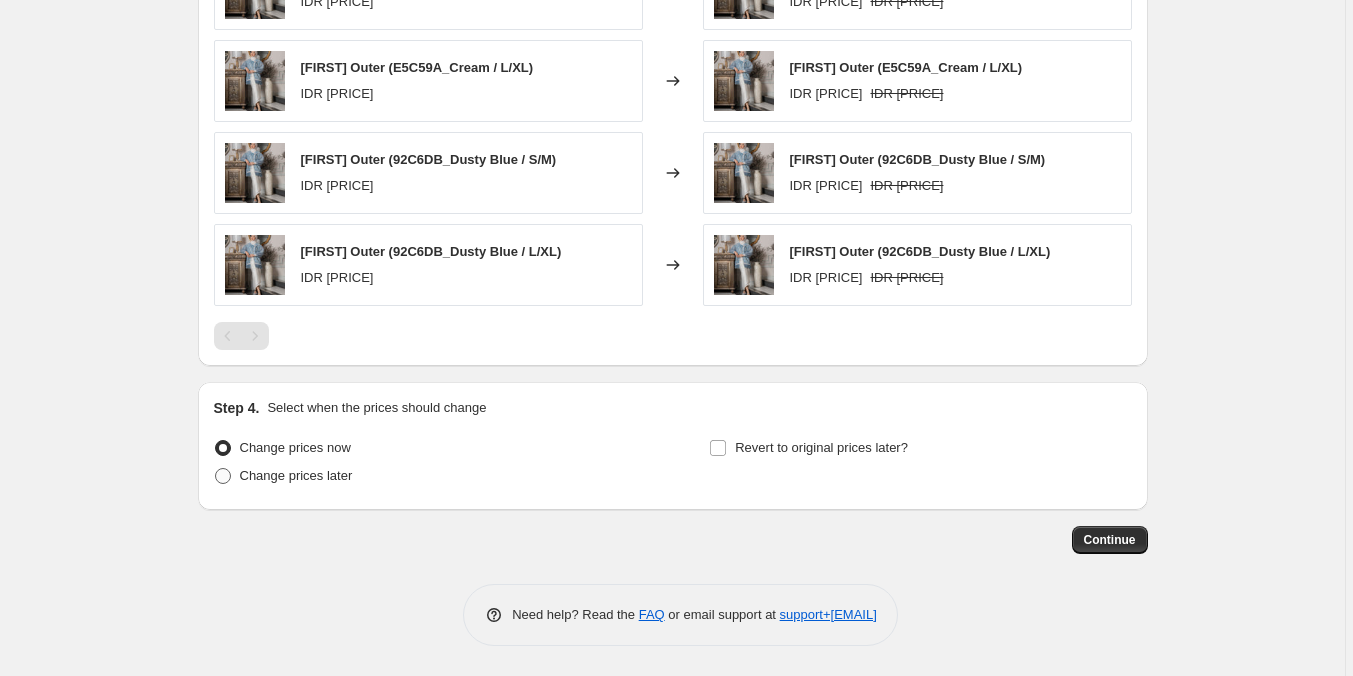 radio on "true" 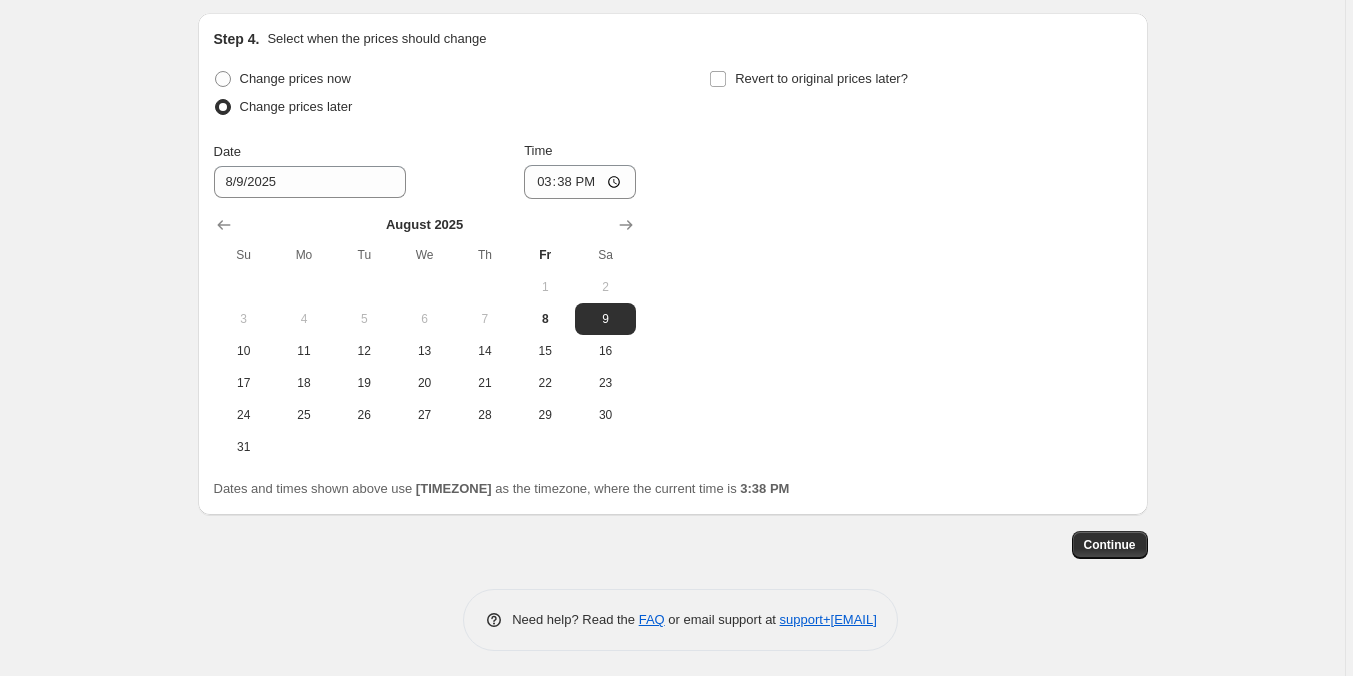 scroll, scrollTop: 1967, scrollLeft: 0, axis: vertical 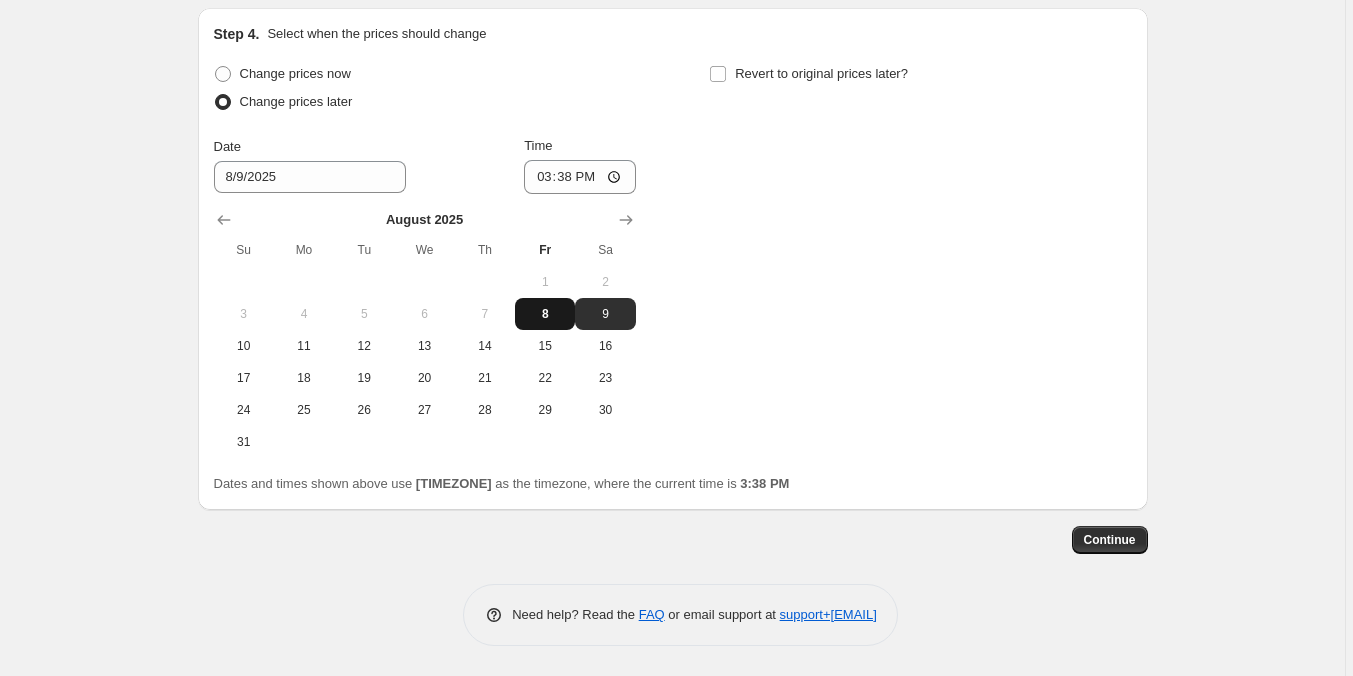 click on "8" at bounding box center (545, 314) 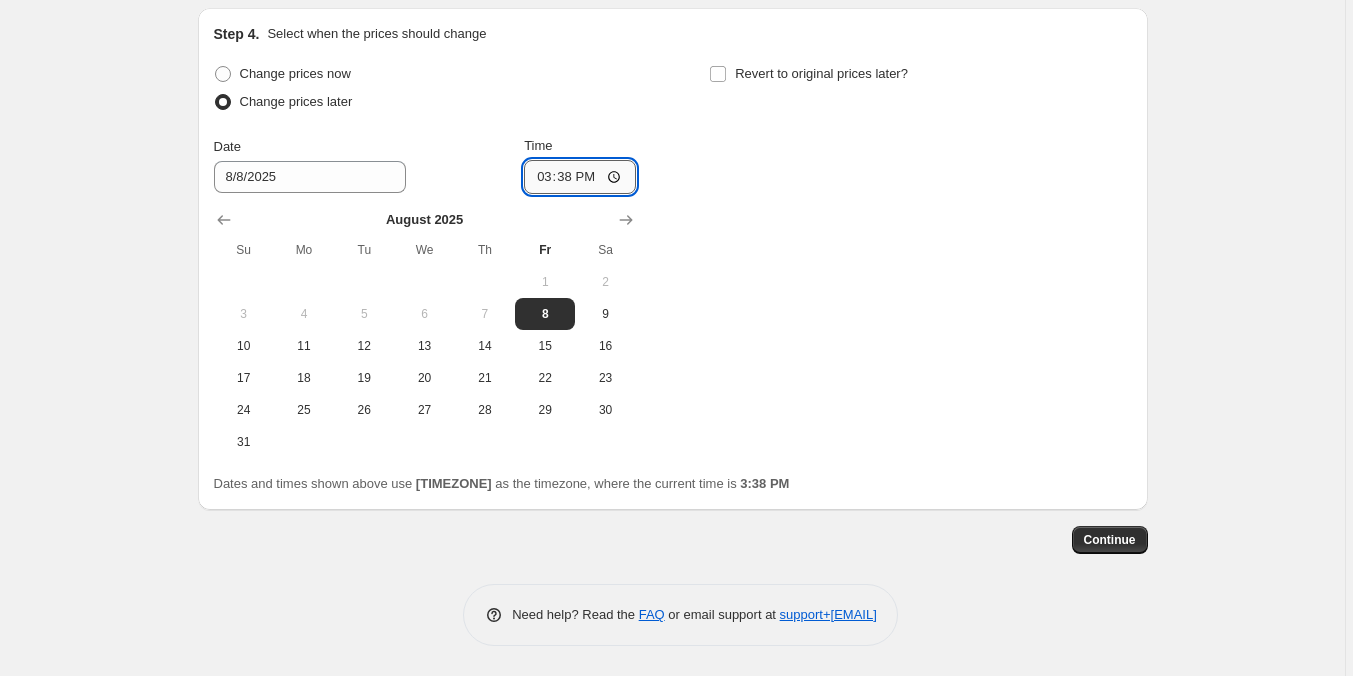 click on "15:38" at bounding box center [580, 177] 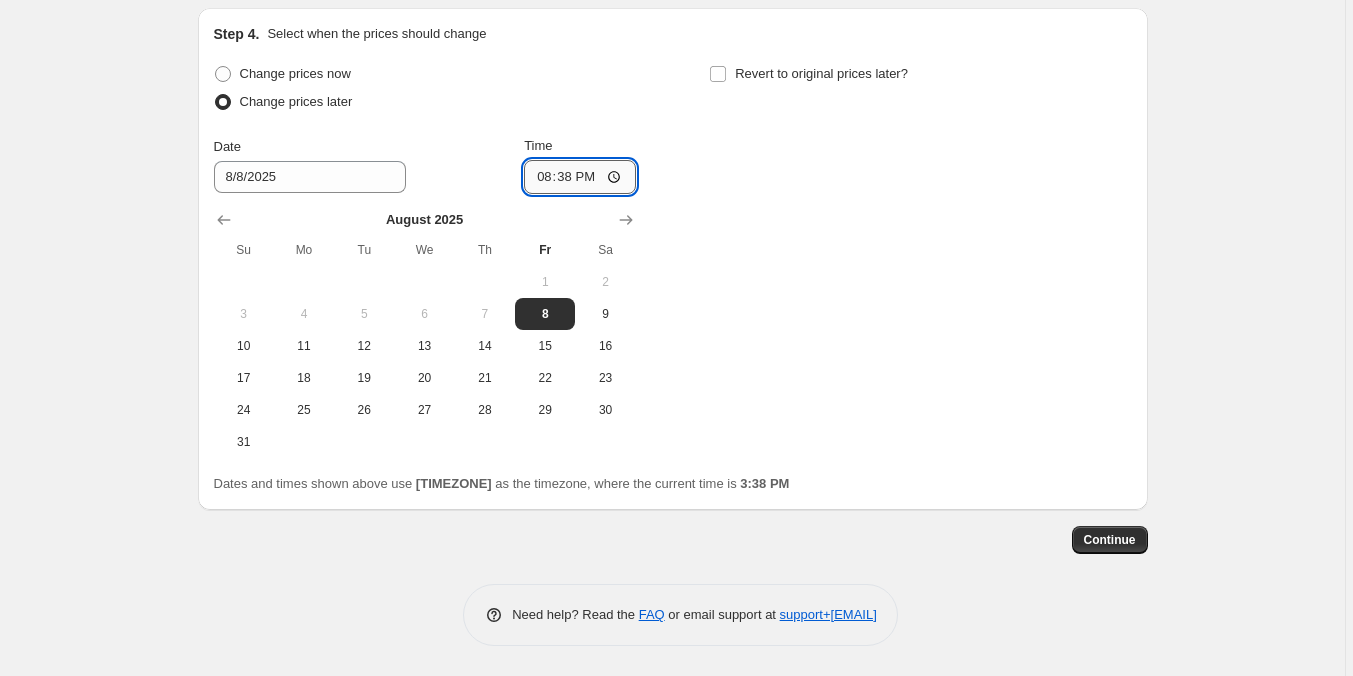 type on "20:00" 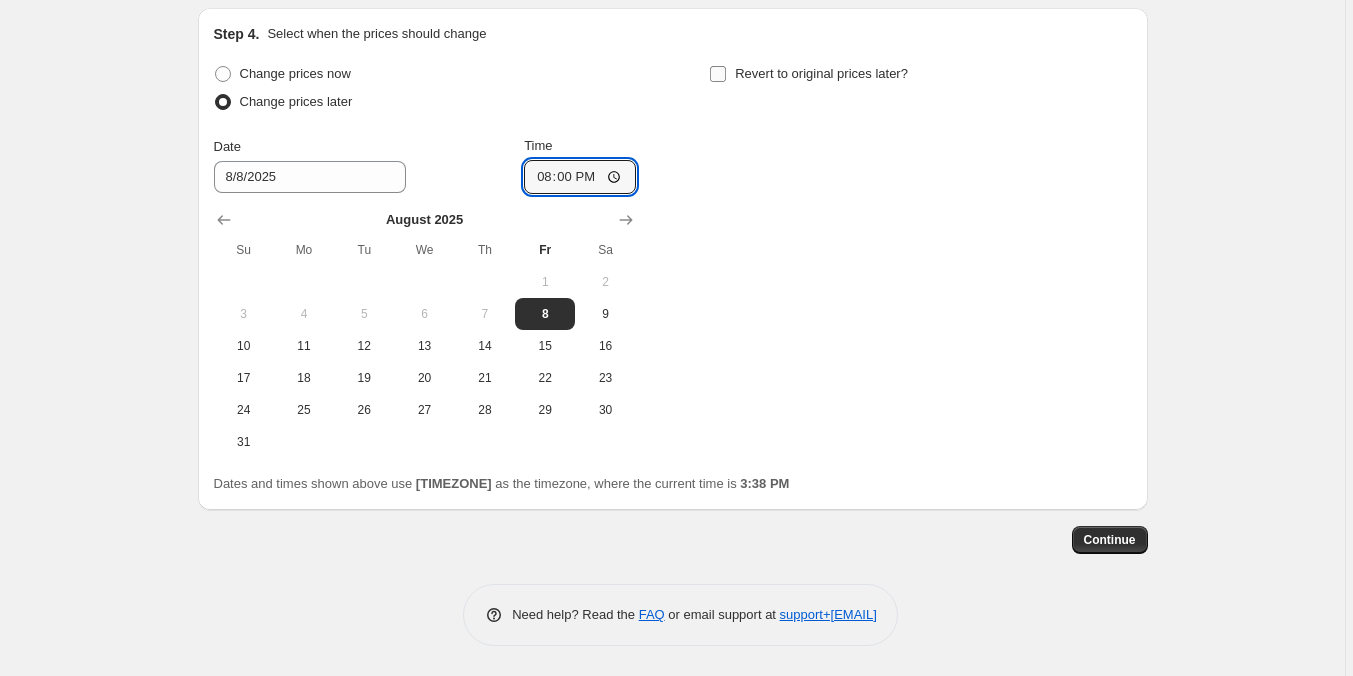click on "Revert to original prices later?" at bounding box center [718, 74] 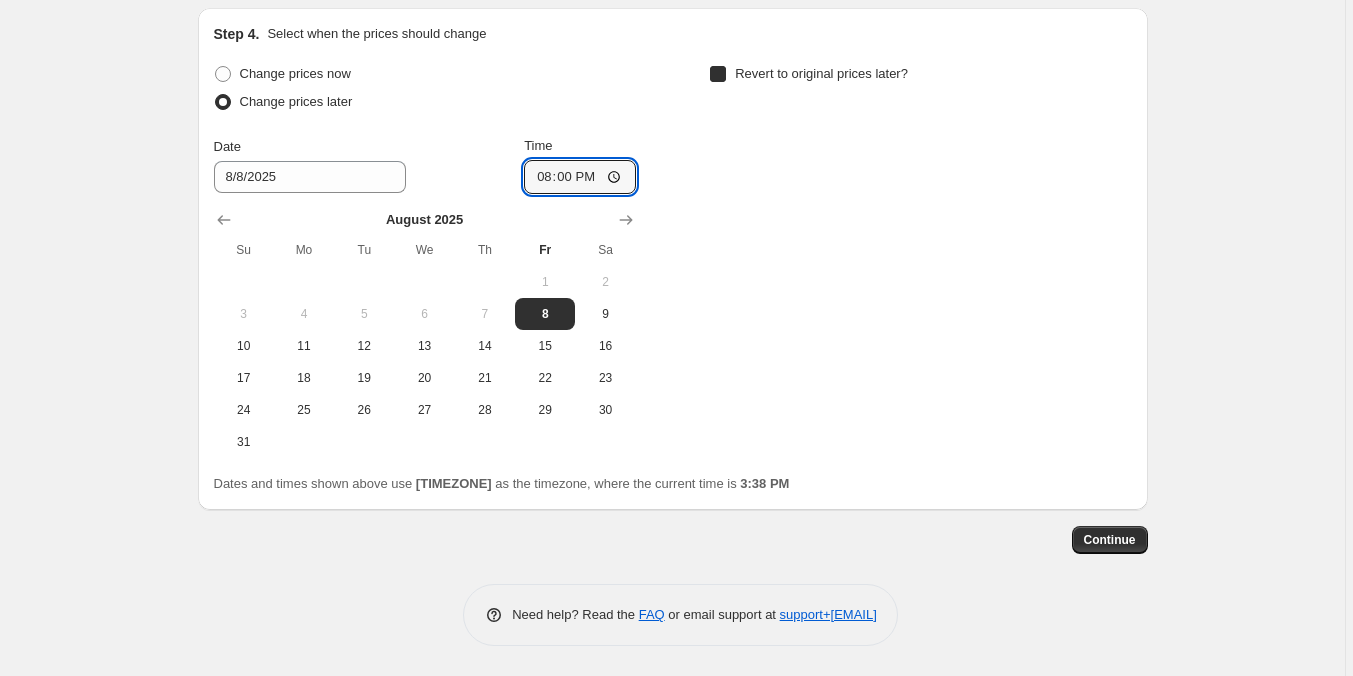checkbox on "true" 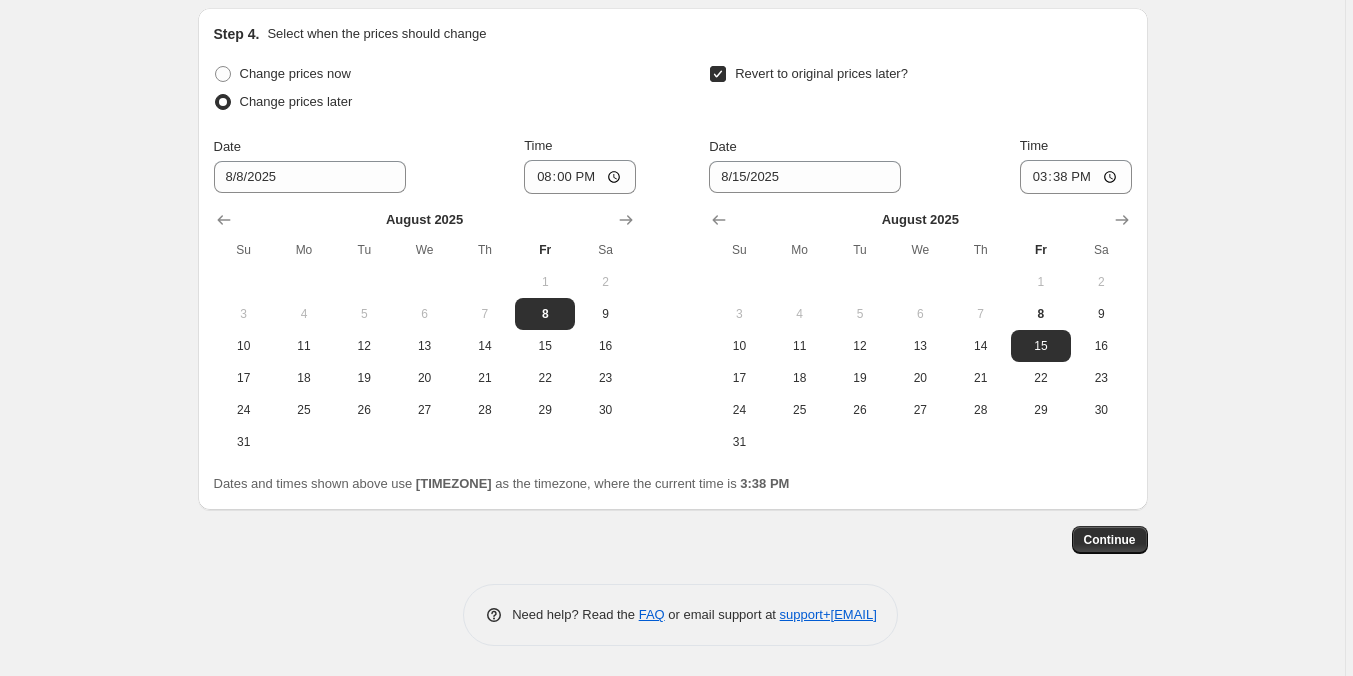 drag, startPoint x: 1042, startPoint y: 315, endPoint x: 1059, endPoint y: 200, distance: 116.24973 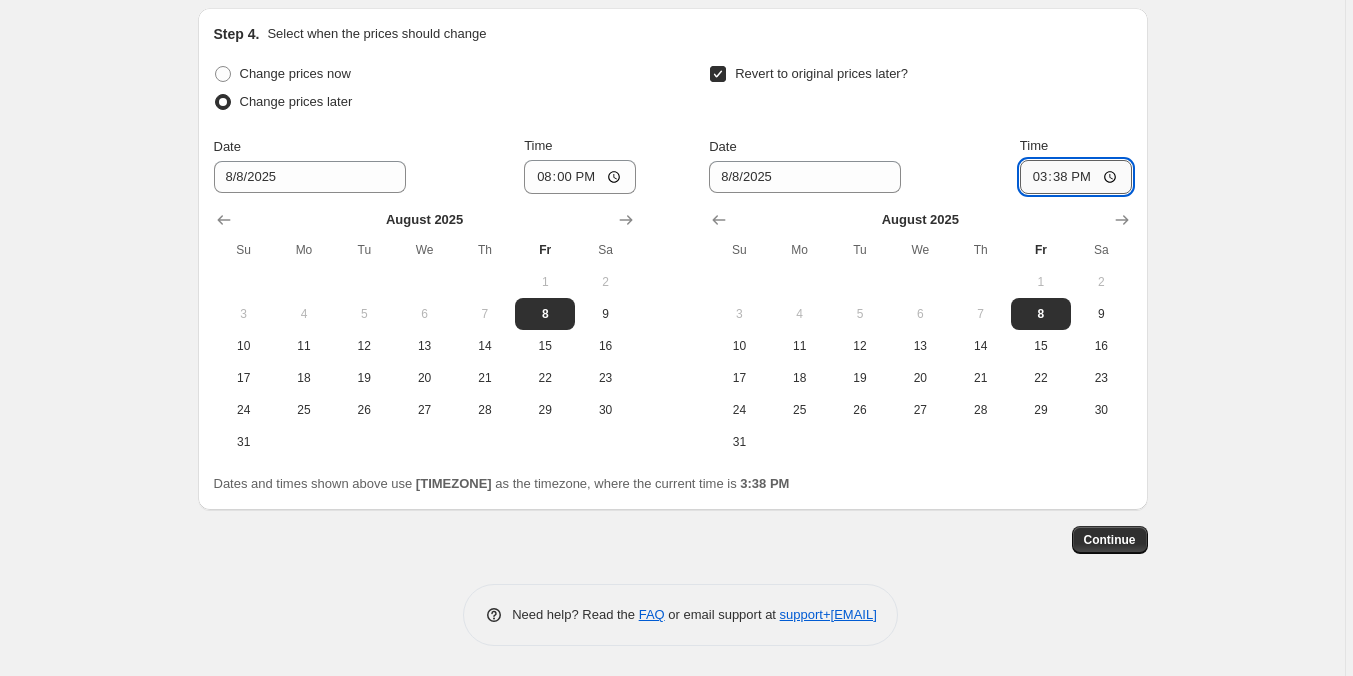 click on "15:38" at bounding box center [1076, 177] 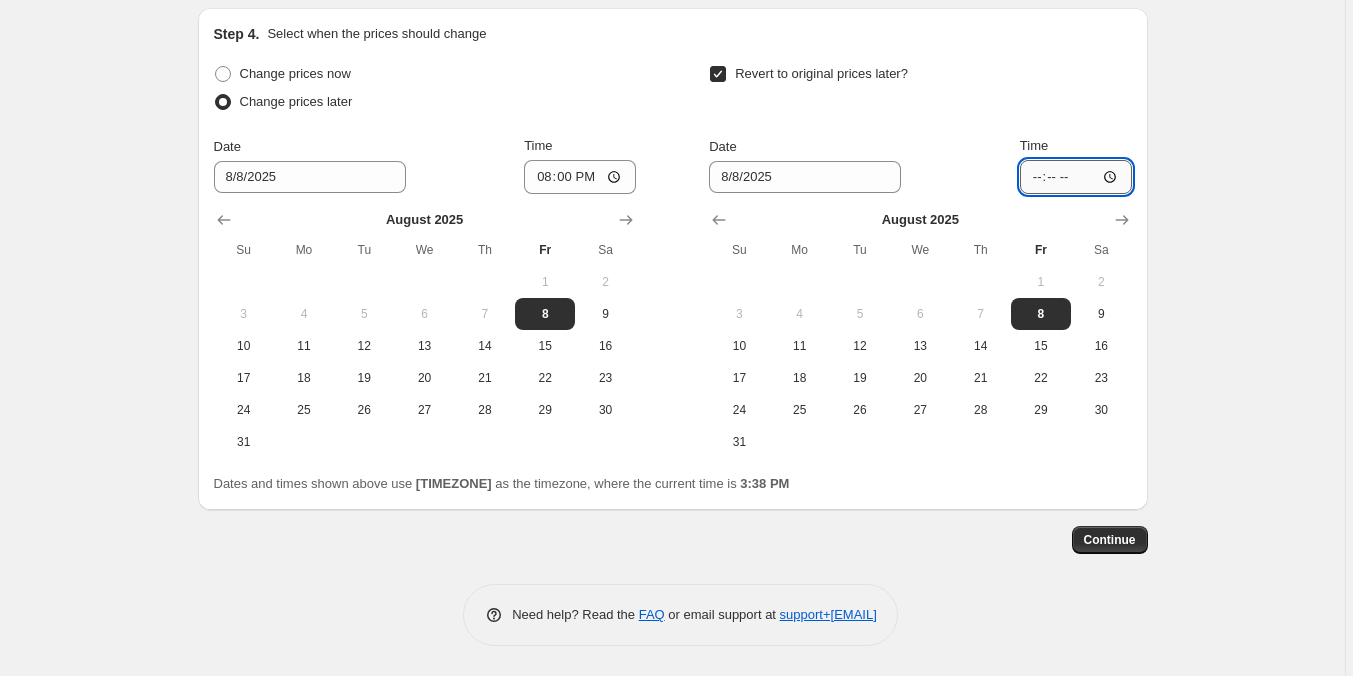 type on "[TIME]" 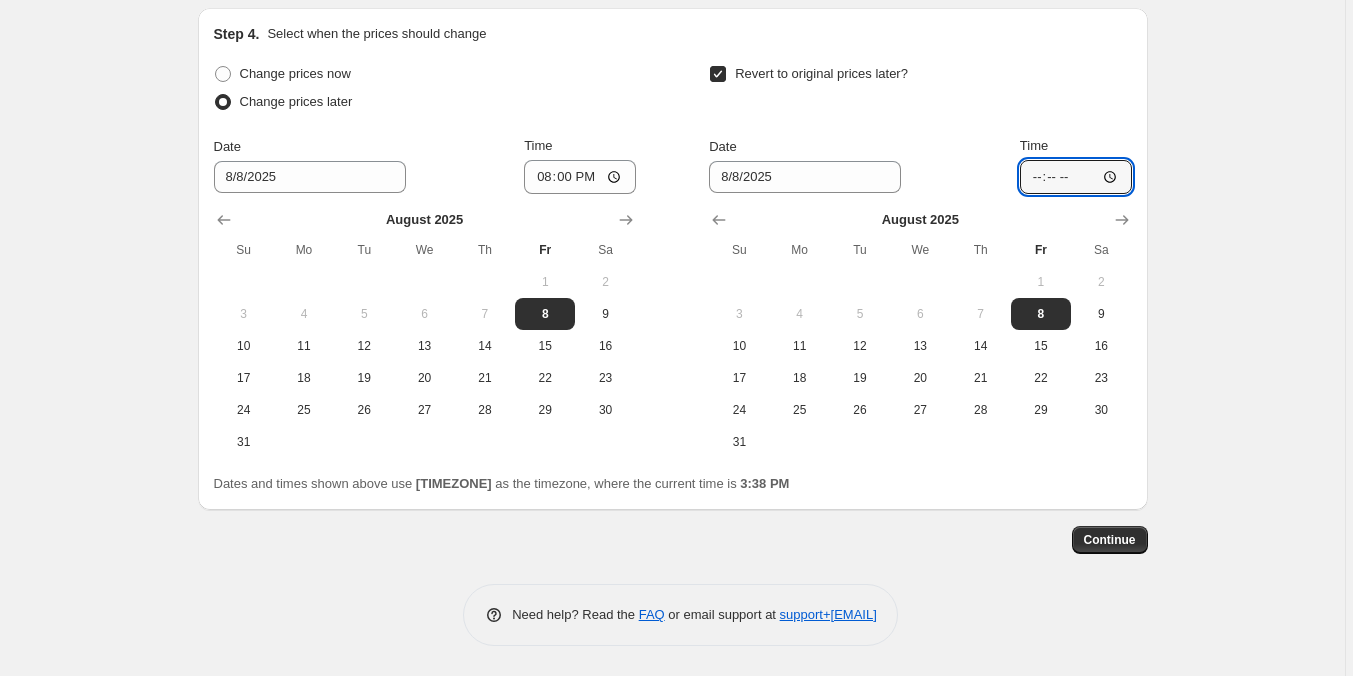 click on "Create new price change job. This page is ready Create new price change job Draft Step 1. Optionally give your price change job a title (eg "March 30% off sale on boots") tambahan flashsale [PERCENT]% utk [DATE] malam This title is just for internal use, customers won't see it Step 2. Select how the prices should change Use bulk price change rules Set product prices individually Use CSV upload Price Change type Change the price to a certain amount Change the price by a certain amount Change the price by a certain percentage Change the price to the current compare at price (price before sale) Change the price by a certain amount relative to the compare at price Change the price by a certain percentage relative to the compare at price Don't change the price Change the price by a certain percentage relative to the cost per item Change price to certain cost margin Change the price by a certain percentage Price change amount -[PERCENT] % (Price drop) Rounding Round to nearest .01 Round to nearest whole number End prices in .99   1" at bounding box center [672, -645] 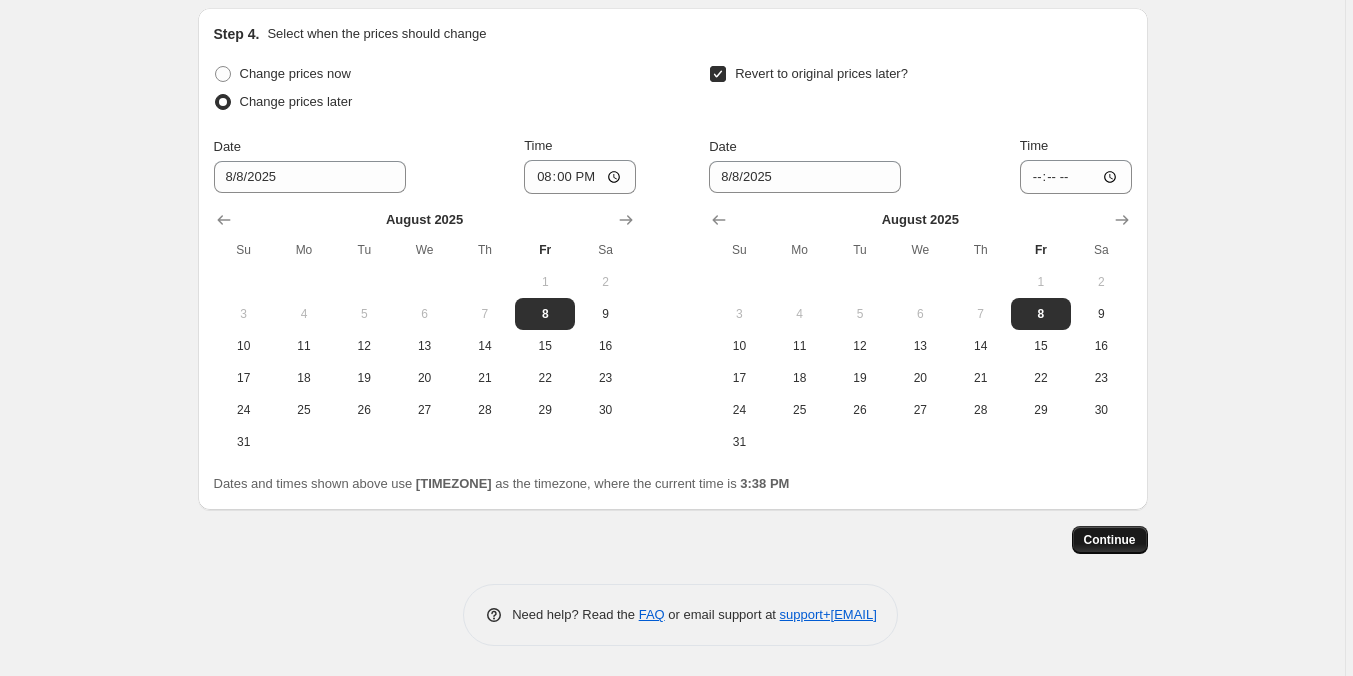 click on "Continue" at bounding box center (1110, 540) 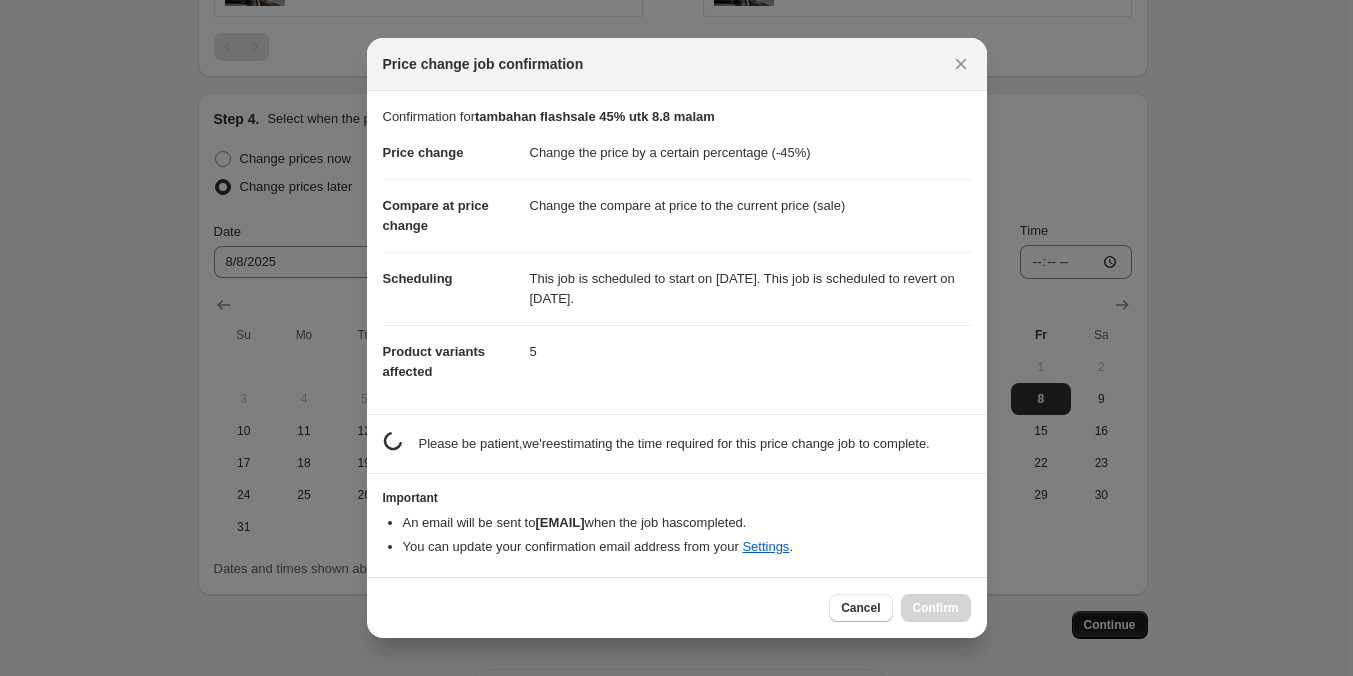 scroll, scrollTop: 0, scrollLeft: 0, axis: both 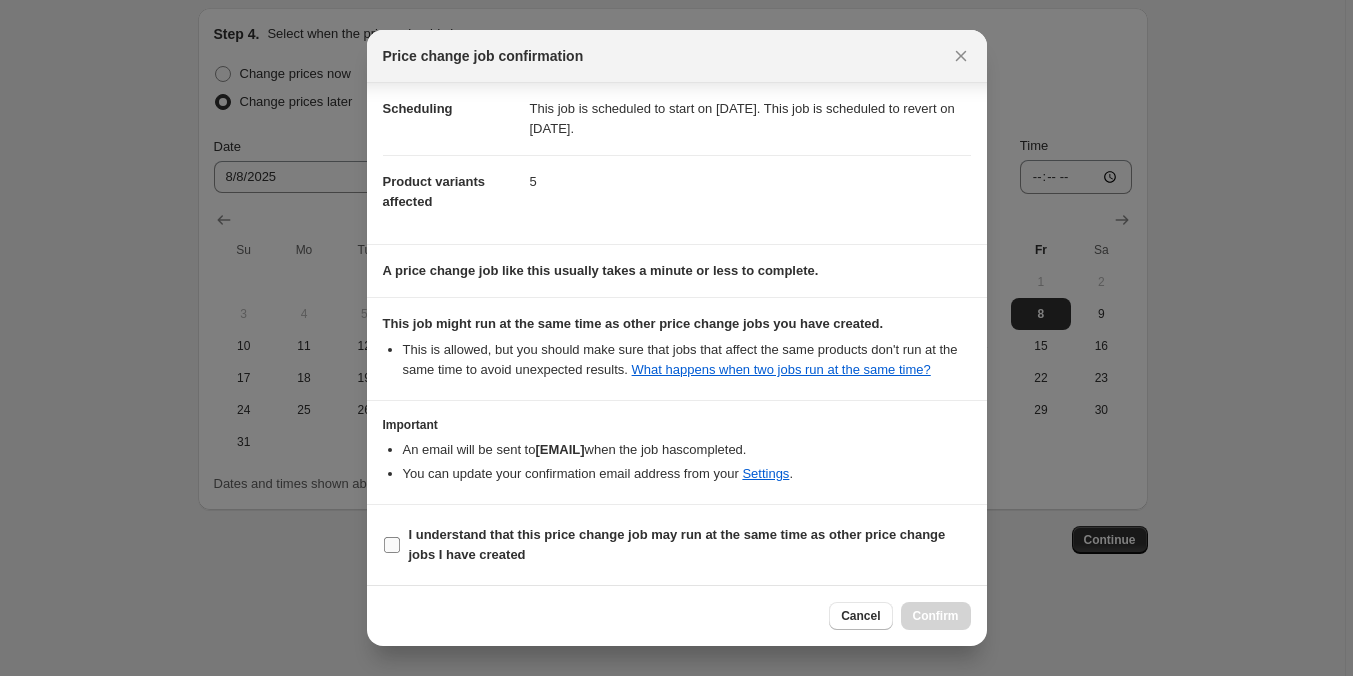 click on "I understand that this price change job may run at the same time as other price change jobs I have created" at bounding box center (690, 545) 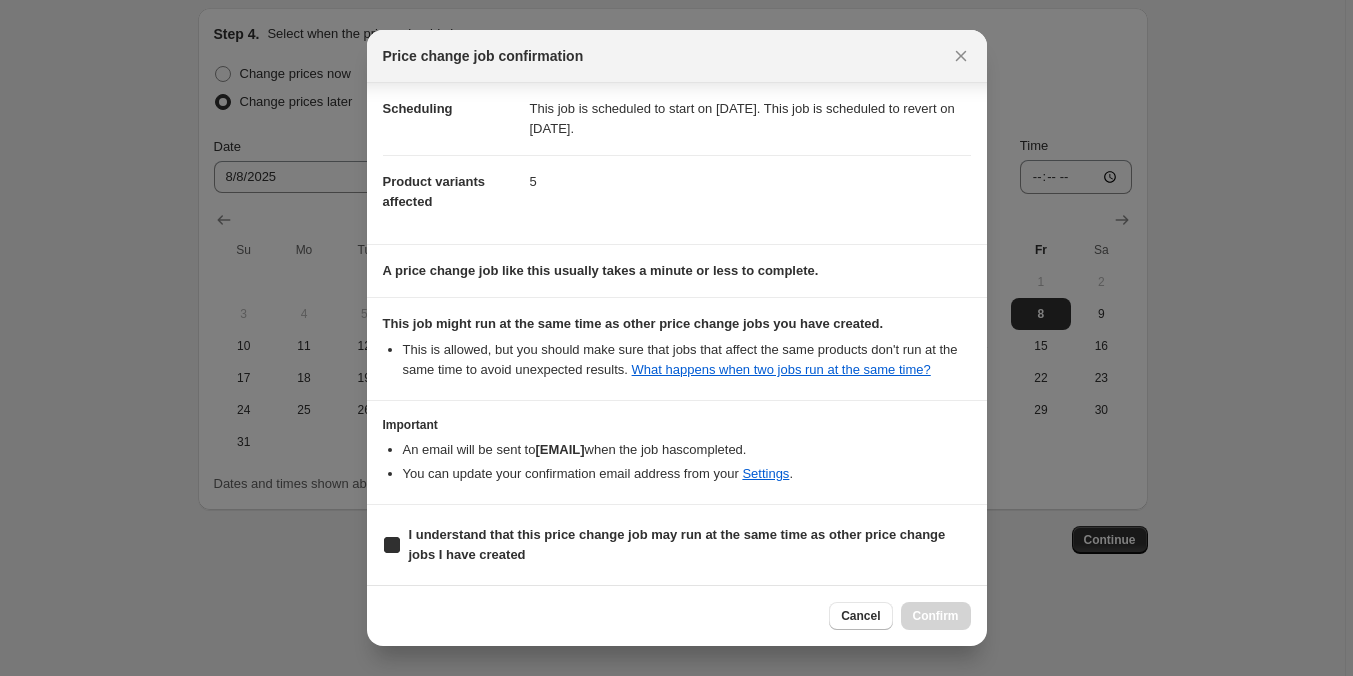 checkbox on "true" 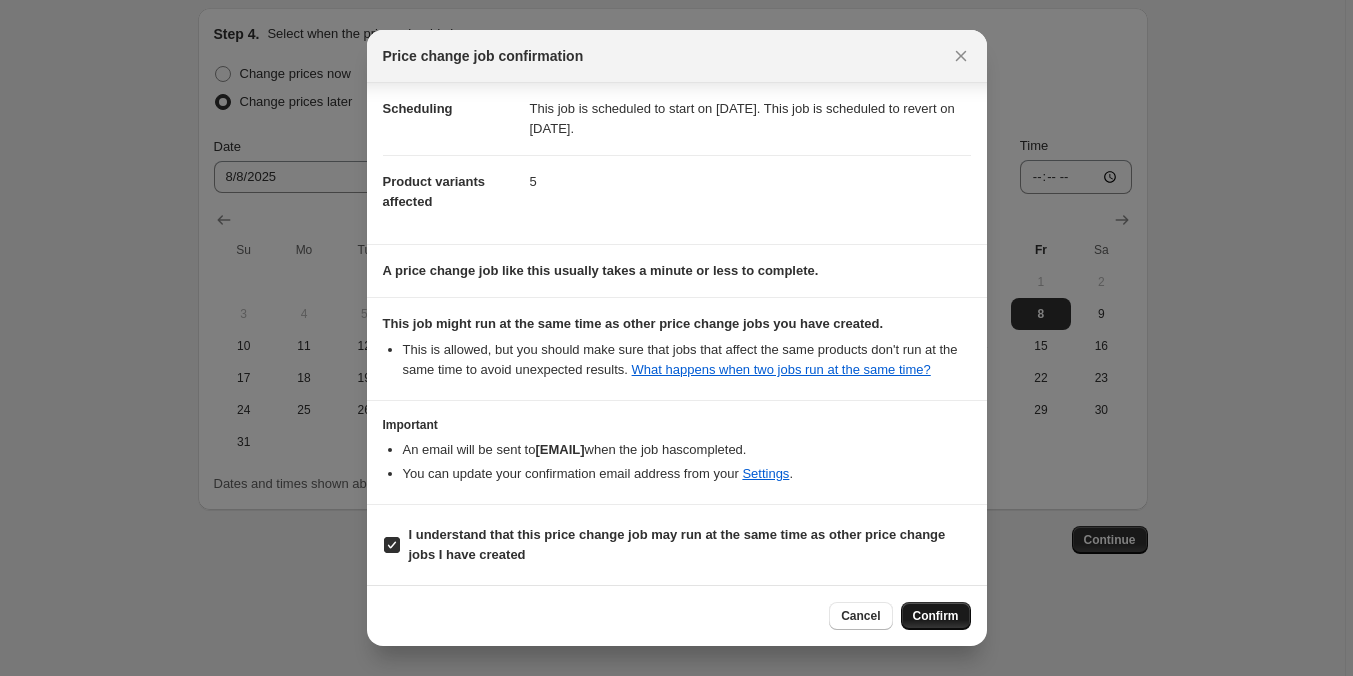 click on "Confirm" at bounding box center [936, 616] 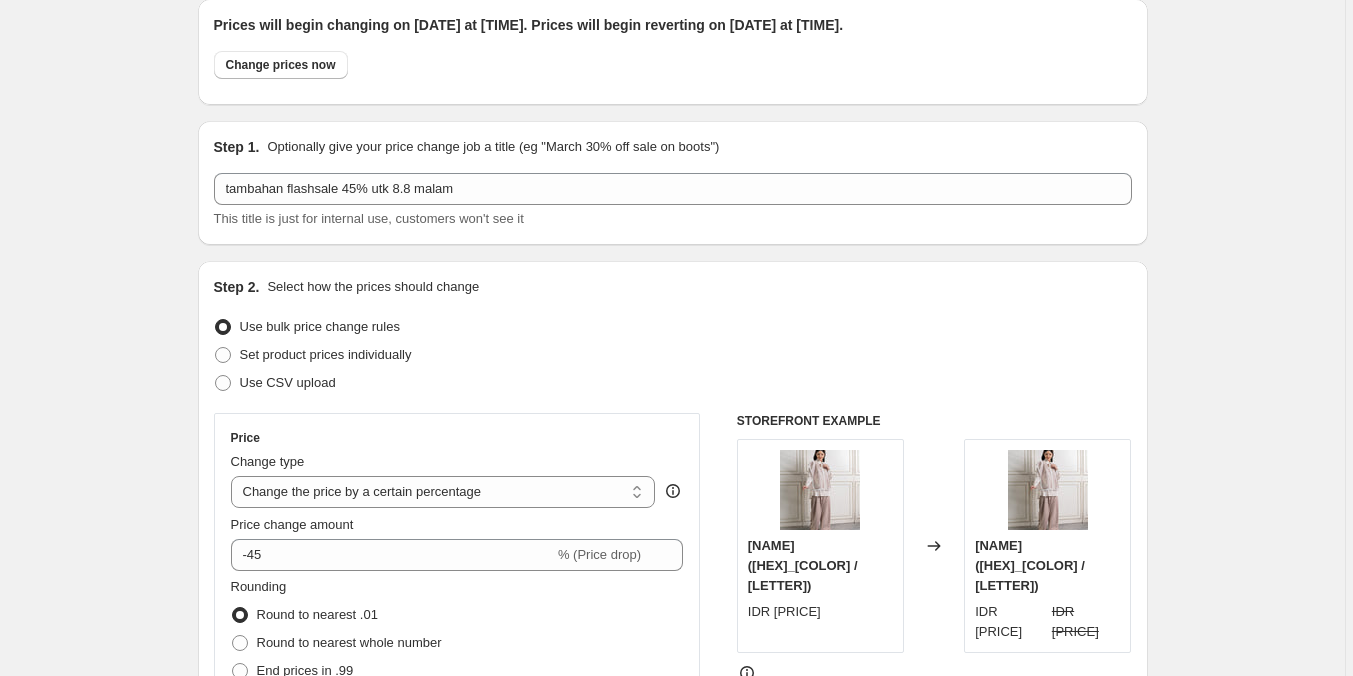 scroll, scrollTop: 0, scrollLeft: 0, axis: both 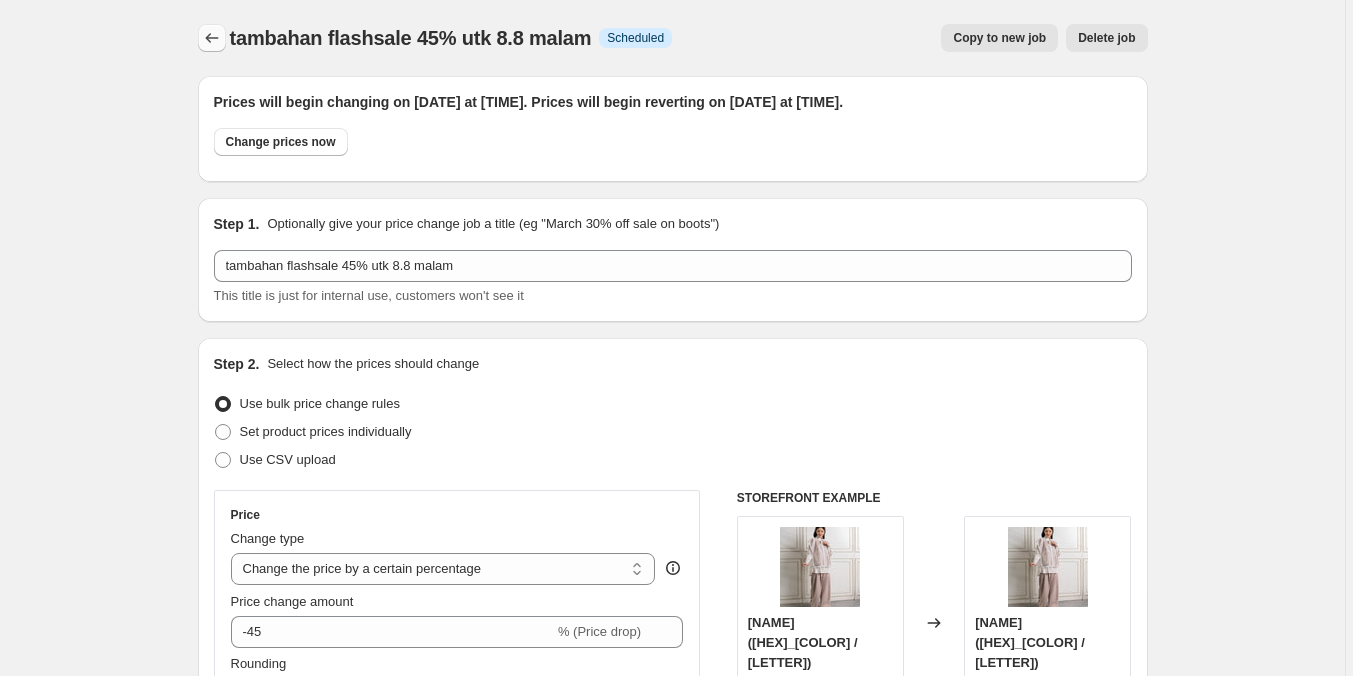 click 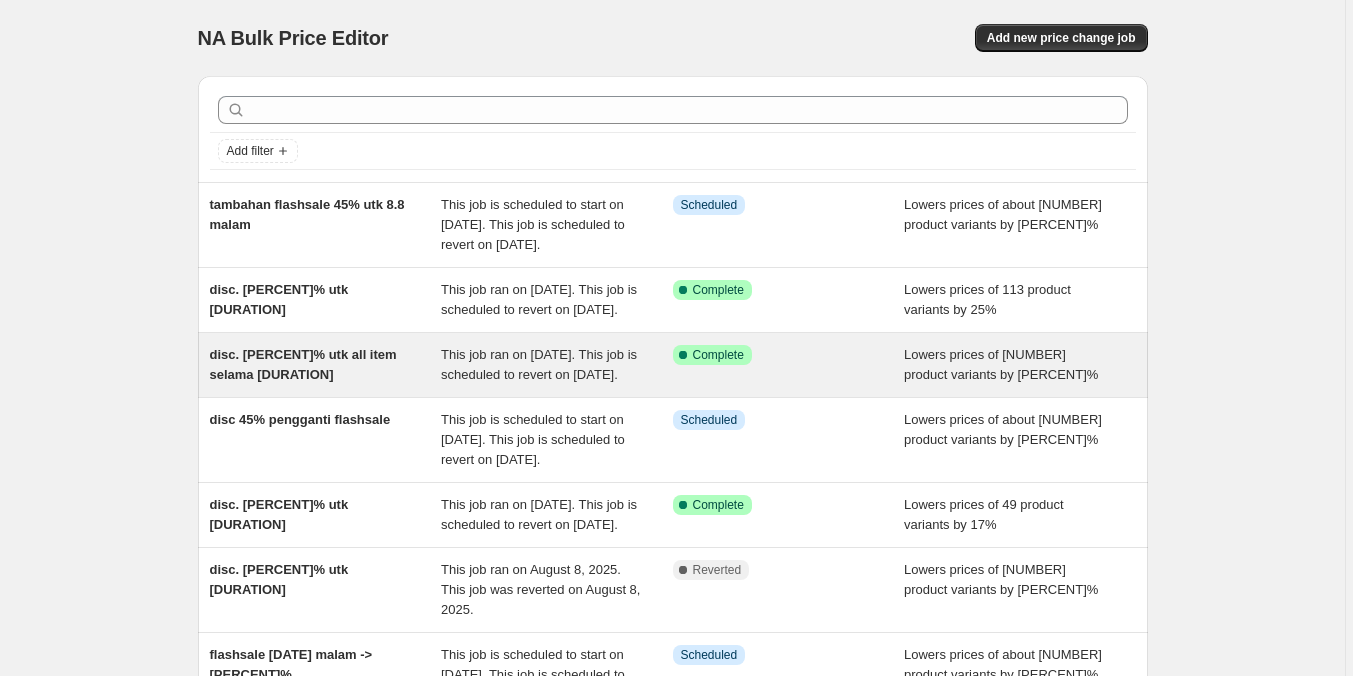 click on "Success Complete Complete" at bounding box center [789, 365] 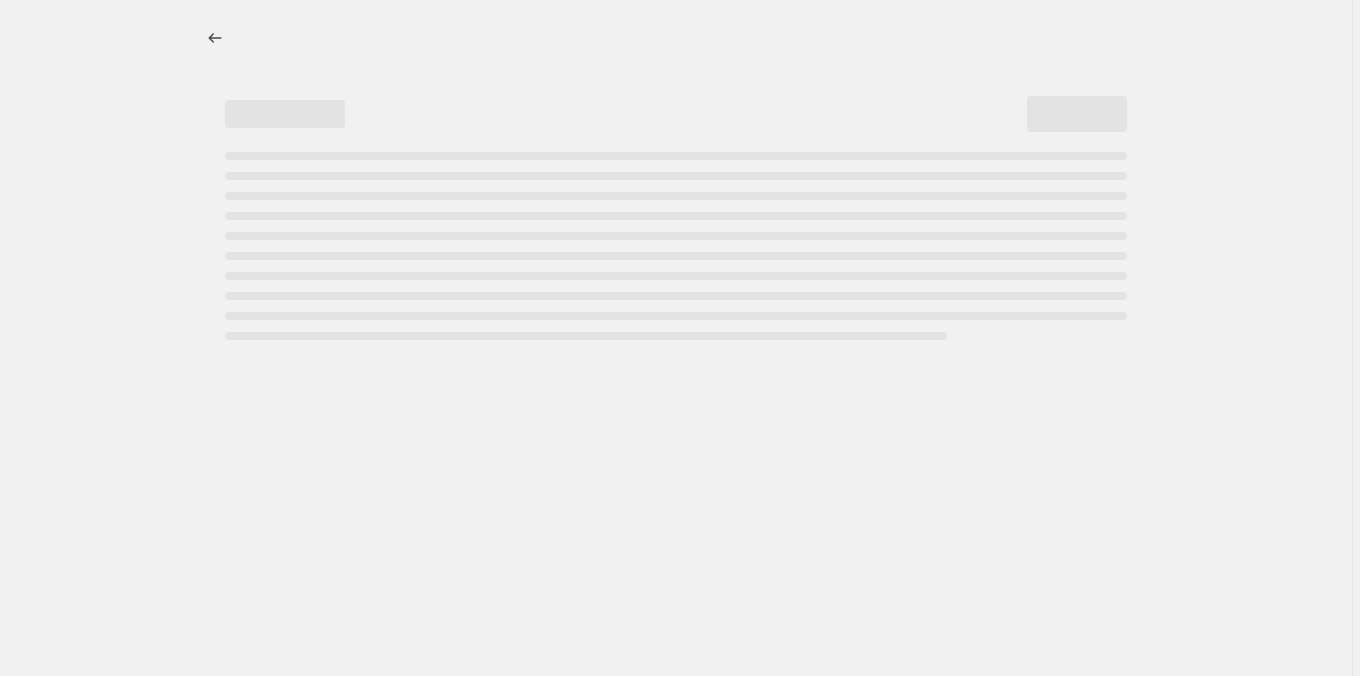select on "percentage" 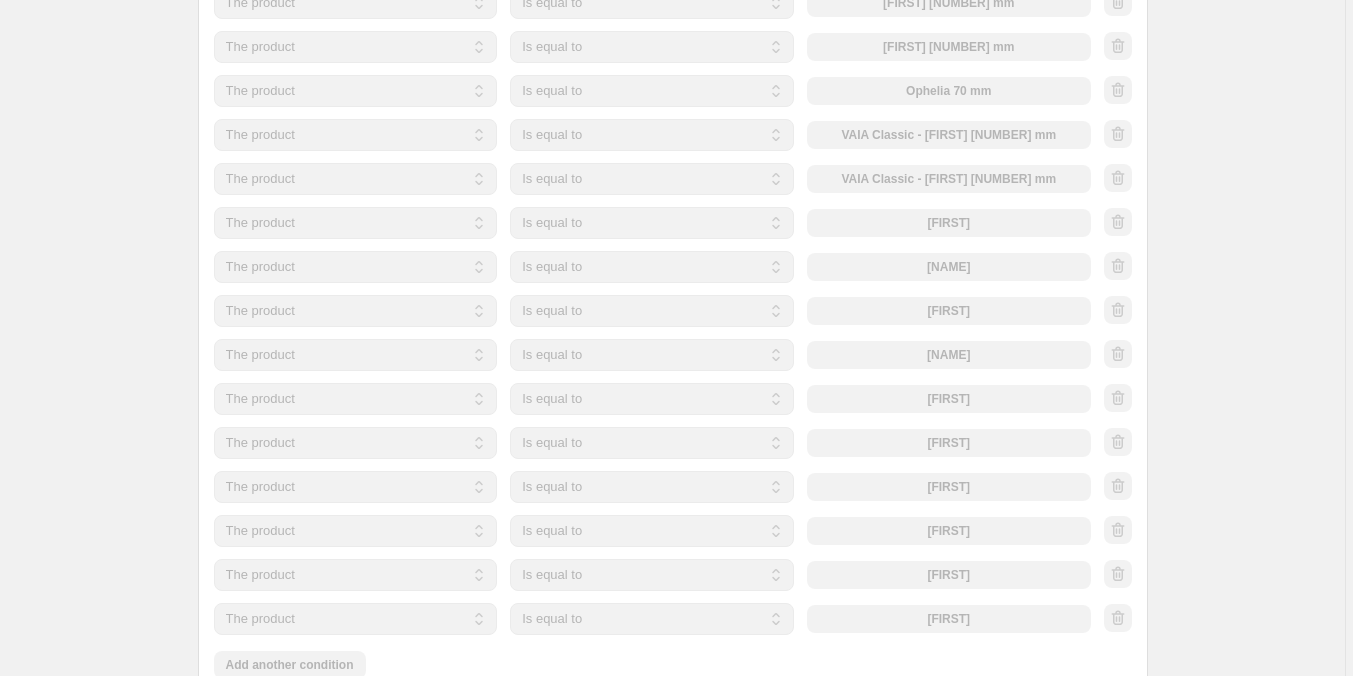 scroll, scrollTop: 3700, scrollLeft: 0, axis: vertical 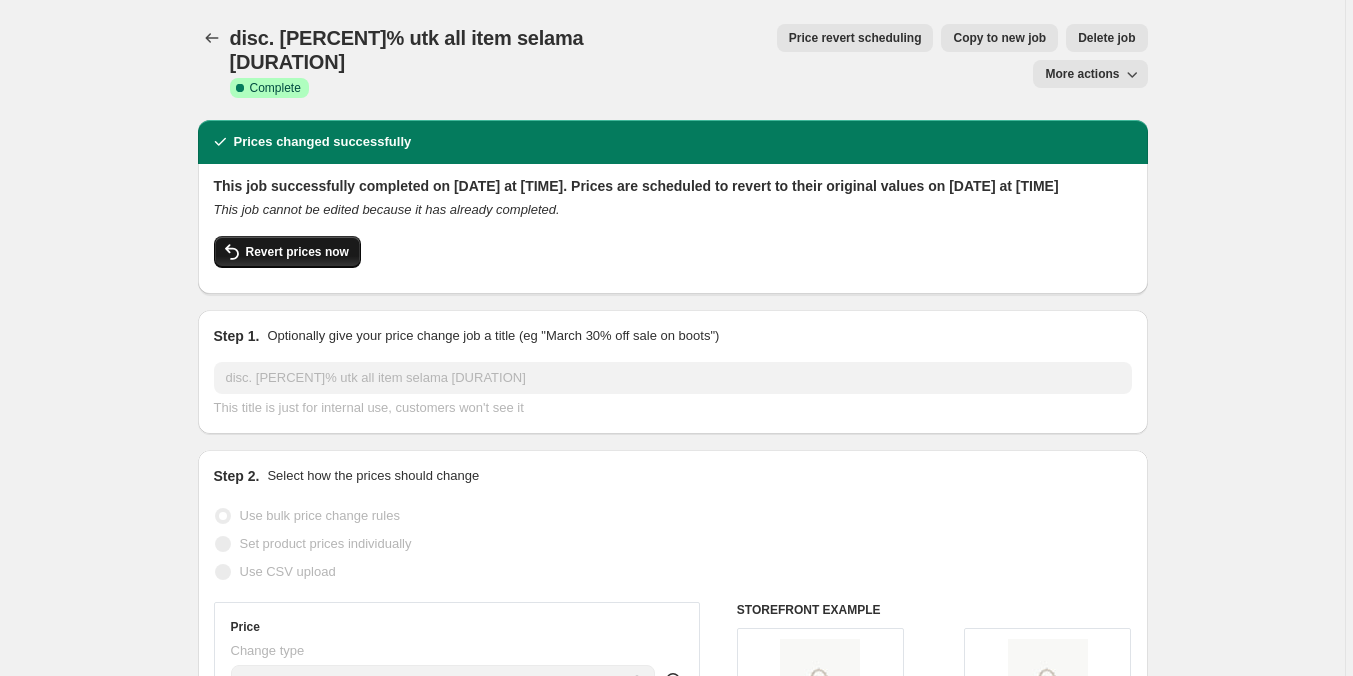 click on "Revert prices now" at bounding box center (297, 252) 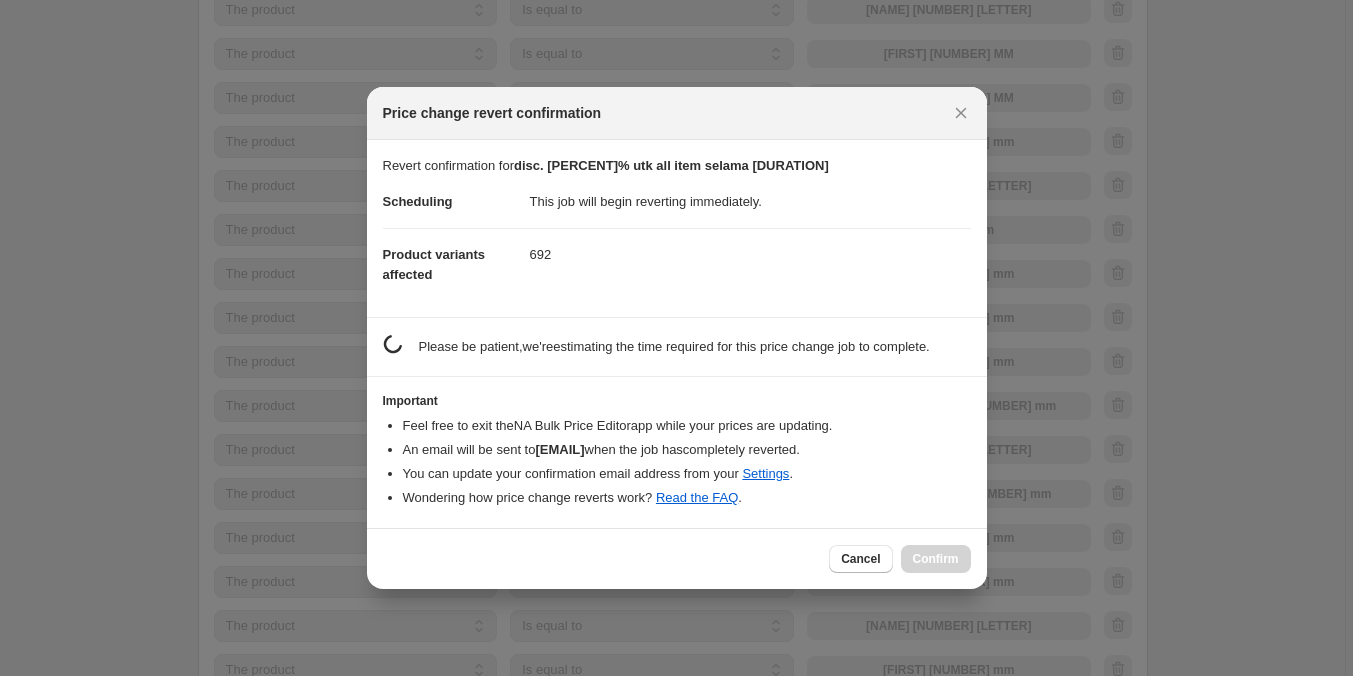 scroll, scrollTop: 0, scrollLeft: 0, axis: both 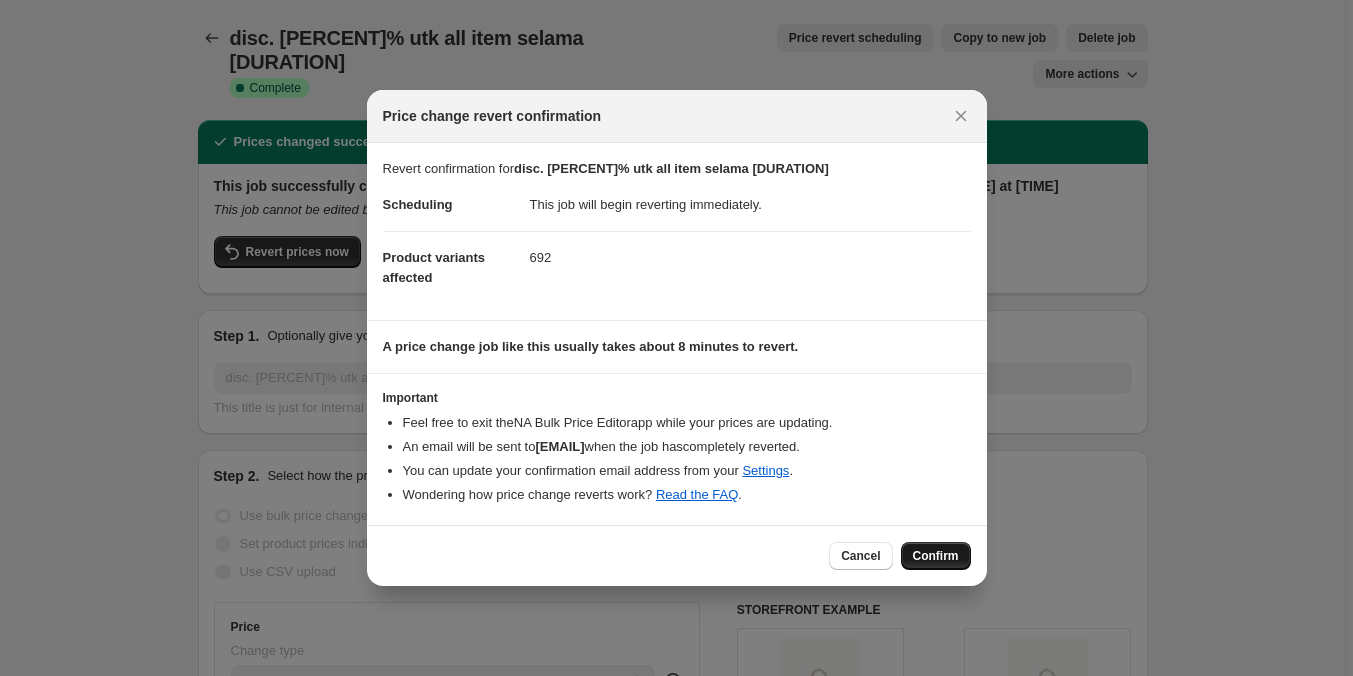 click on "Confirm" at bounding box center [936, 556] 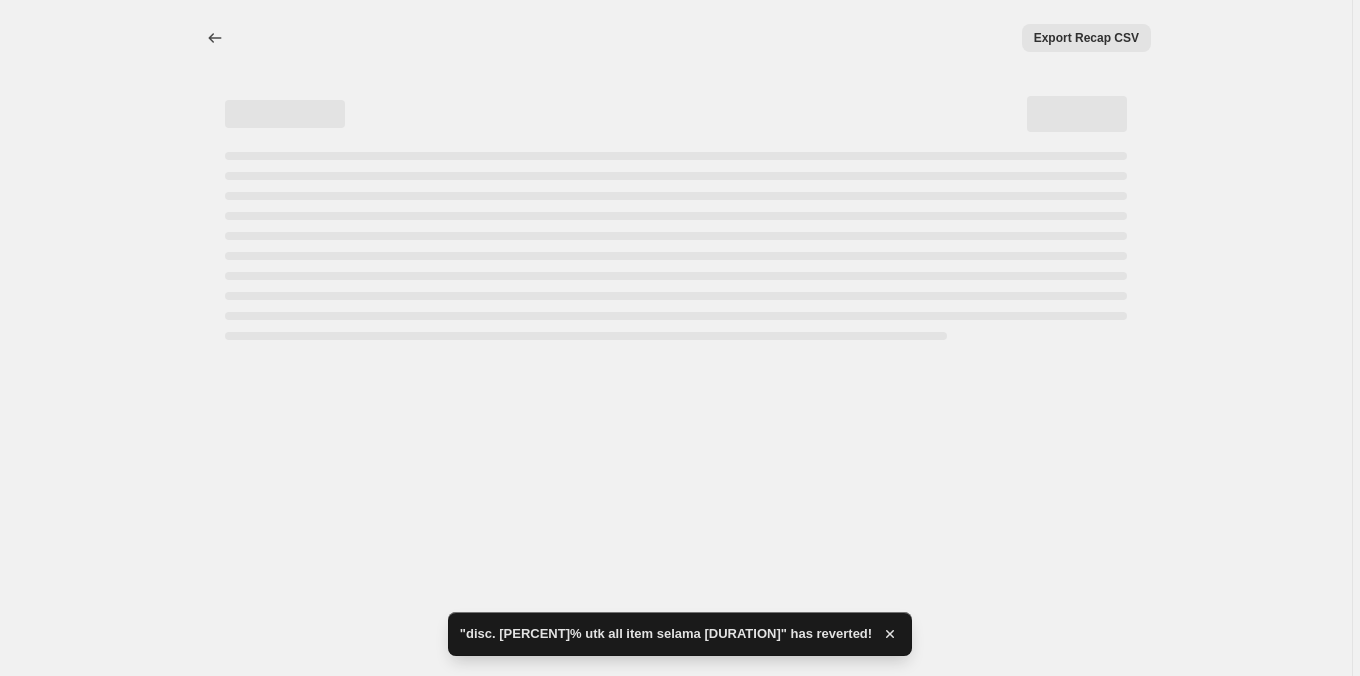 select on "percentage" 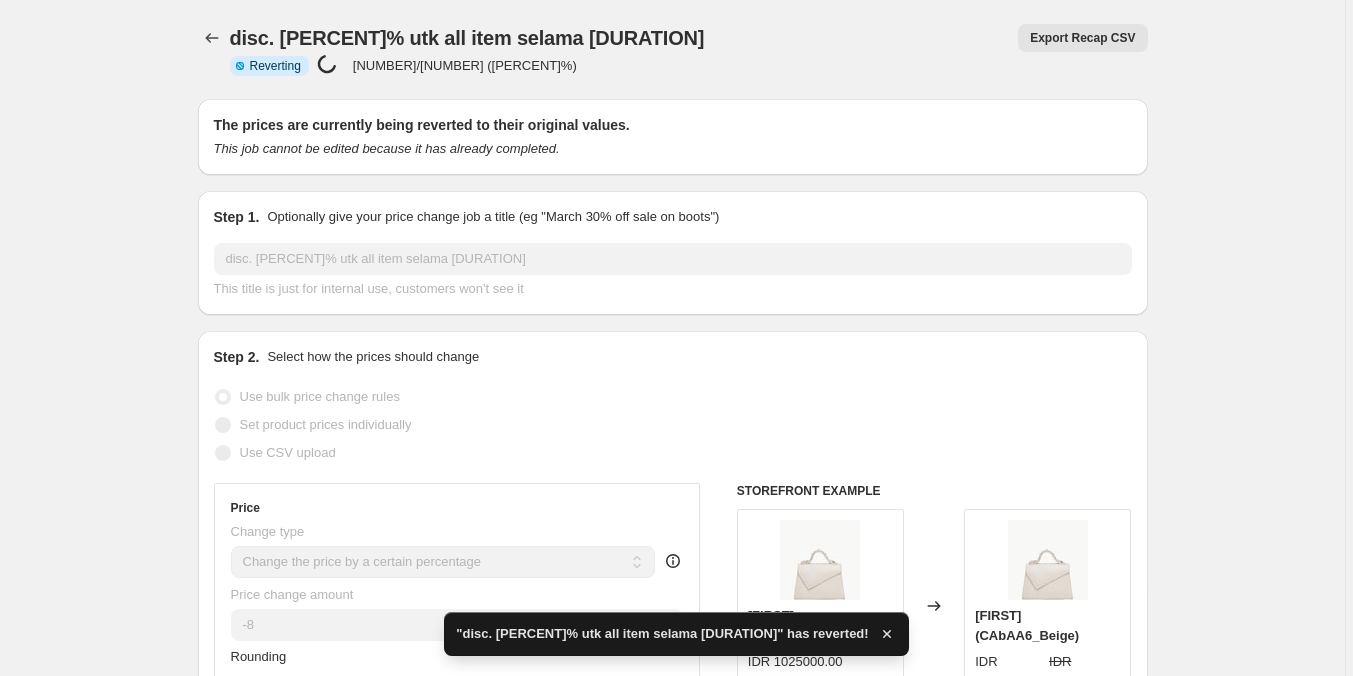 checkbox on "true" 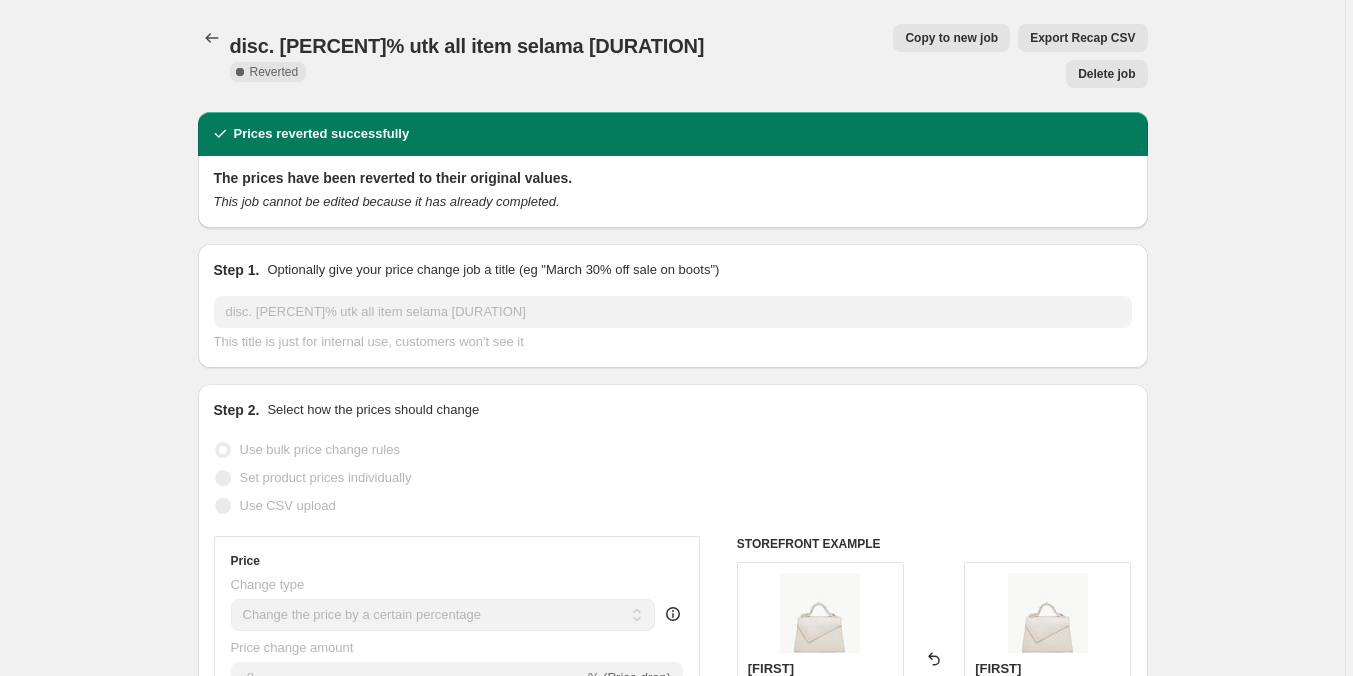 click on "disc. 8% utk all item selama 1 bulan. This page is ready disc. 8% utk all item selama 1 bulan Complete Reverted Copy to new job Export Recap CSV Delete job More actions Copy to new job Export Recap CSV Delete job" at bounding box center [673, 56] 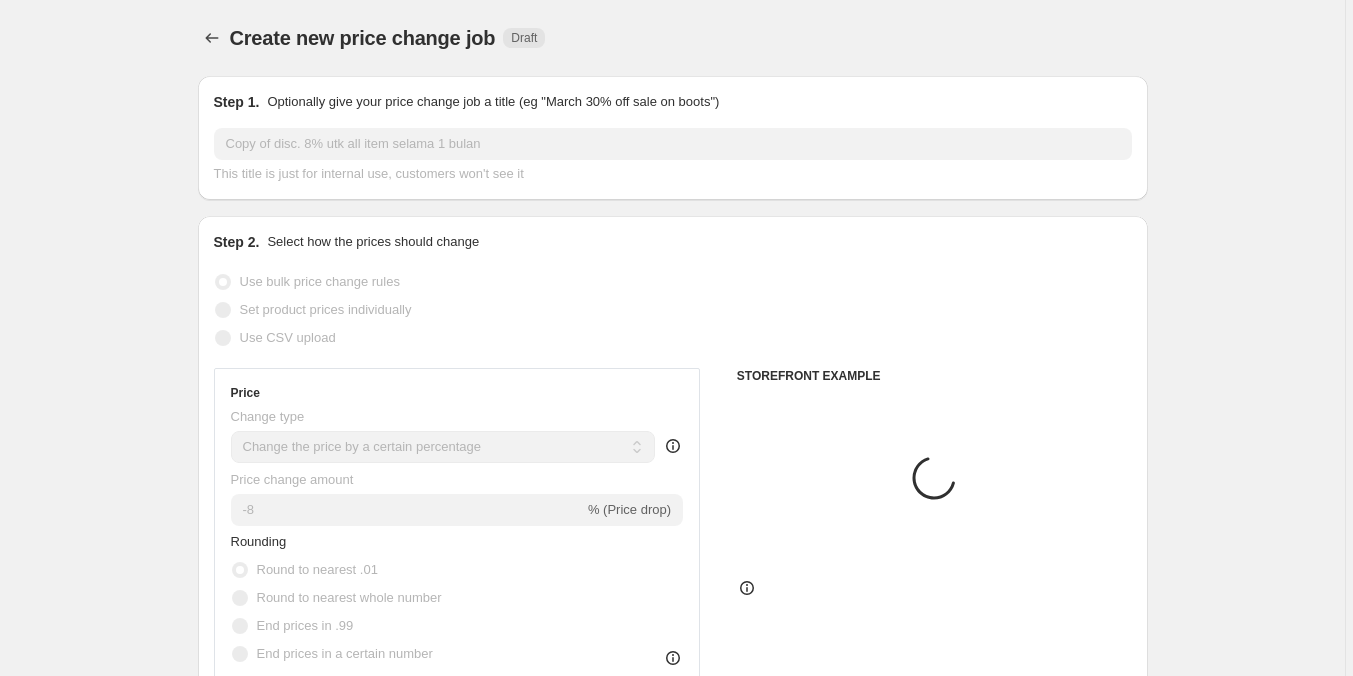click on "Copy of disc. 8% utk all item selama 1 bulan" at bounding box center [673, 144] 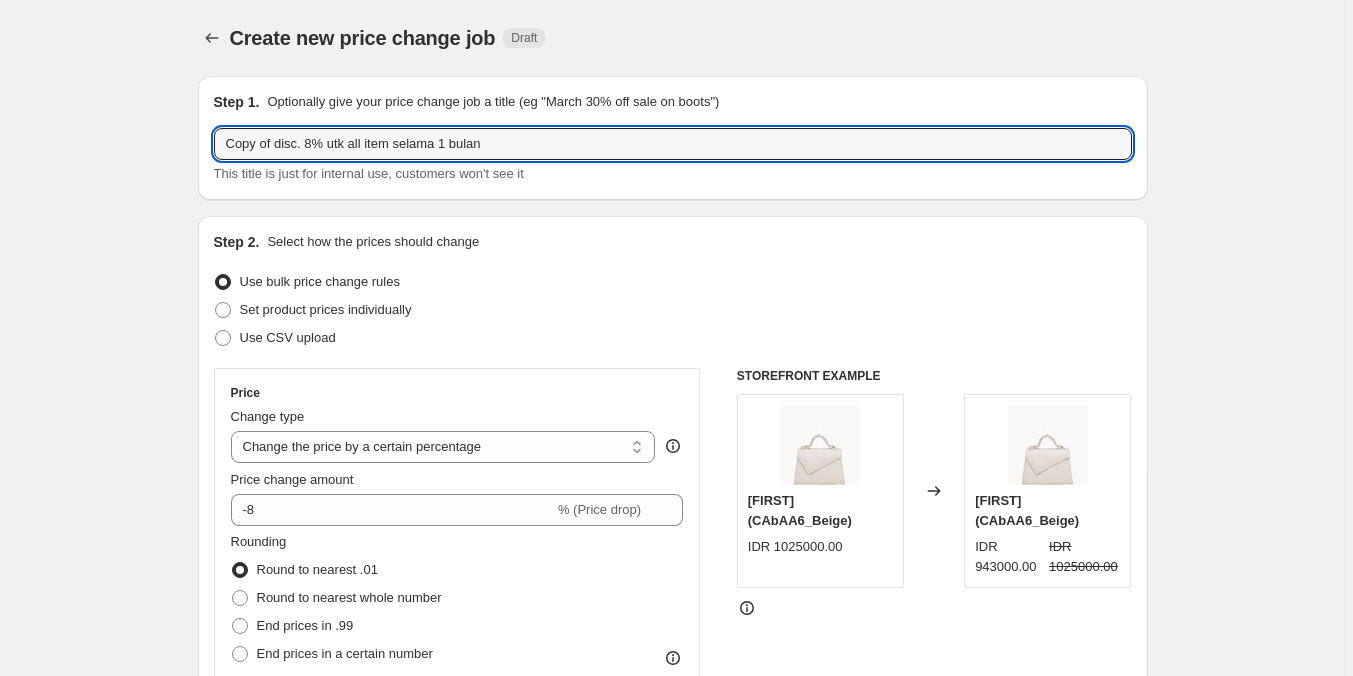 drag, startPoint x: 277, startPoint y: 141, endPoint x: 182, endPoint y: 145, distance: 95.084175 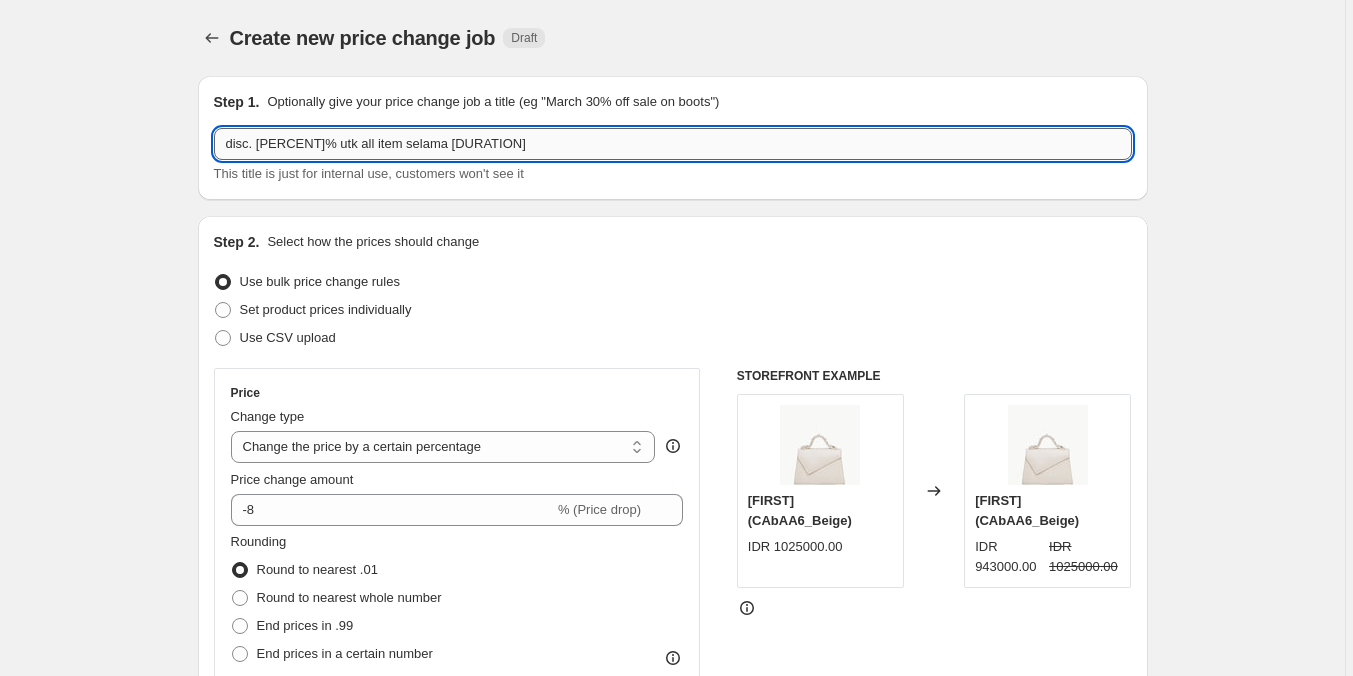 click on "disc. [PERCENT]% utk all item selama [DURATION]" at bounding box center [673, 144] 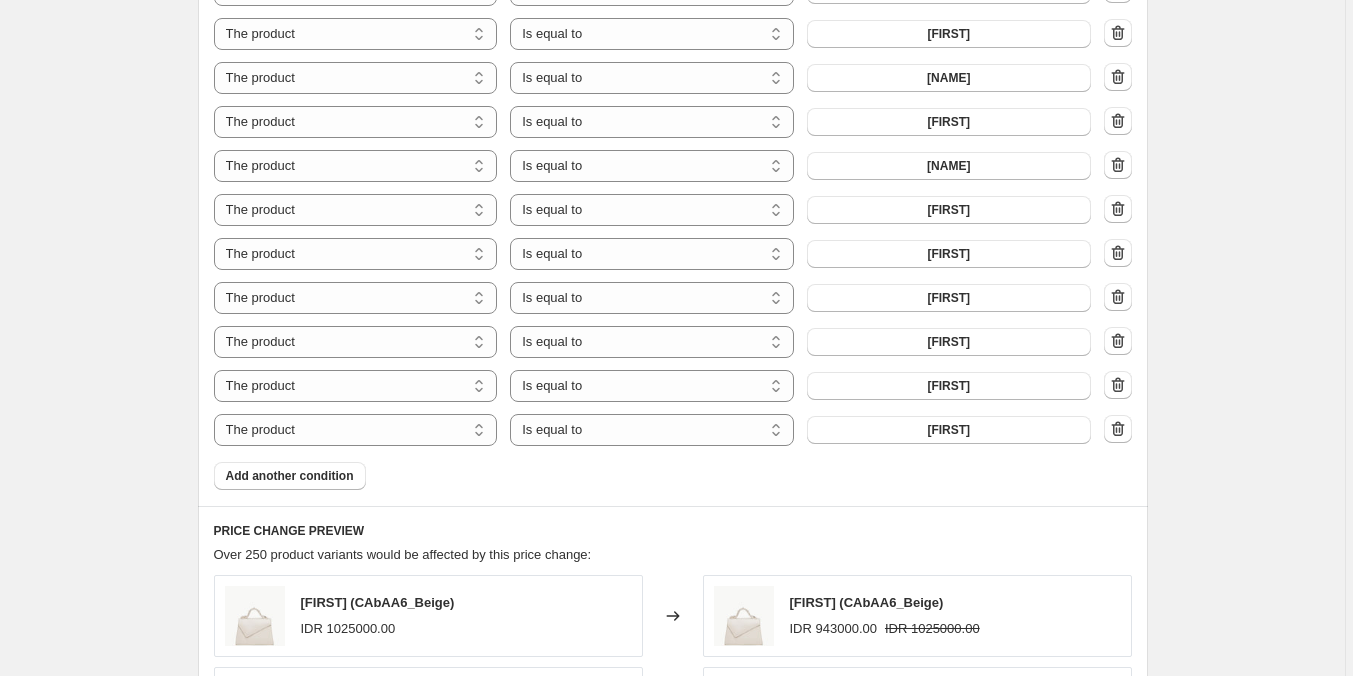 scroll, scrollTop: 3600, scrollLeft: 0, axis: vertical 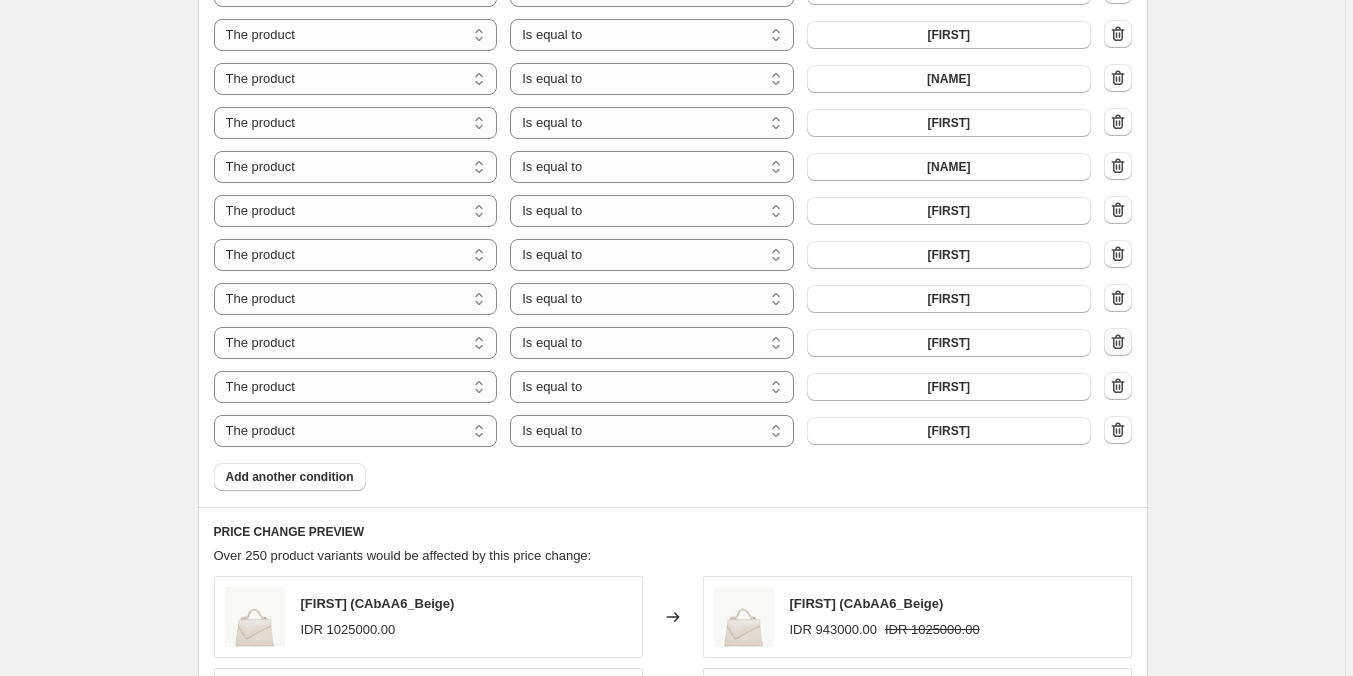 type on "disc. 8% utk all item selama 1 bulan_2" 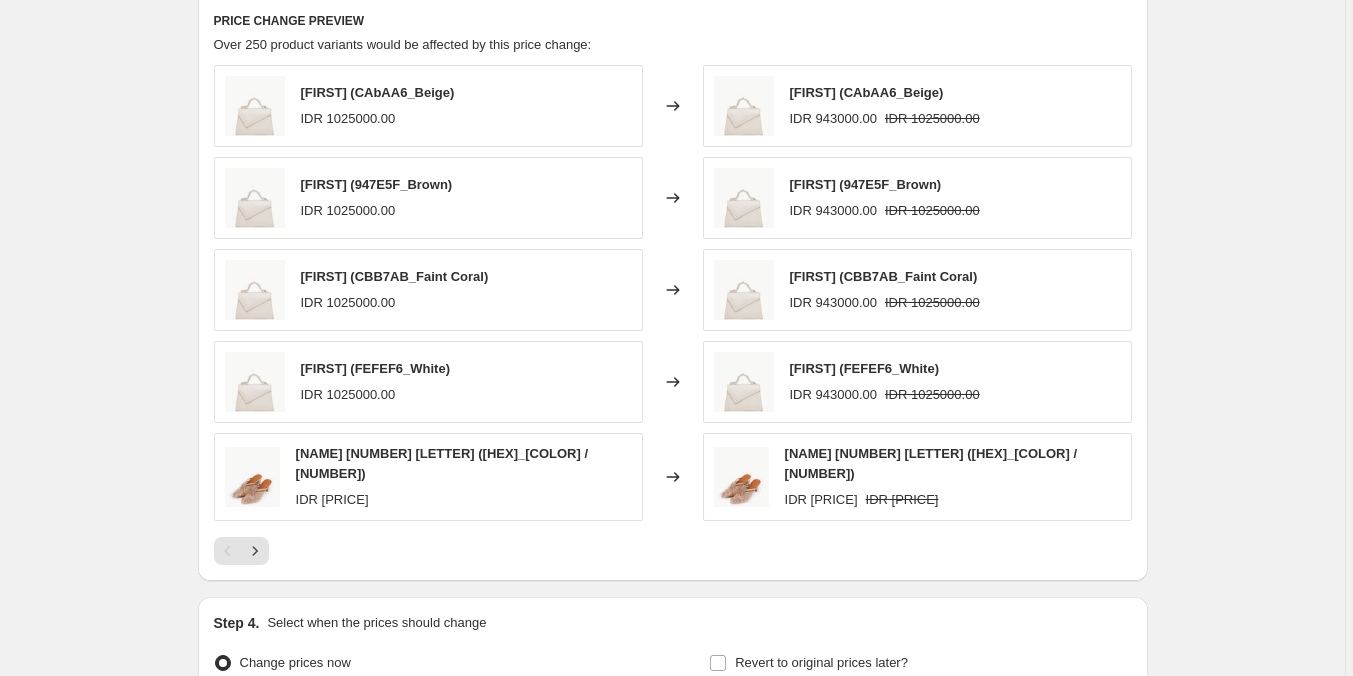 scroll, scrollTop: 4277, scrollLeft: 0, axis: vertical 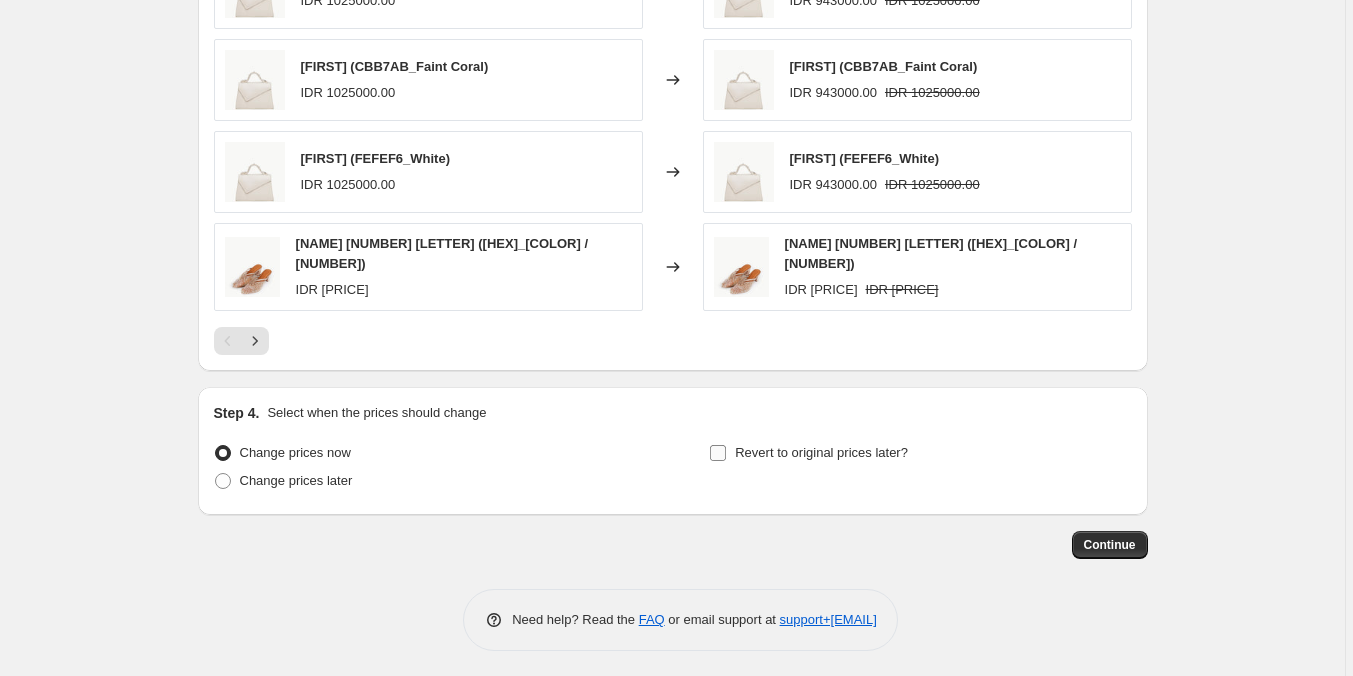 click on "Revert to original prices later?" at bounding box center (808, 453) 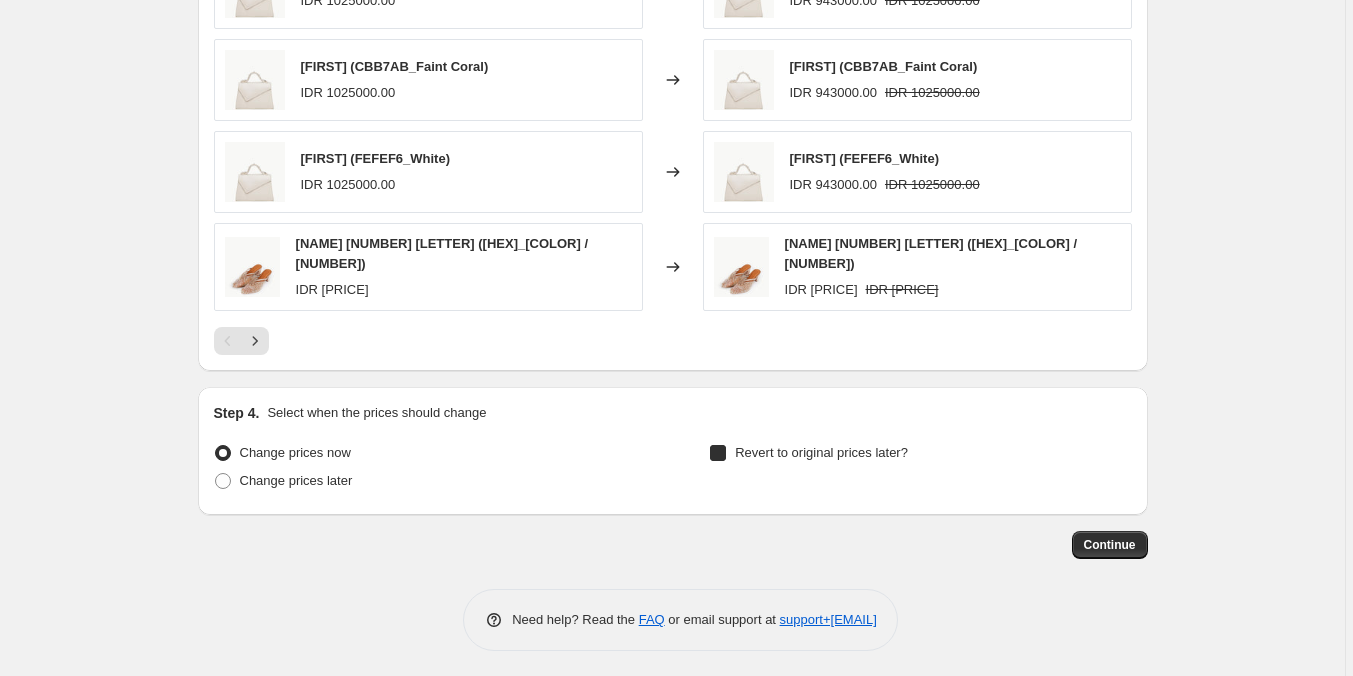 checkbox on "true" 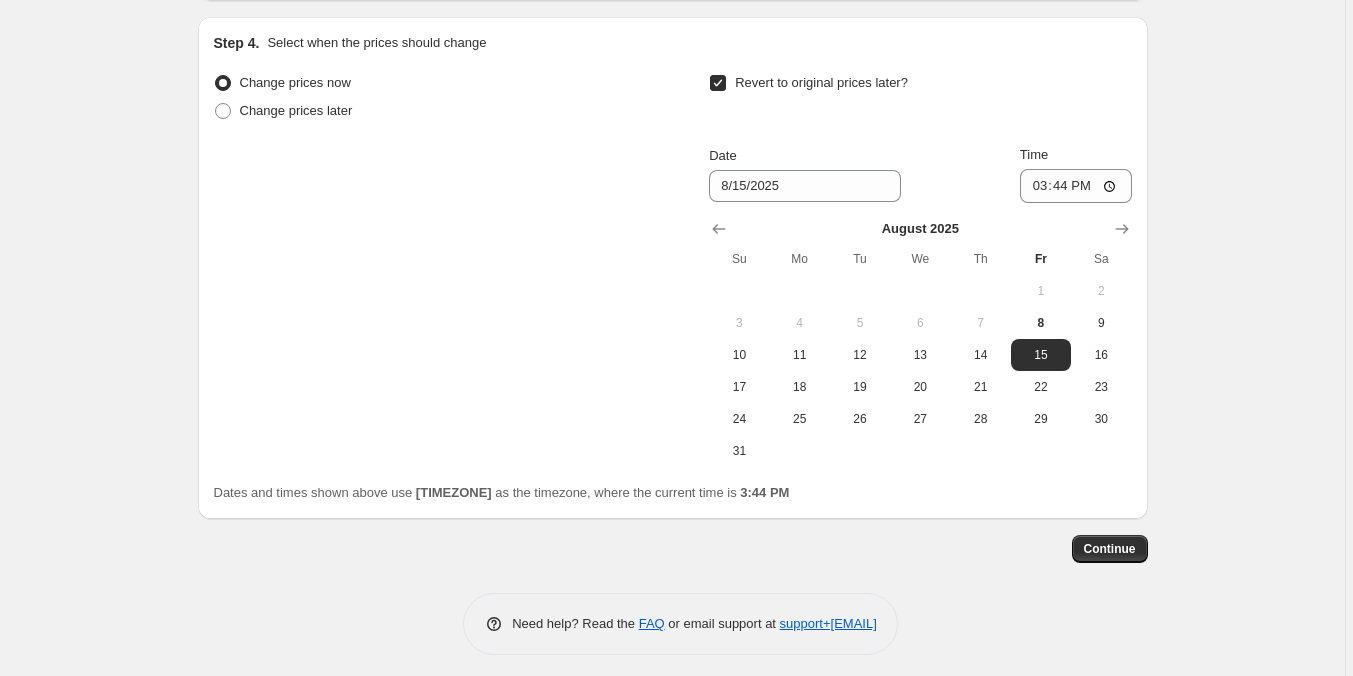 scroll, scrollTop: 4651, scrollLeft: 0, axis: vertical 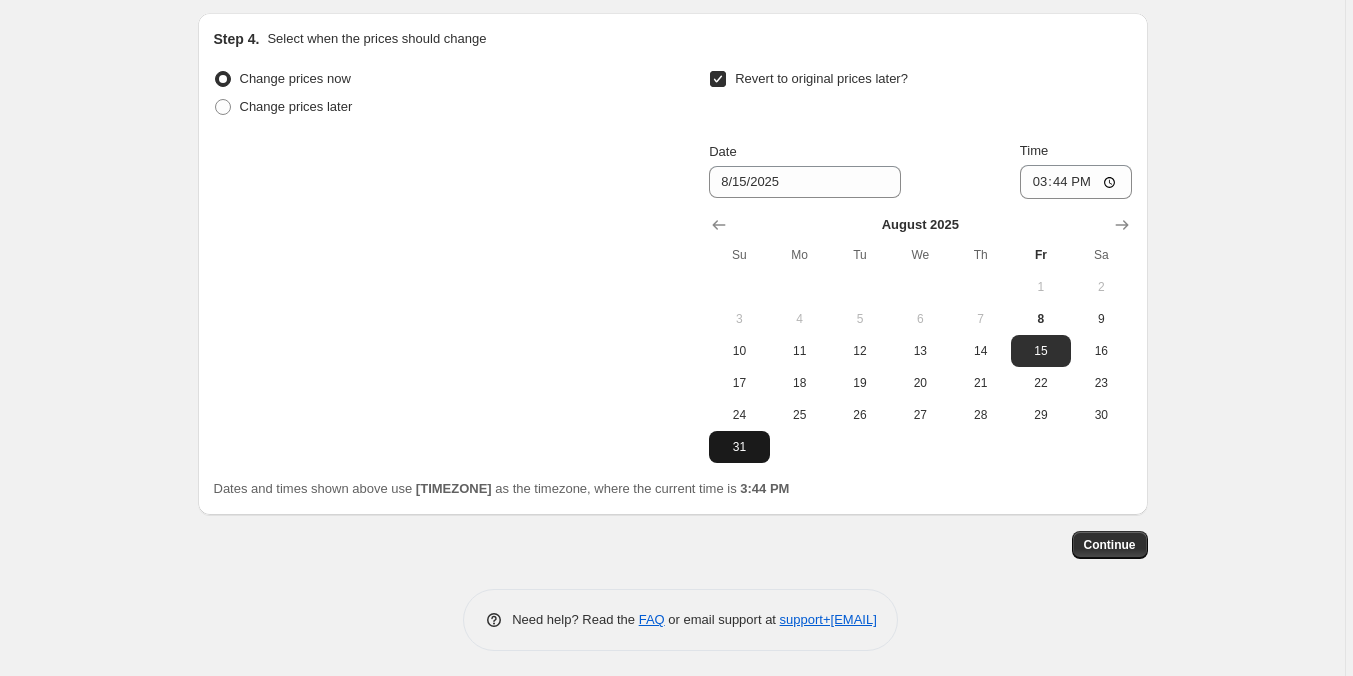 click on "31" at bounding box center [739, 447] 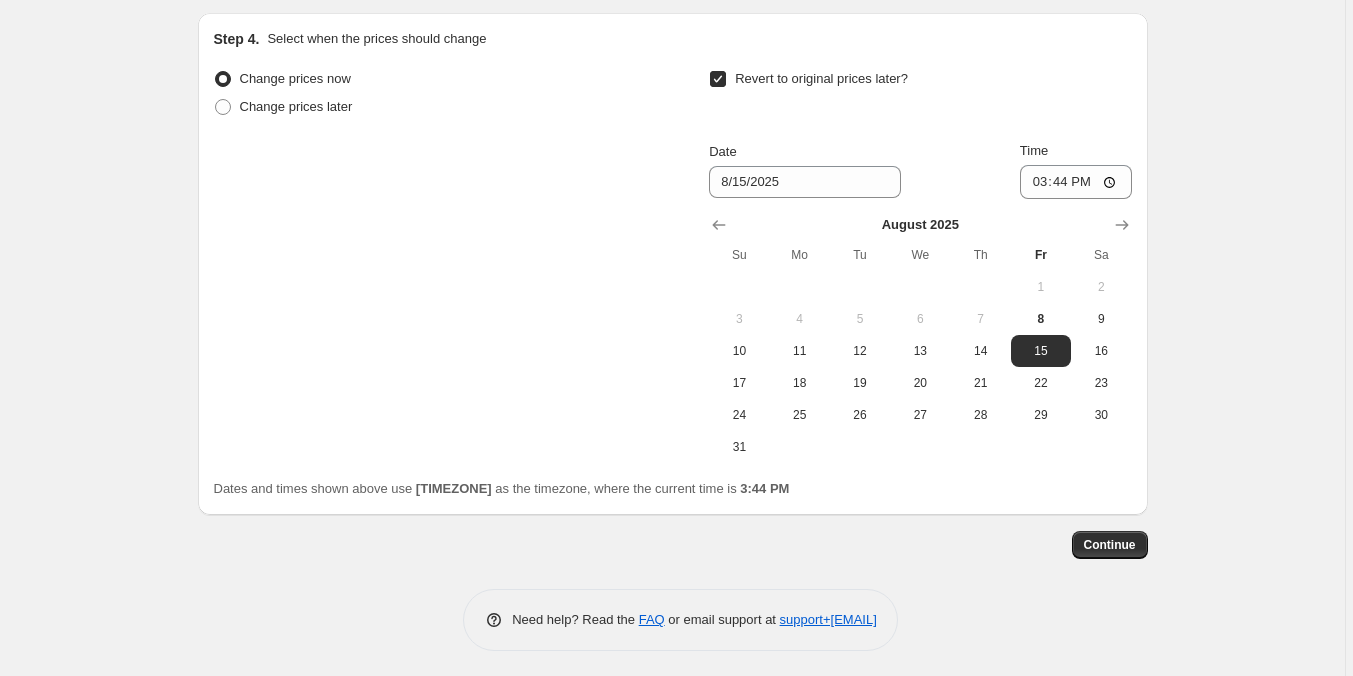 type on "8/31/2025" 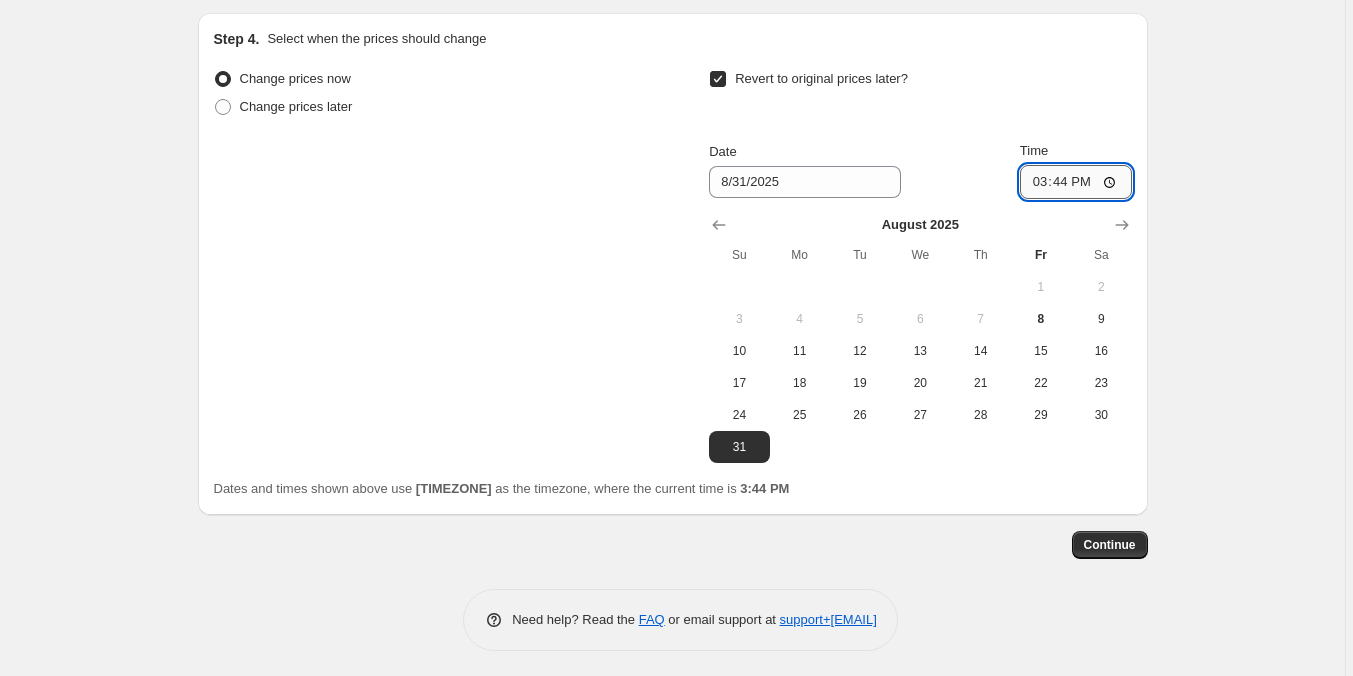 click on "15:44" at bounding box center [1076, 182] 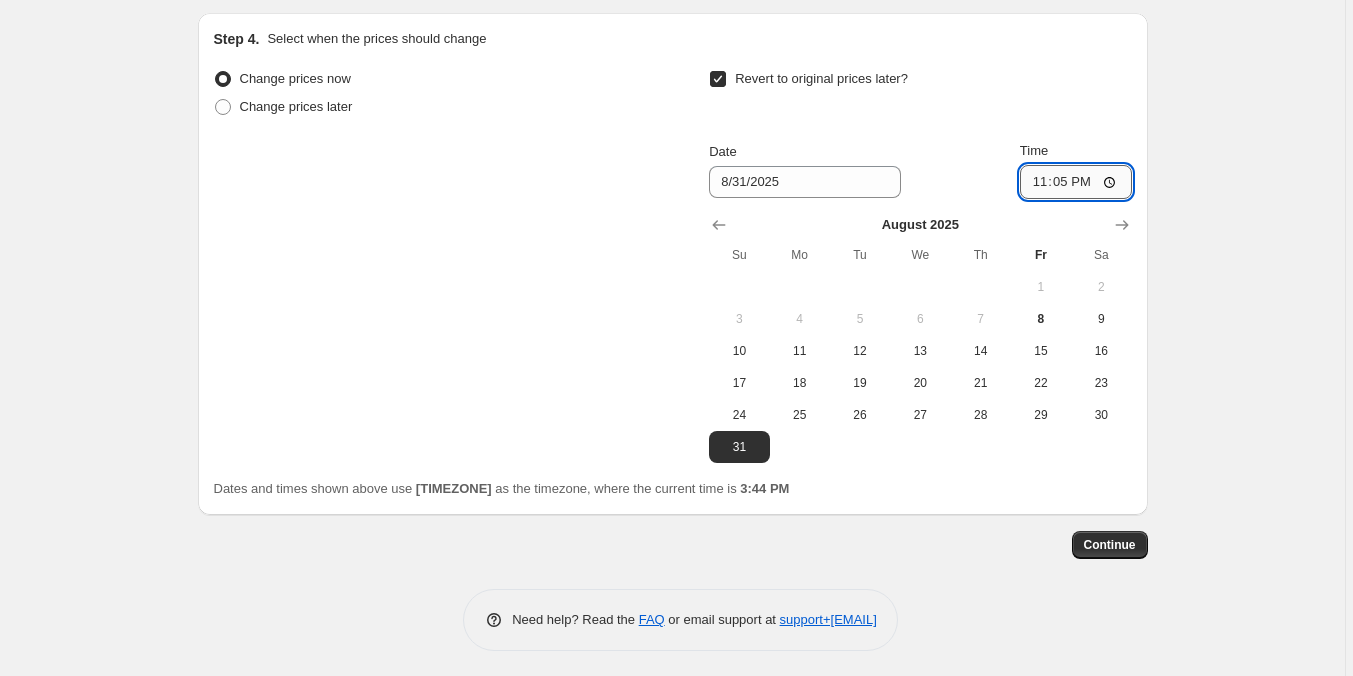 type on "23:59" 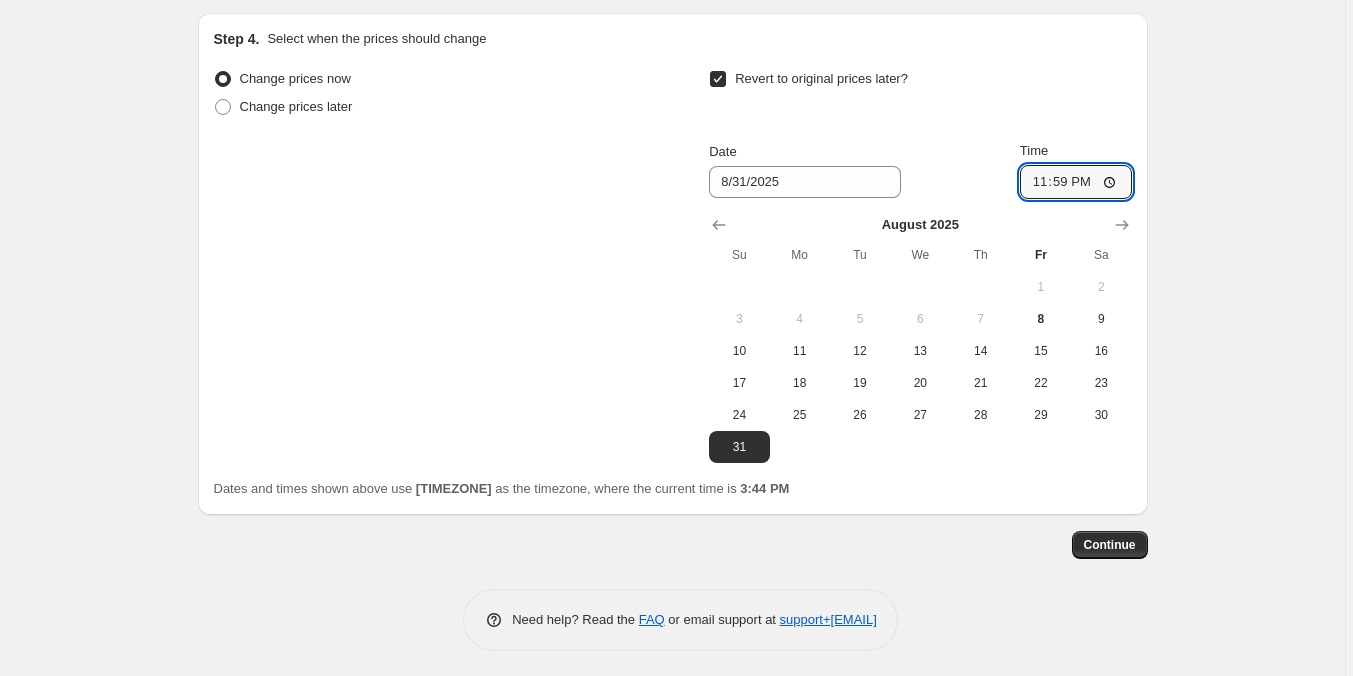click on "Create new price change job. This page is ready Create new price change job Draft Step 1. Optionally give your price change job a title (eg "March 30% off sale on boots") disc. [PERCENT]% utk [DURATION] This title is just for internal use, customers won't see it Step 2. Select how the prices should change Use bulk price change rules Set product prices individually Use CSV upload Price Change type Change the price to a certain amount Change the price by a certain amount Change the price by a certain percentage Change the price to the current compare at price (price before sale) Change the price by a certain amount relative to the compare at price Change the price by a certain percentage relative to the compare at price Don't change the price Change the price by a certain percentage relative to the cost per item Change price to certain cost margin Change the price by a certain percentage Price change amount -[PERCENT] % (Price drop) Rounding Round to nearest .01 Round to nearest whole number End prices in .99" at bounding box center [672, -1985] 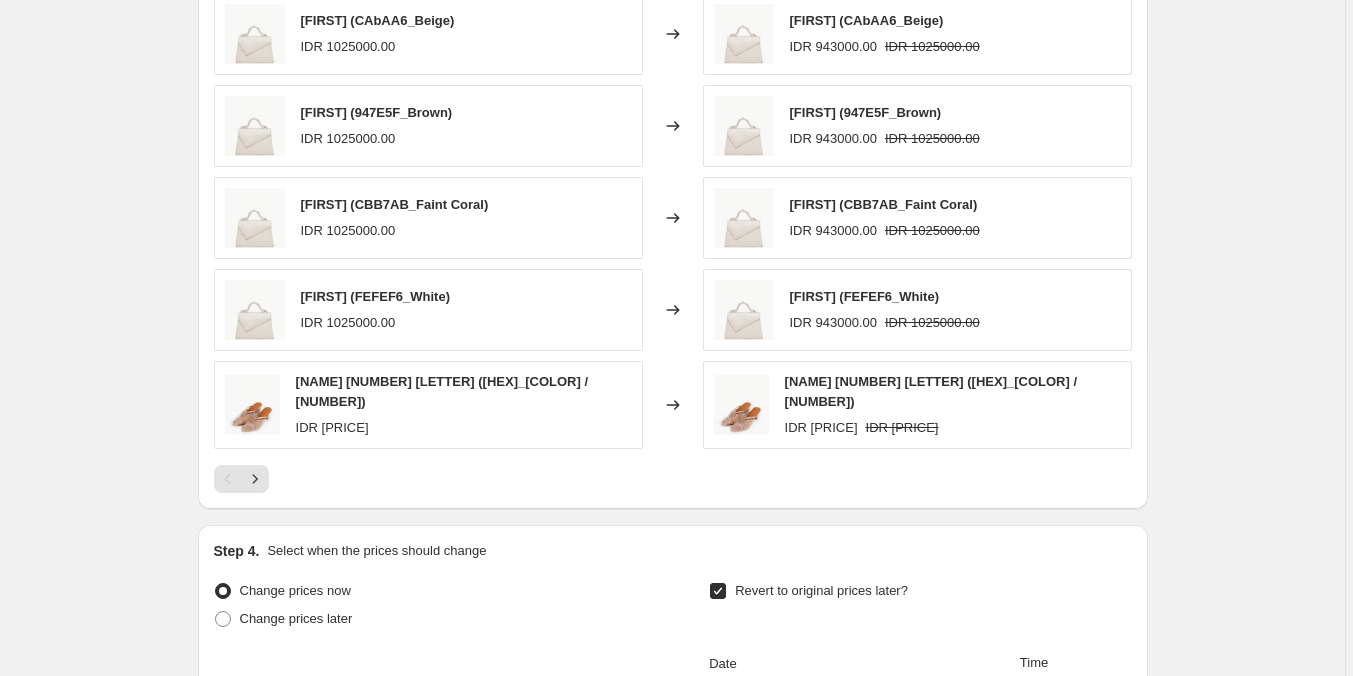 scroll, scrollTop: 4651, scrollLeft: 0, axis: vertical 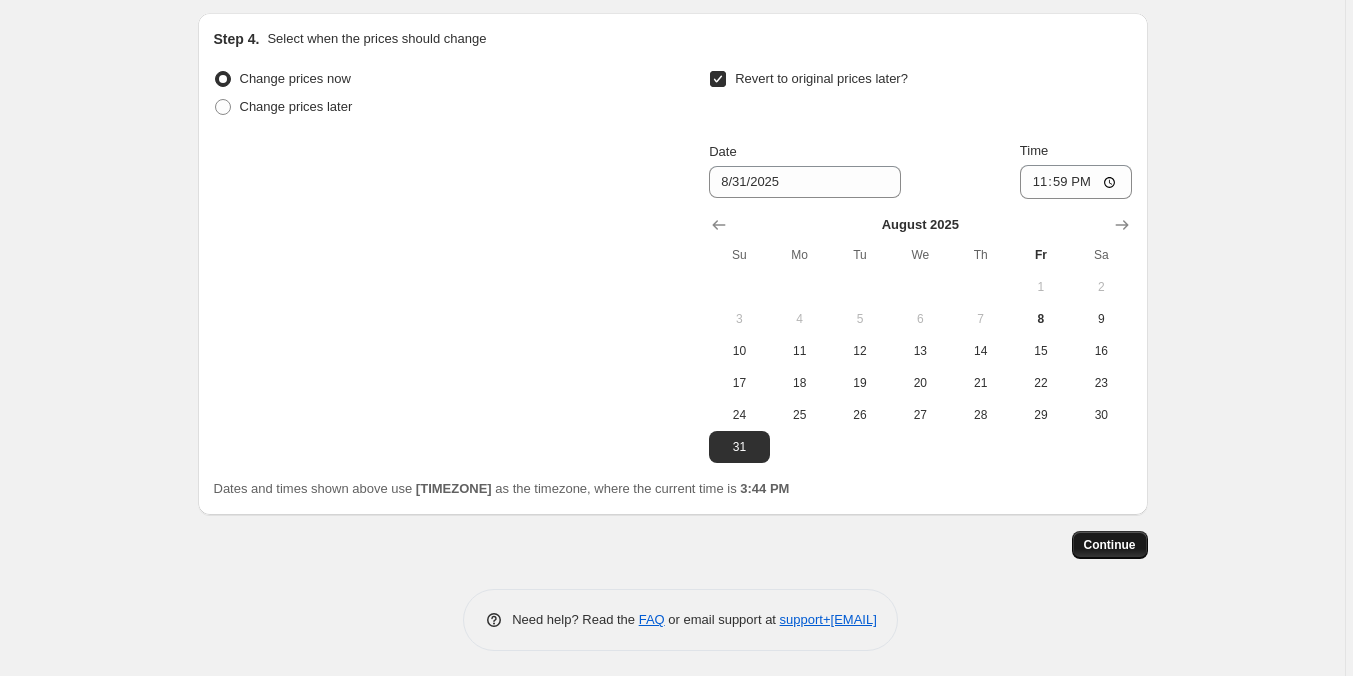 click on "Continue" at bounding box center [1110, 545] 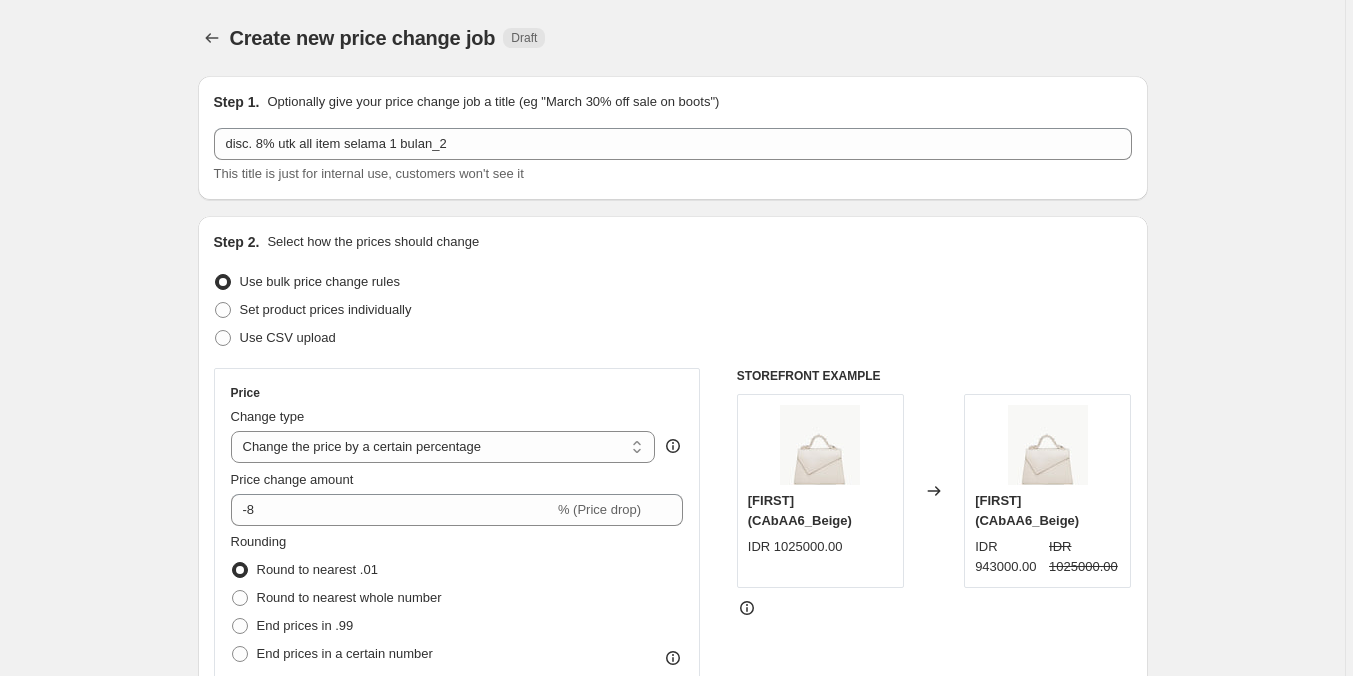 scroll, scrollTop: 4651, scrollLeft: 0, axis: vertical 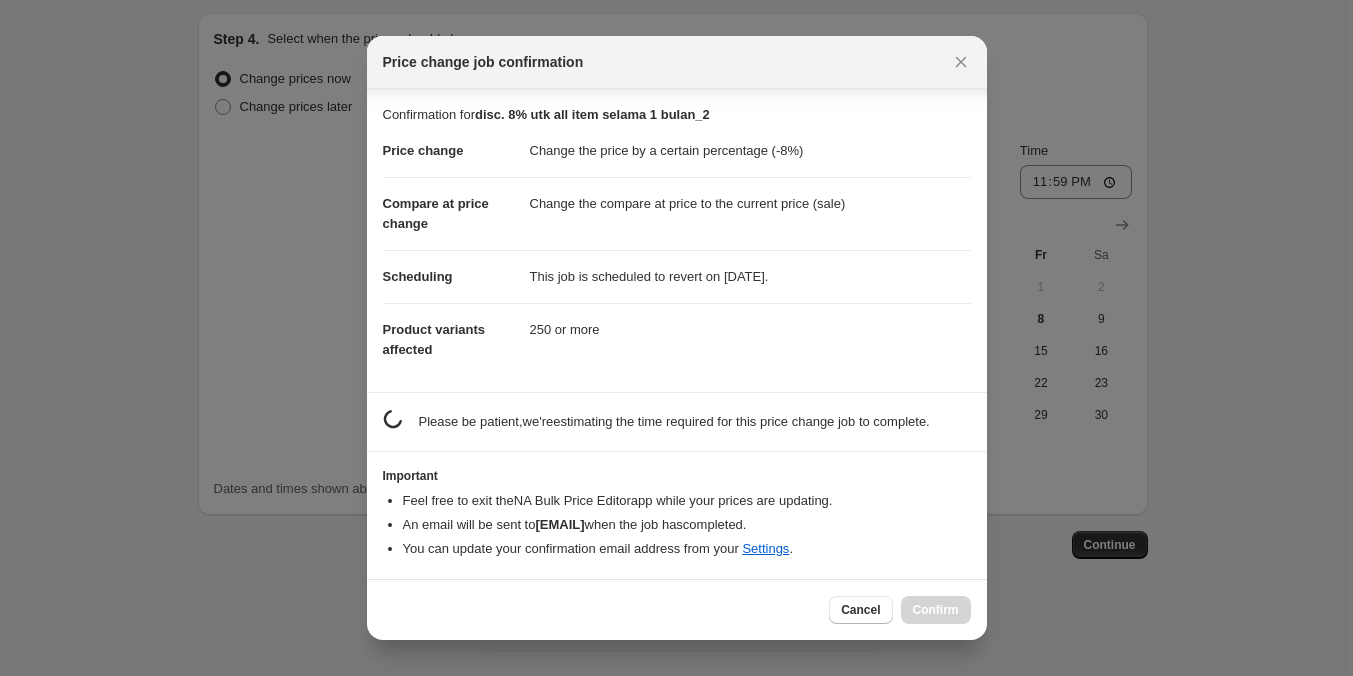 click on "This job is scheduled to revert on [DATE]." at bounding box center (750, 276) 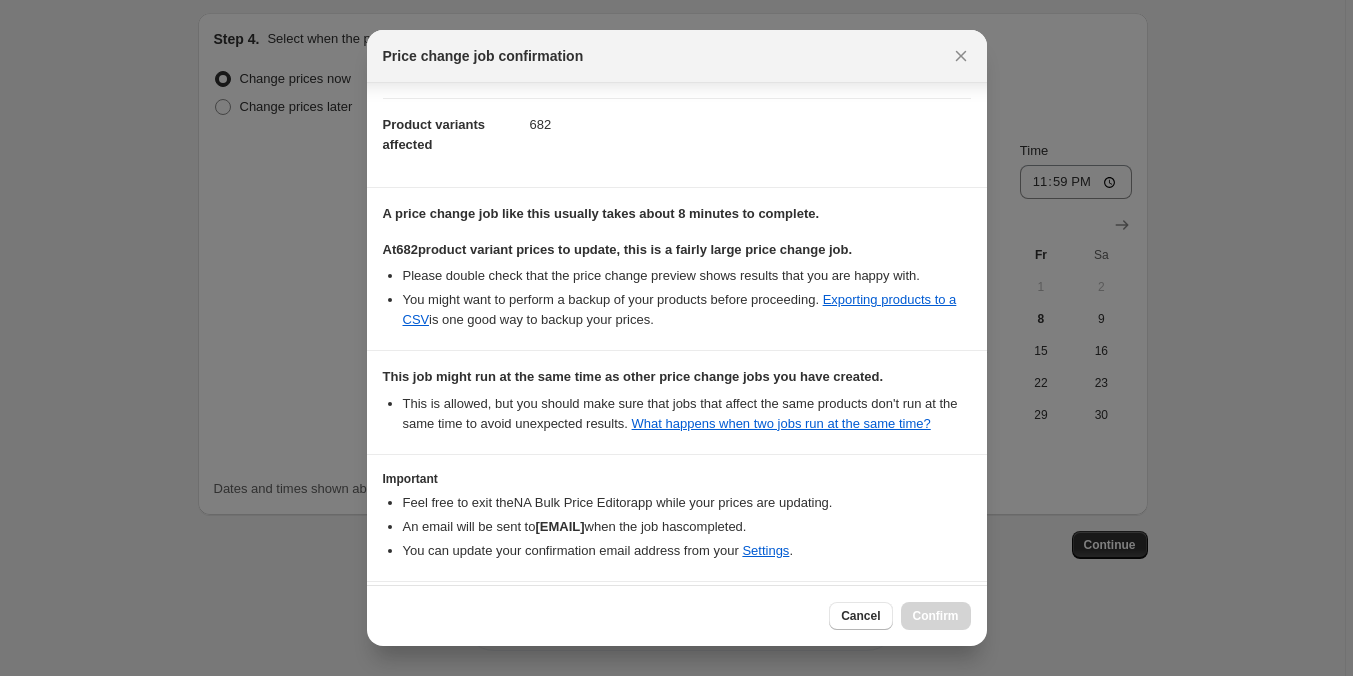 scroll, scrollTop: 296, scrollLeft: 0, axis: vertical 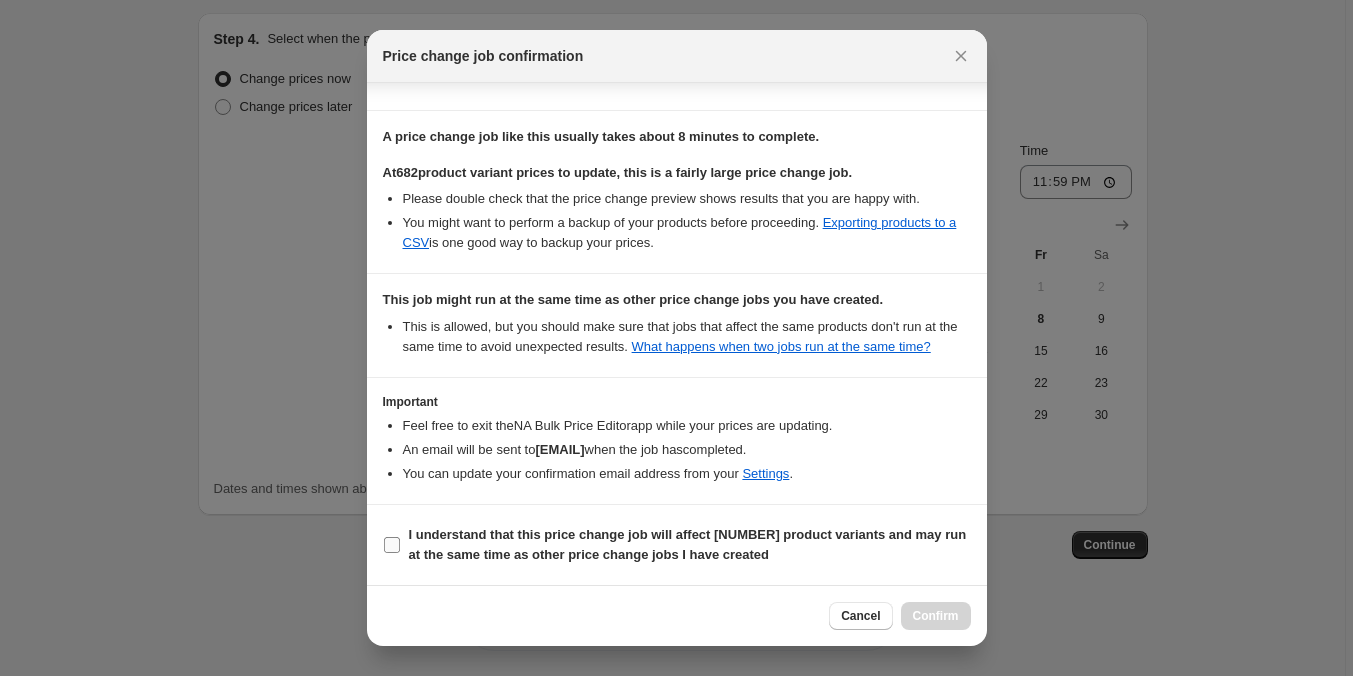 click on "I understand that this price change job will affect [NUMBER] product variants and may run at the same time as other price change jobs I have created" at bounding box center [688, 544] 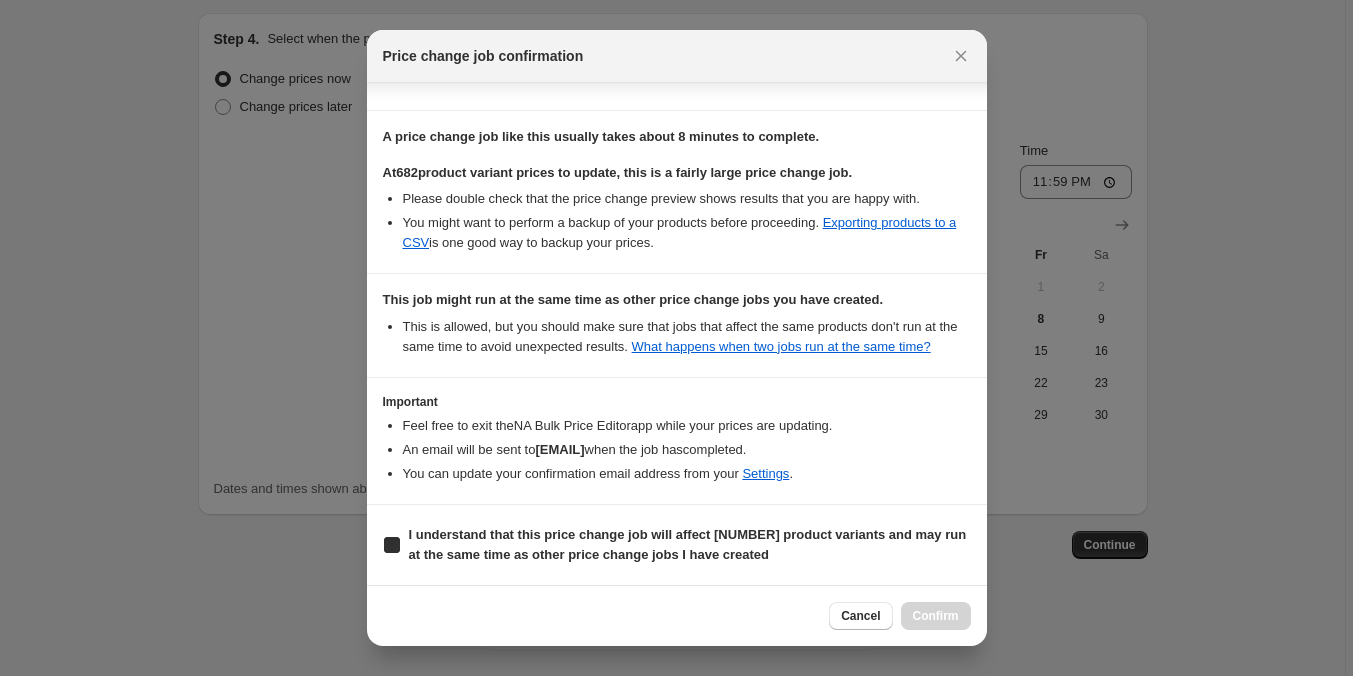 checkbox on "true" 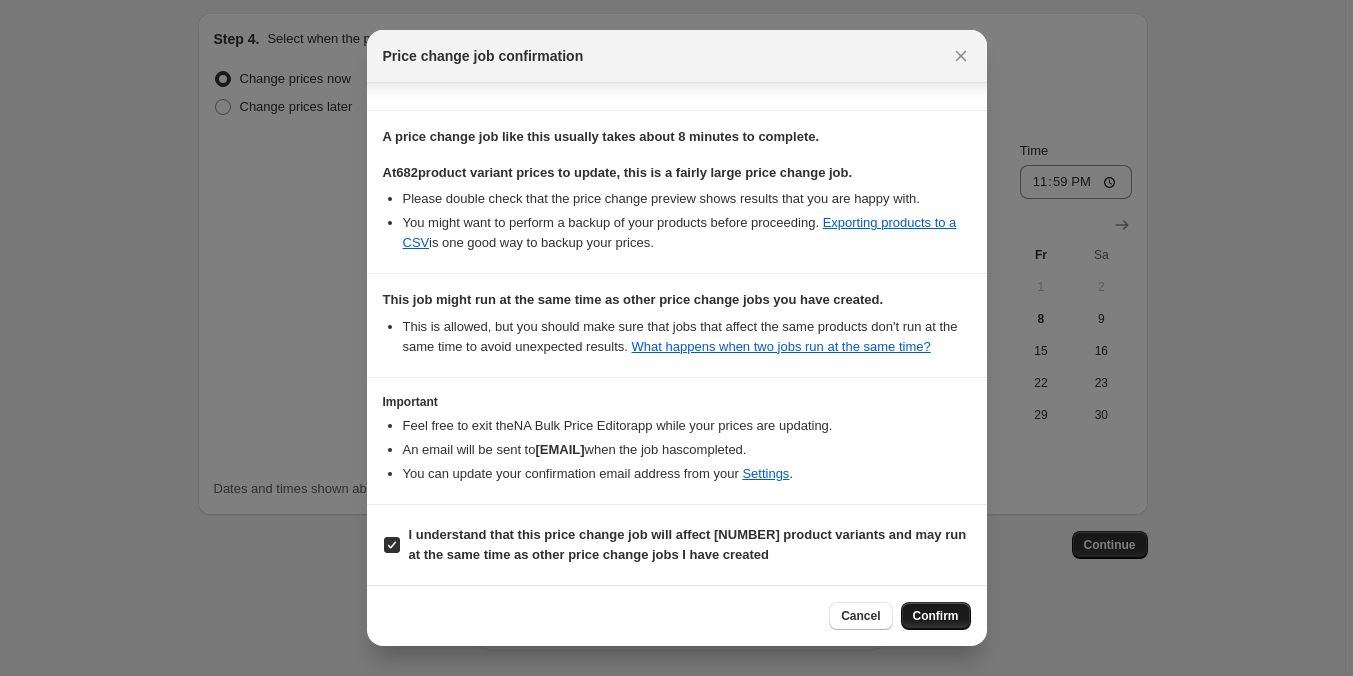 click on "Confirm" at bounding box center [936, 616] 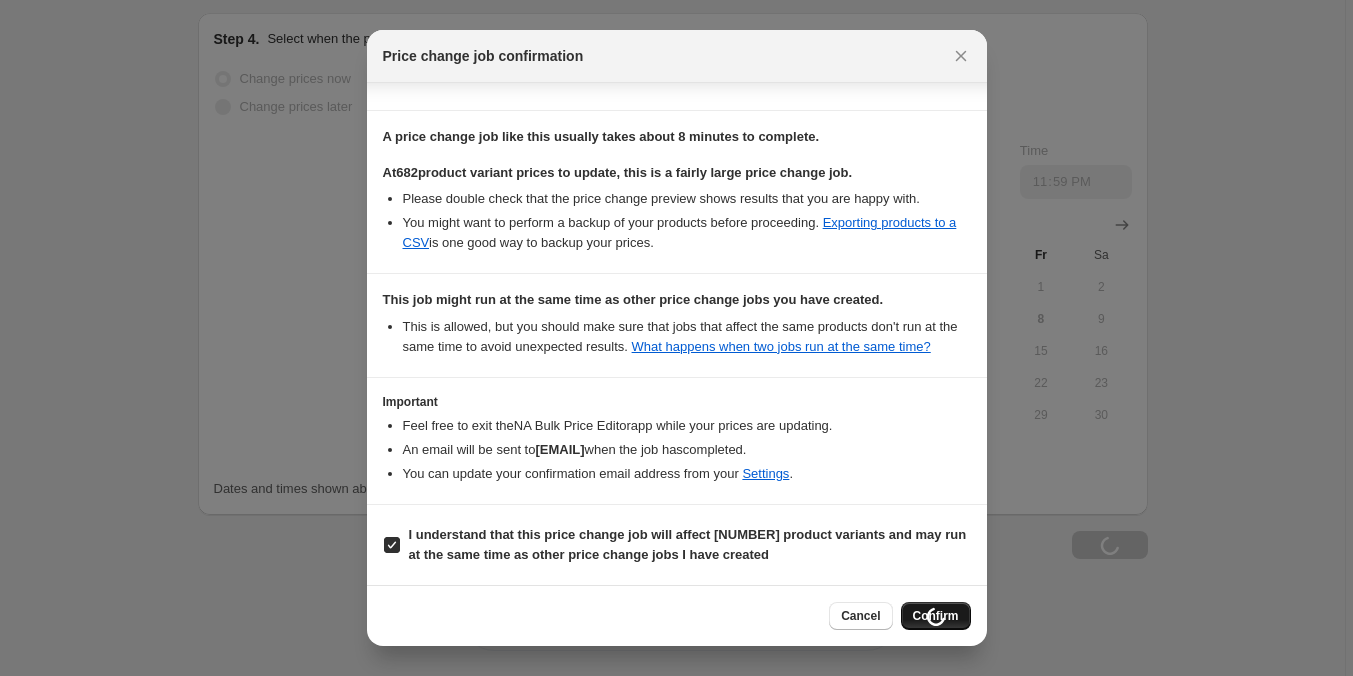 scroll, scrollTop: 4719, scrollLeft: 0, axis: vertical 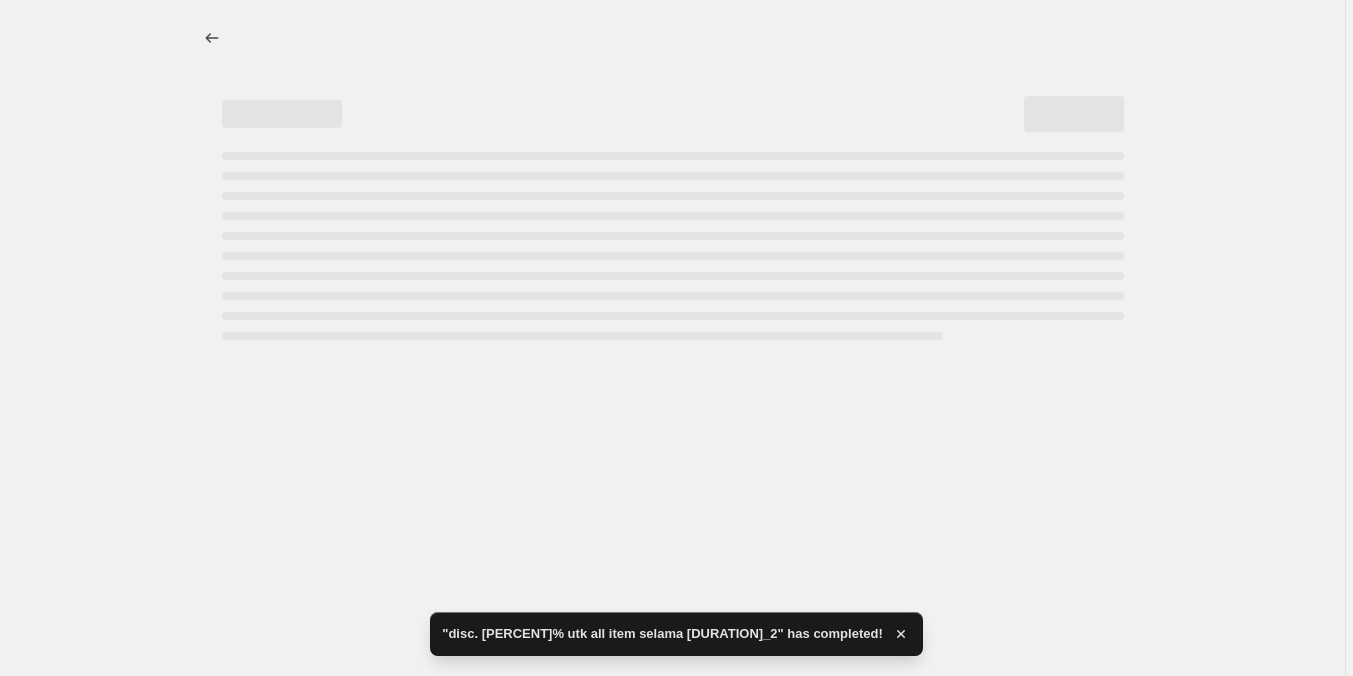 select on "percentage" 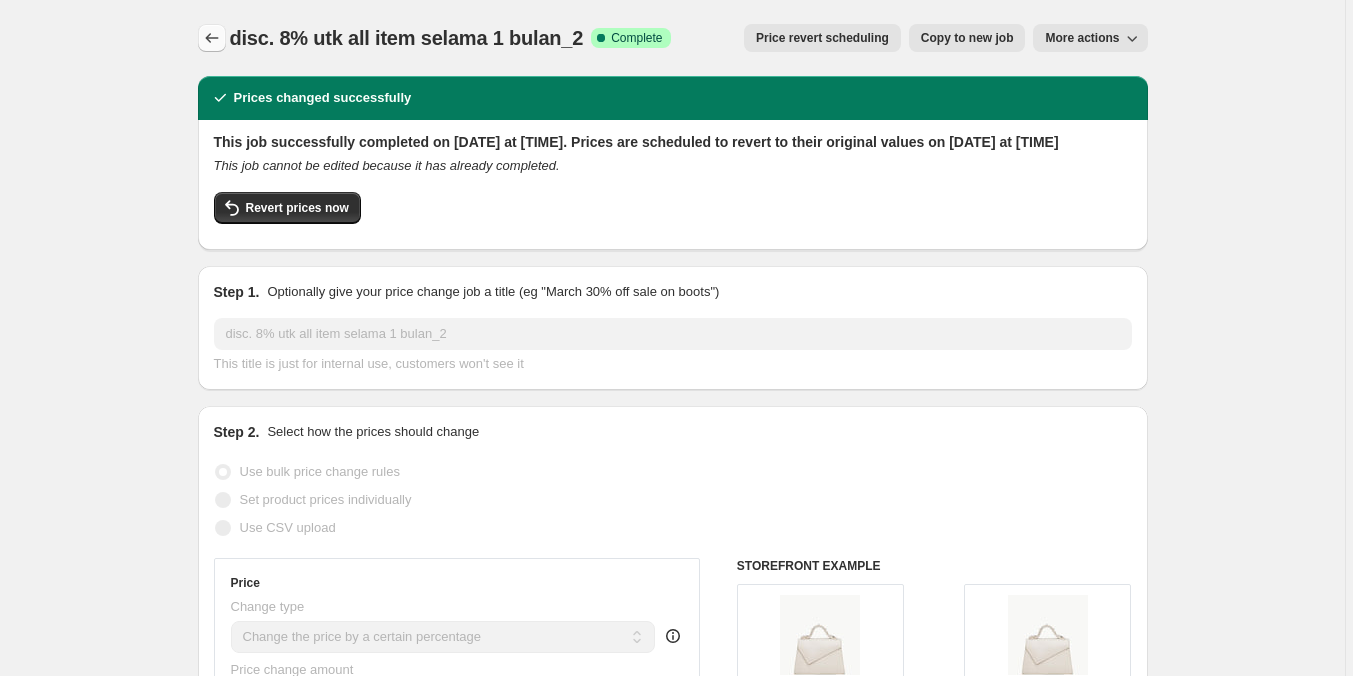 click 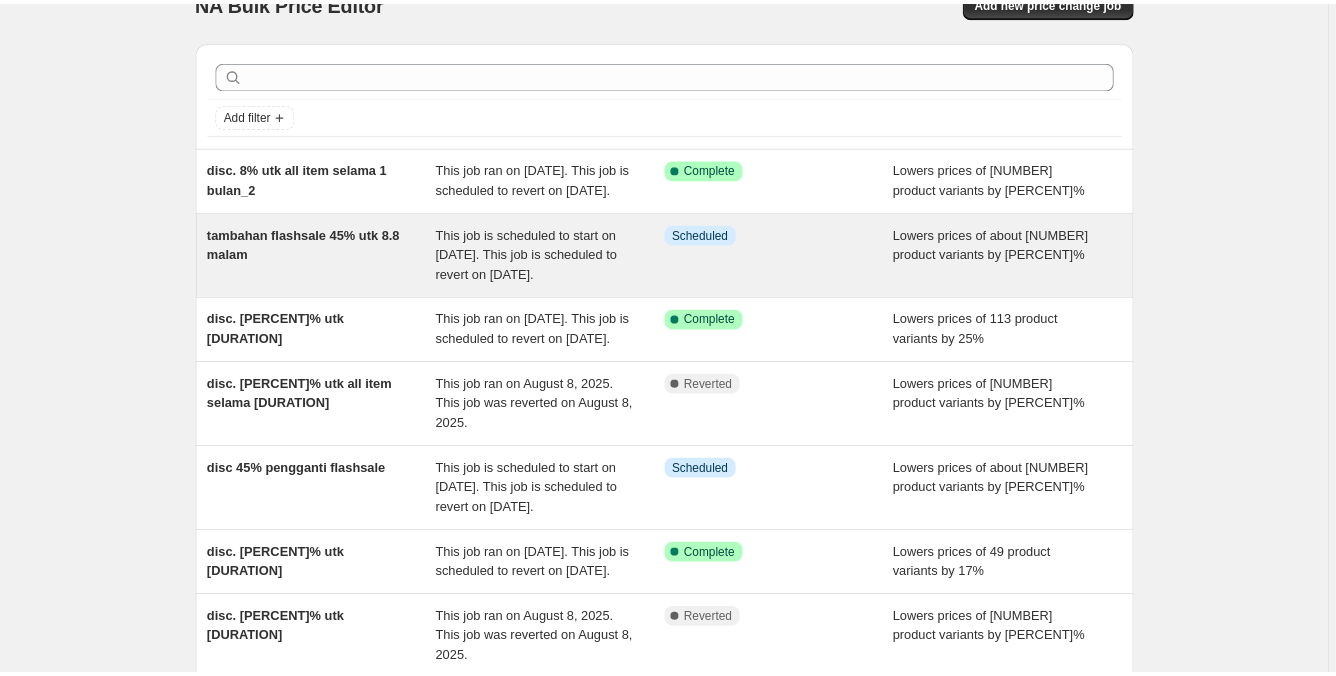 scroll, scrollTop: 0, scrollLeft: 0, axis: both 